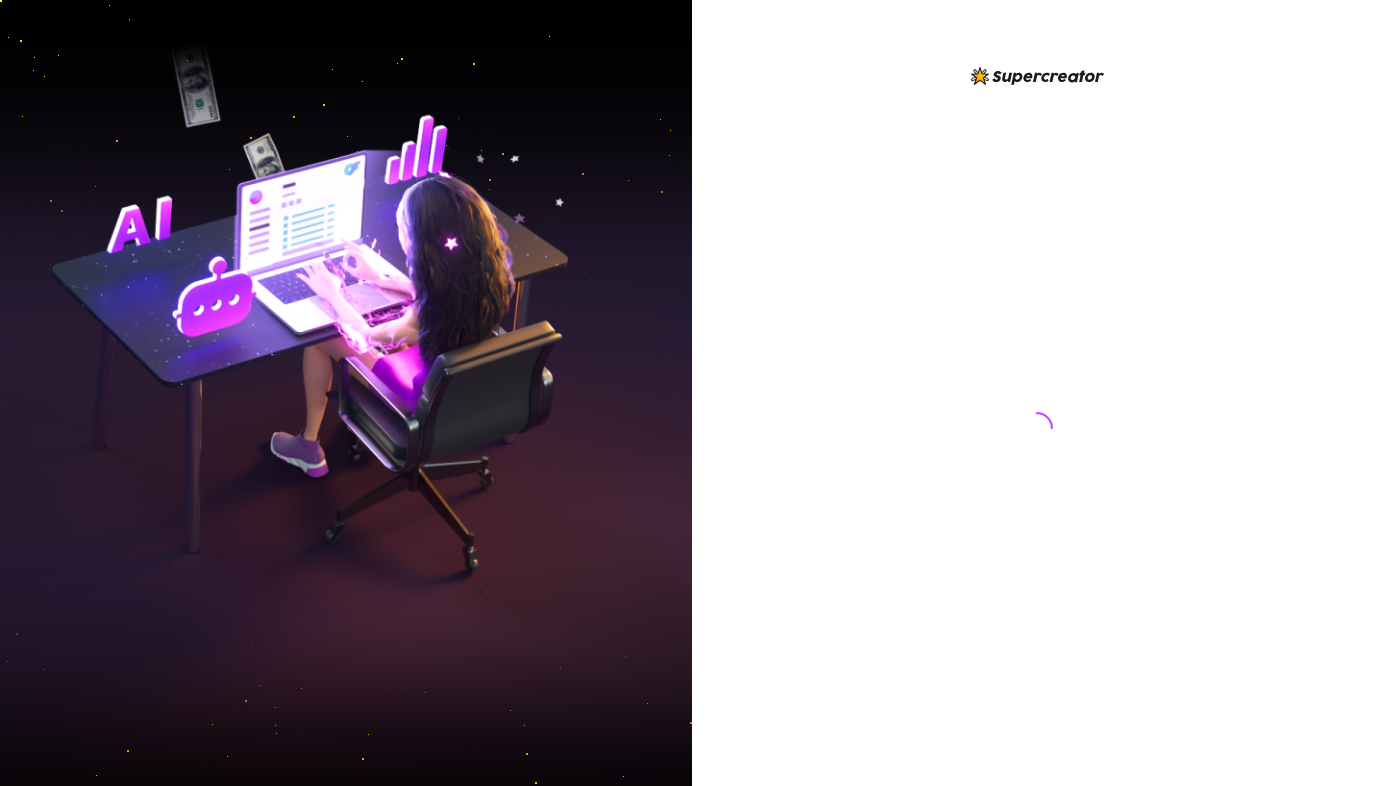 scroll, scrollTop: 0, scrollLeft: 0, axis: both 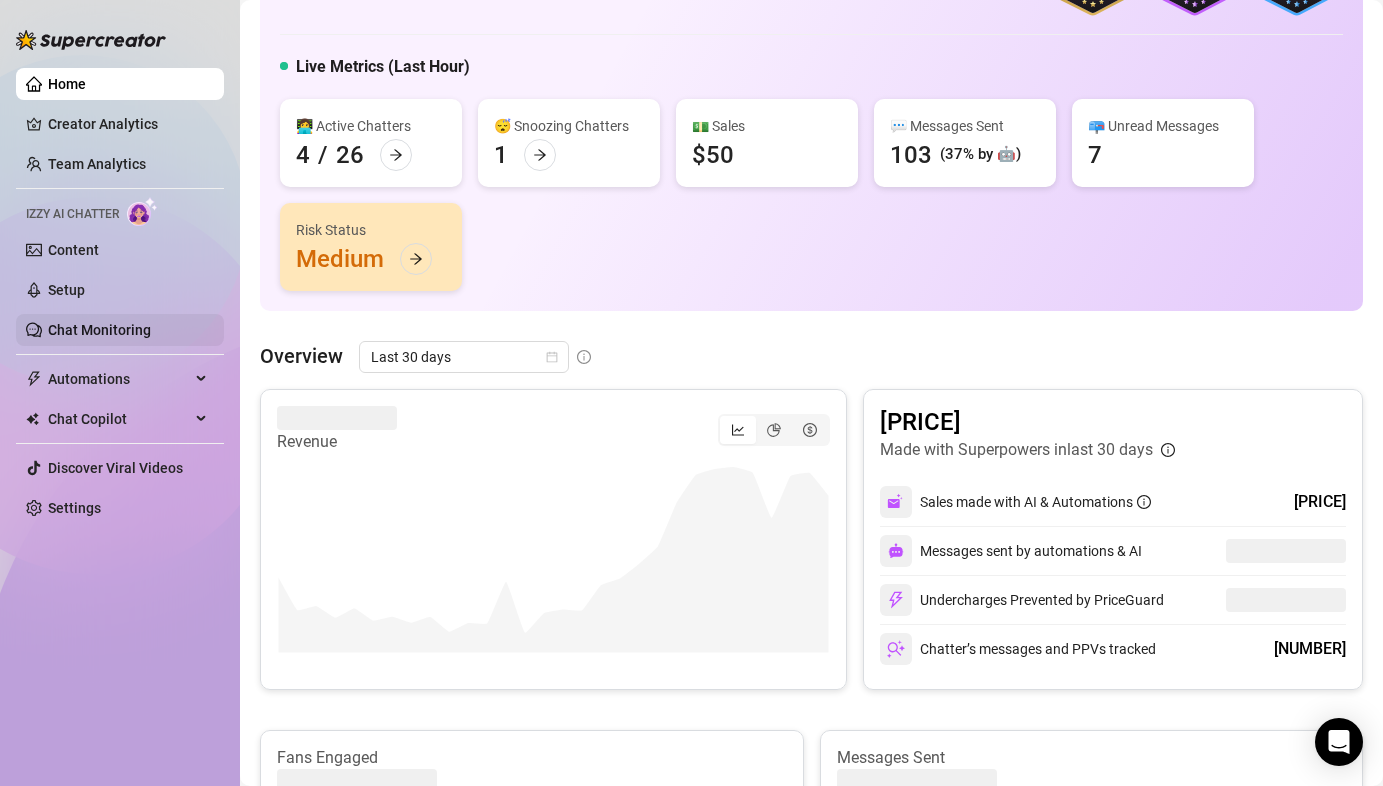 click on "Chat Monitoring" at bounding box center [99, 330] 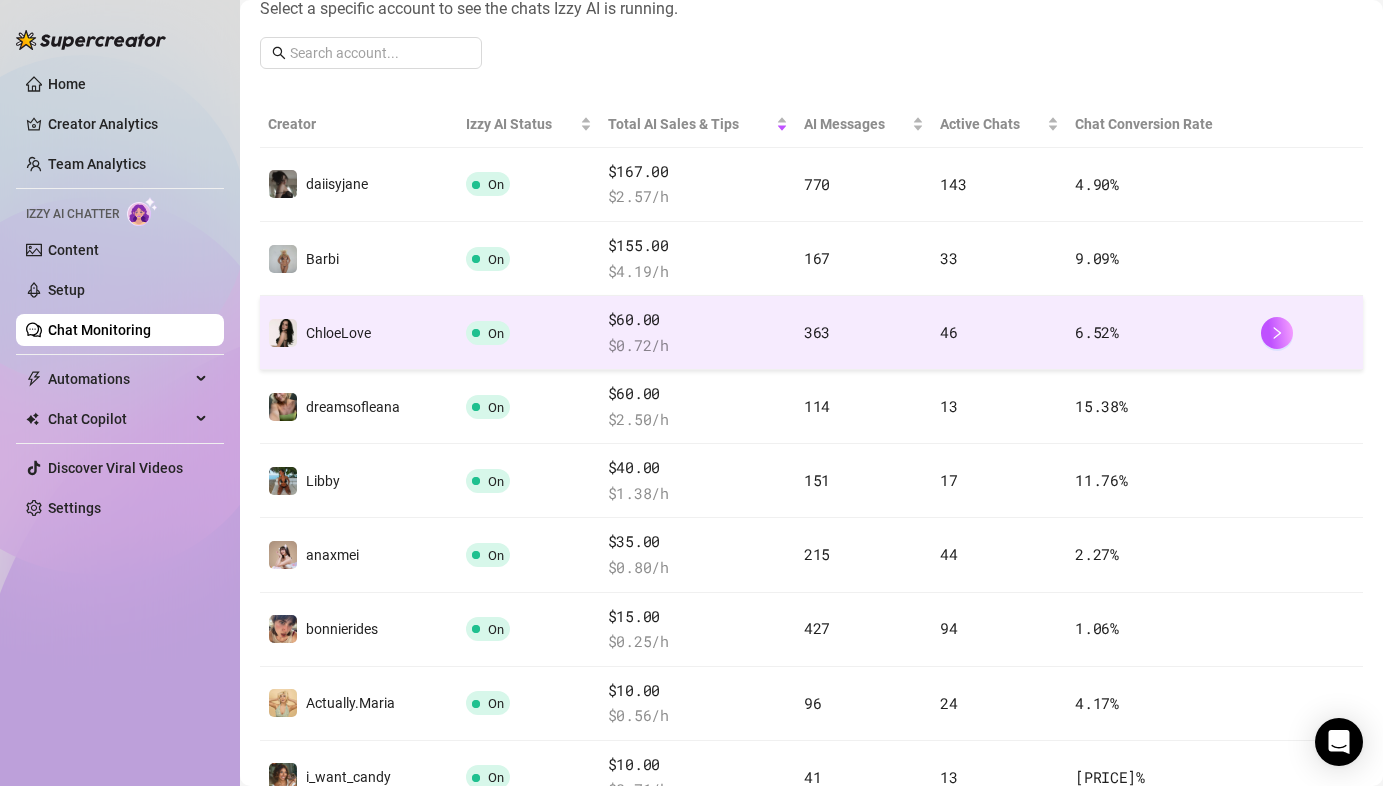 scroll, scrollTop: 328, scrollLeft: 0, axis: vertical 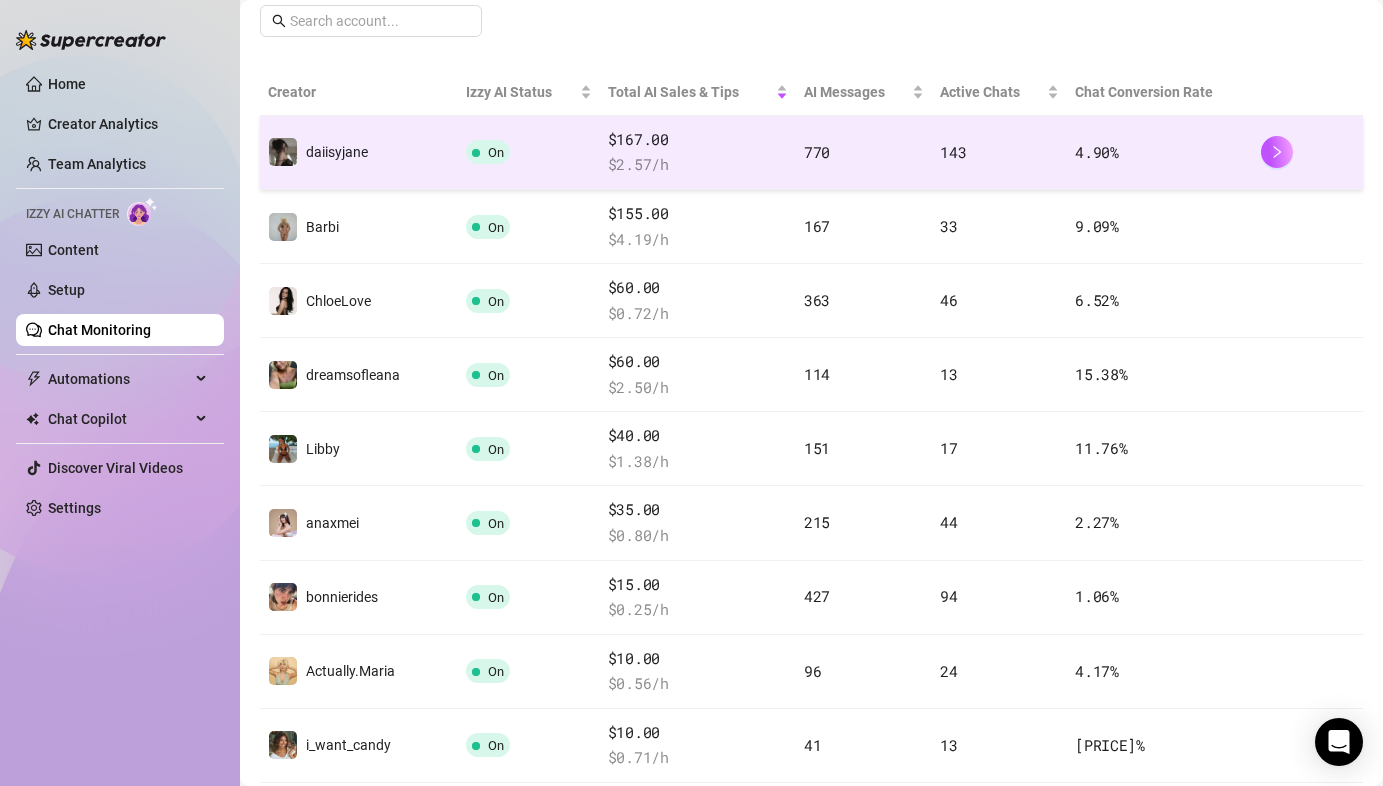 click on "770" at bounding box center (864, 153) 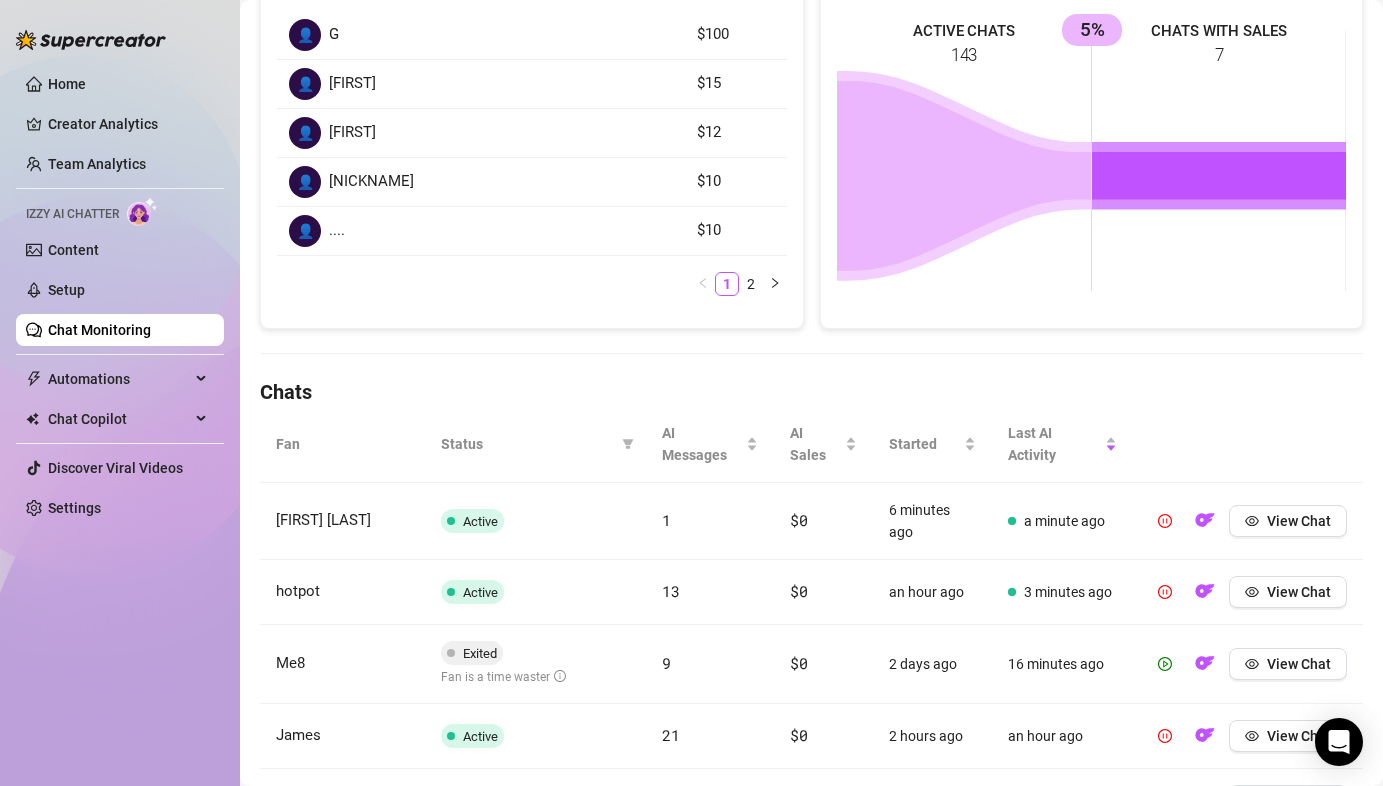 scroll, scrollTop: 340, scrollLeft: 0, axis: vertical 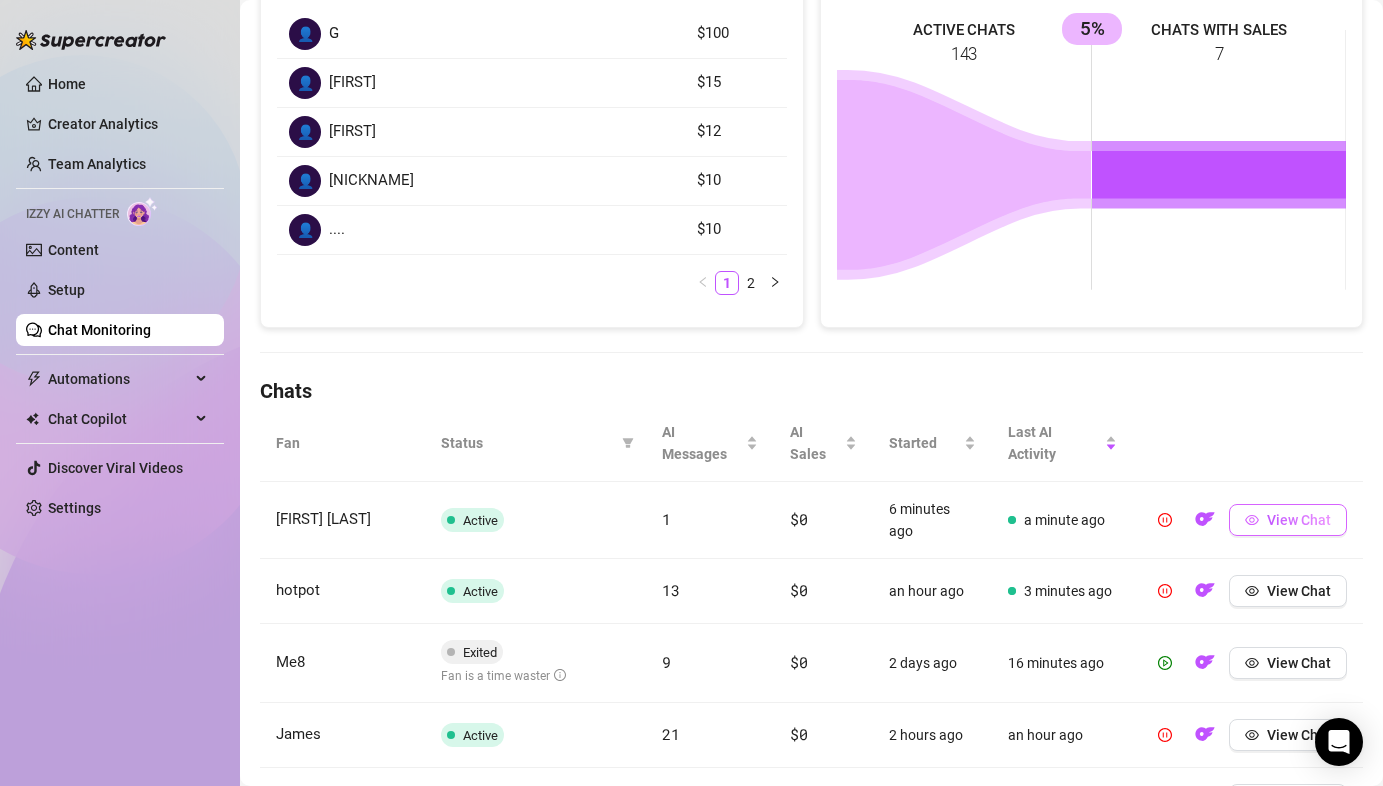 click on "View Chat" at bounding box center [1299, 520] 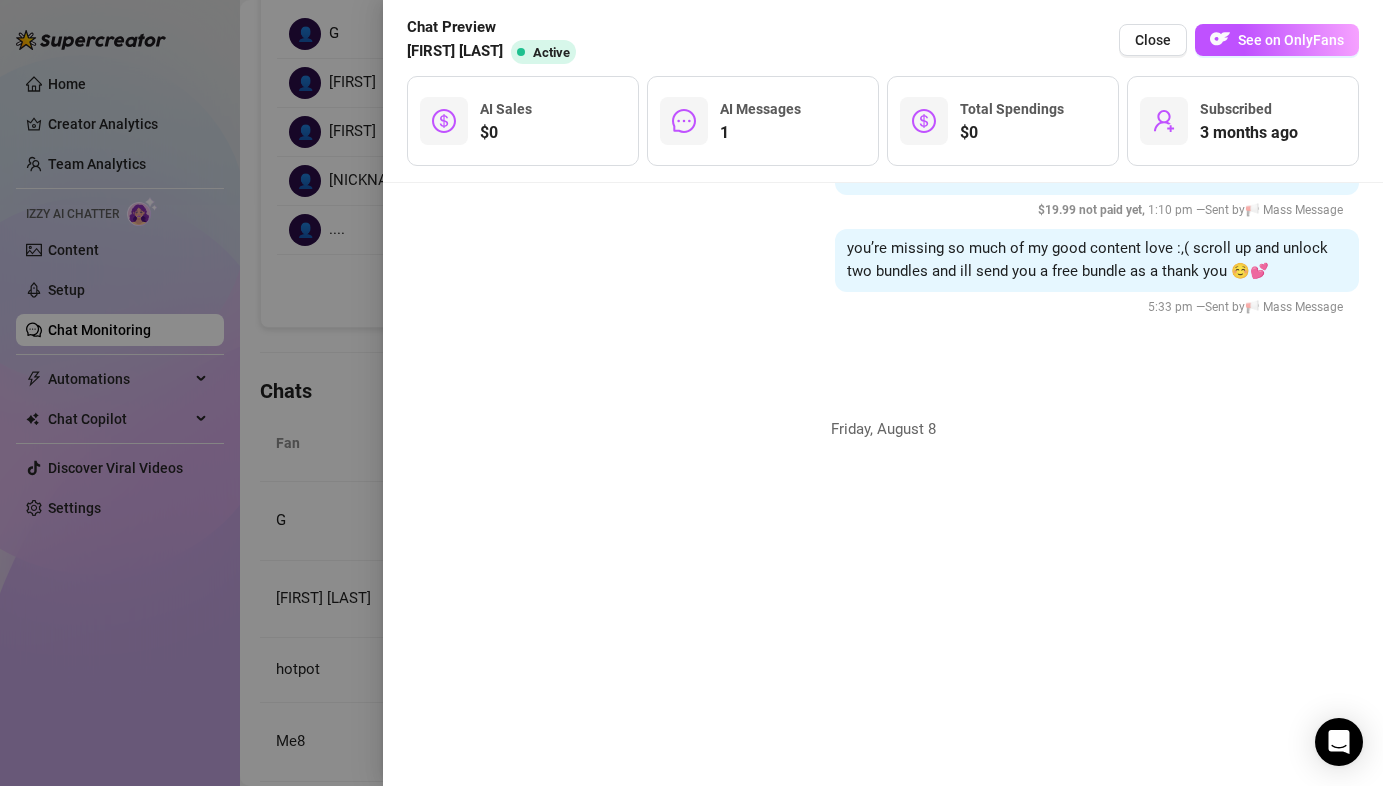 scroll, scrollTop: 2368, scrollLeft: 0, axis: vertical 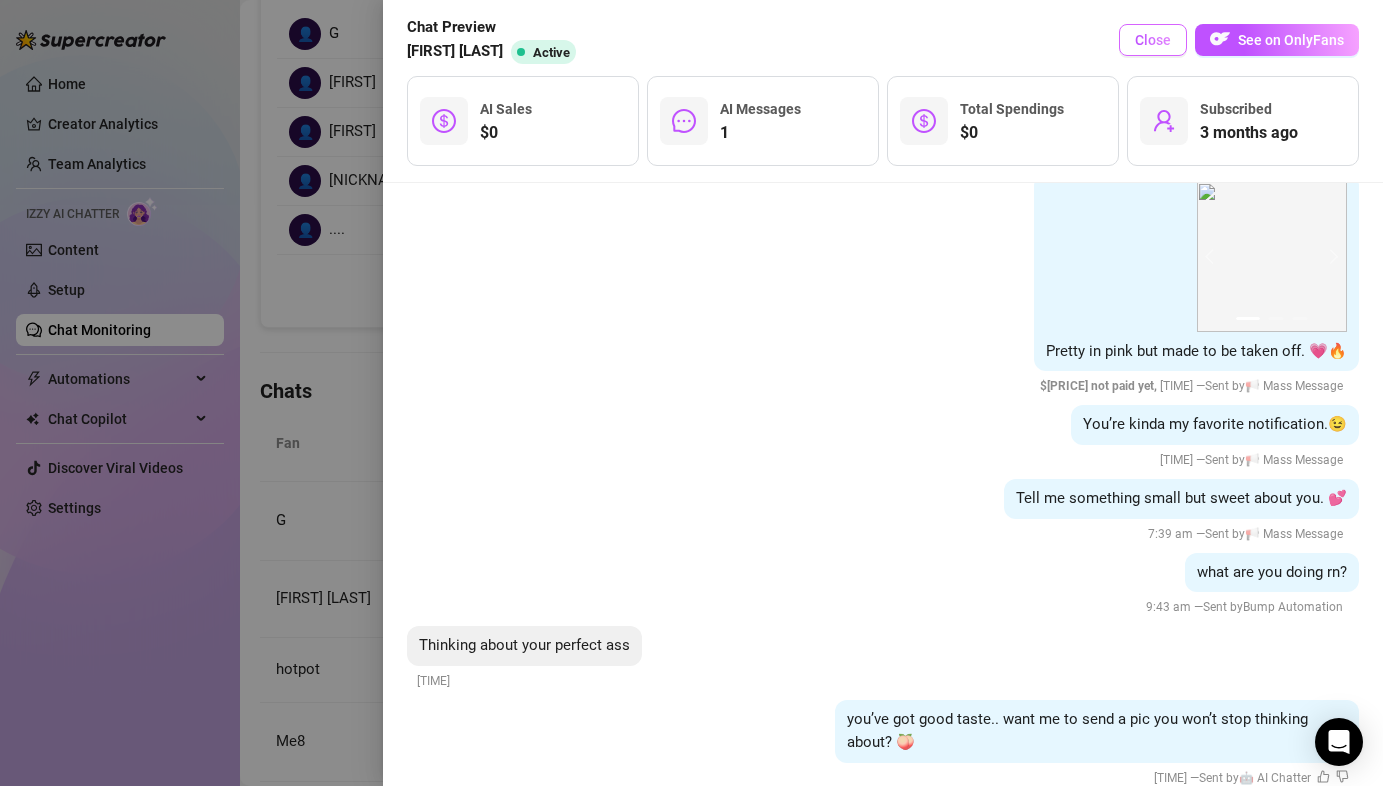 click on "Close" at bounding box center (1153, 40) 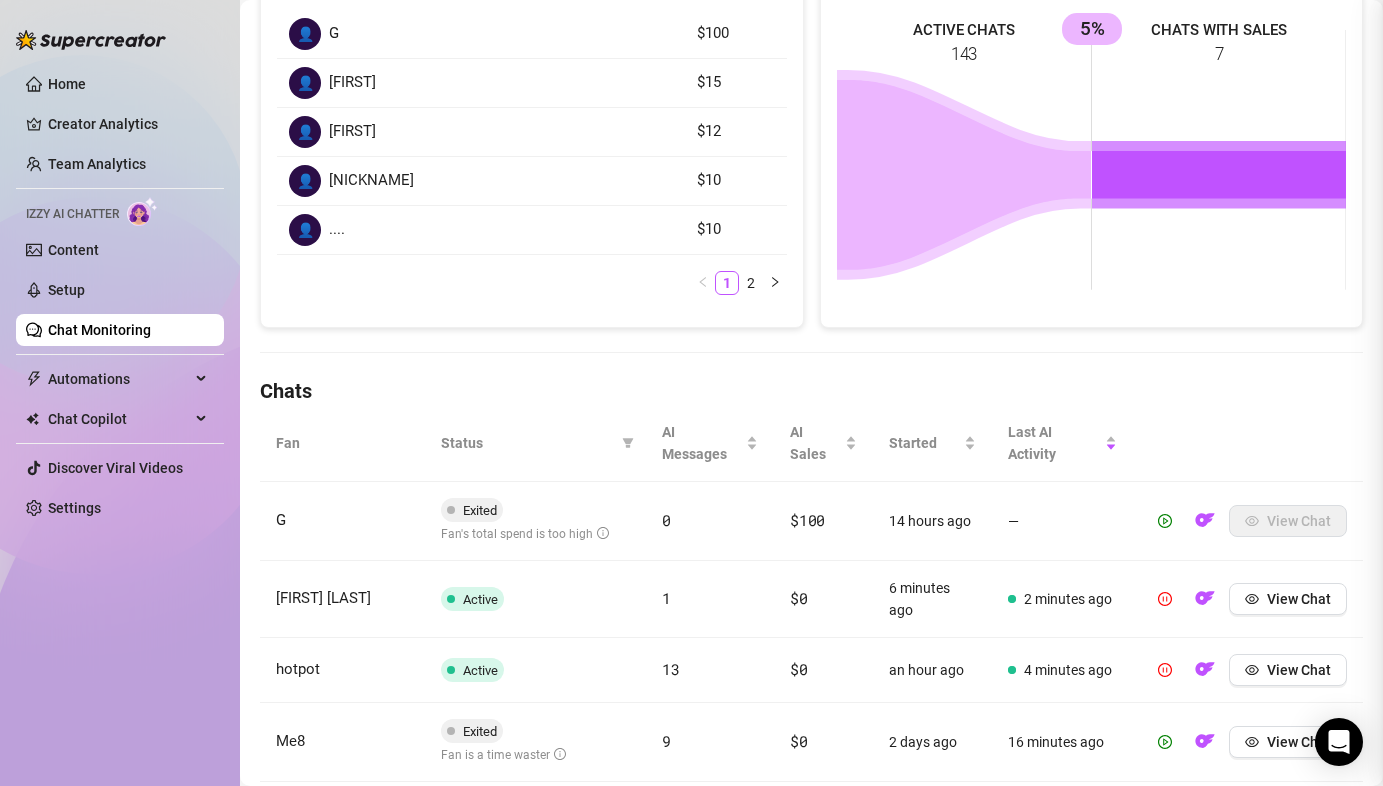 scroll, scrollTop: 0, scrollLeft: 0, axis: both 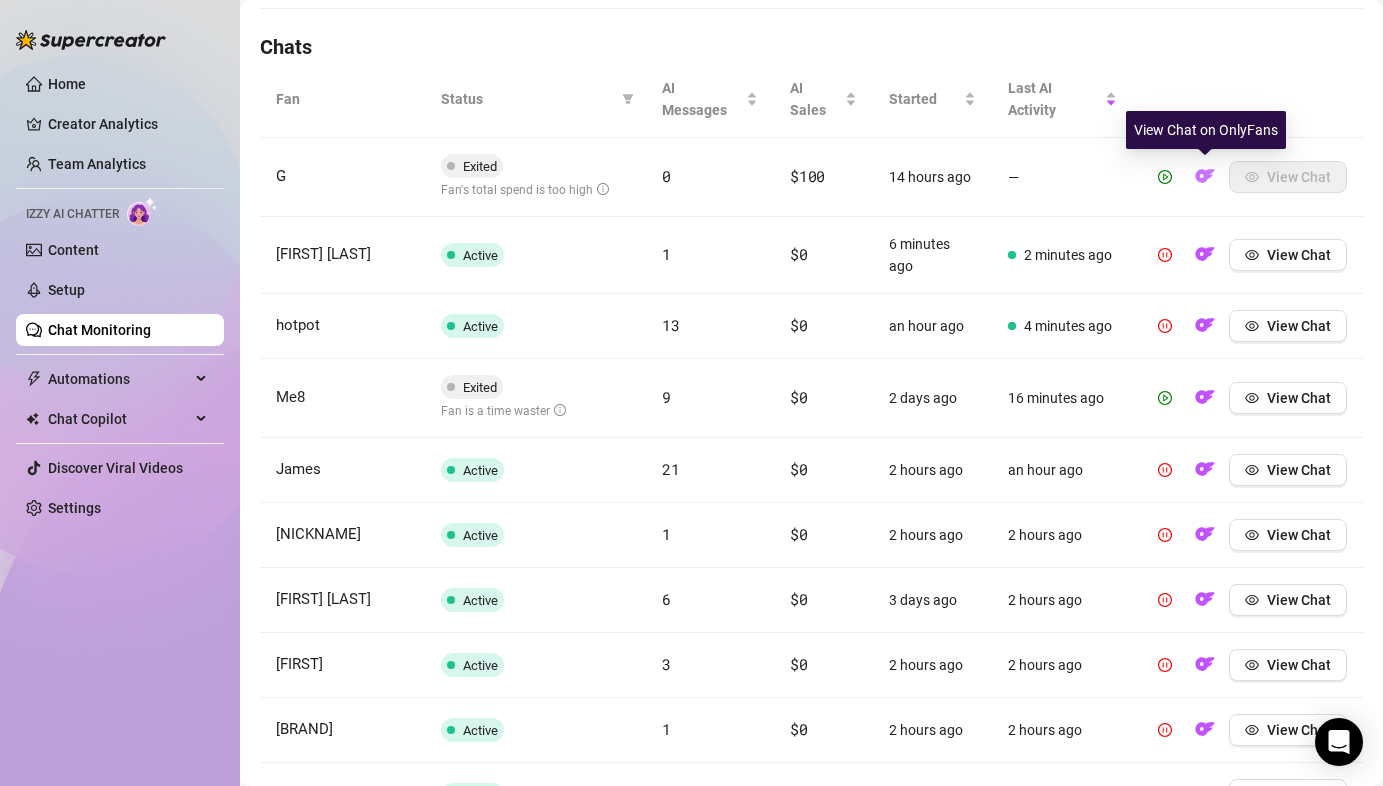 click at bounding box center [1205, 176] 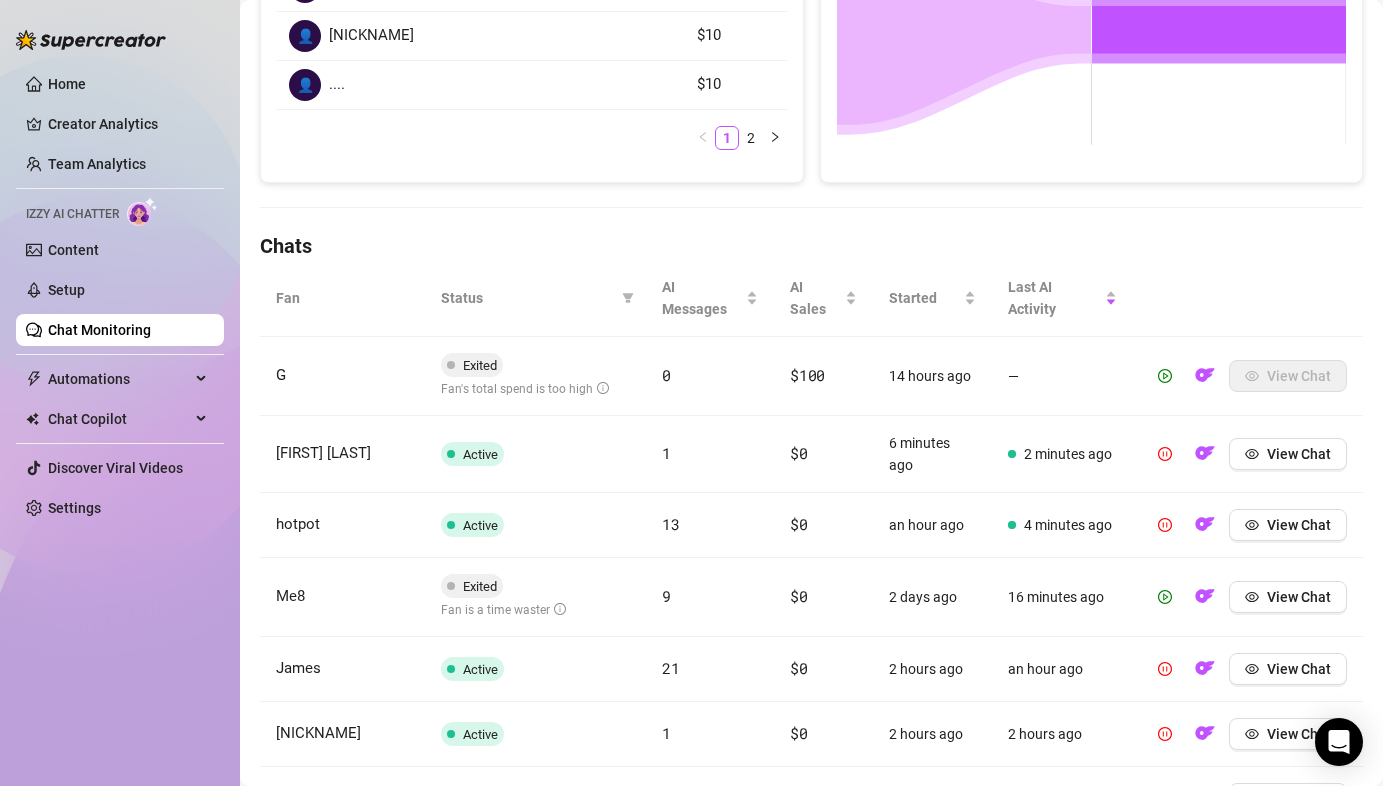 scroll, scrollTop: 651, scrollLeft: 0, axis: vertical 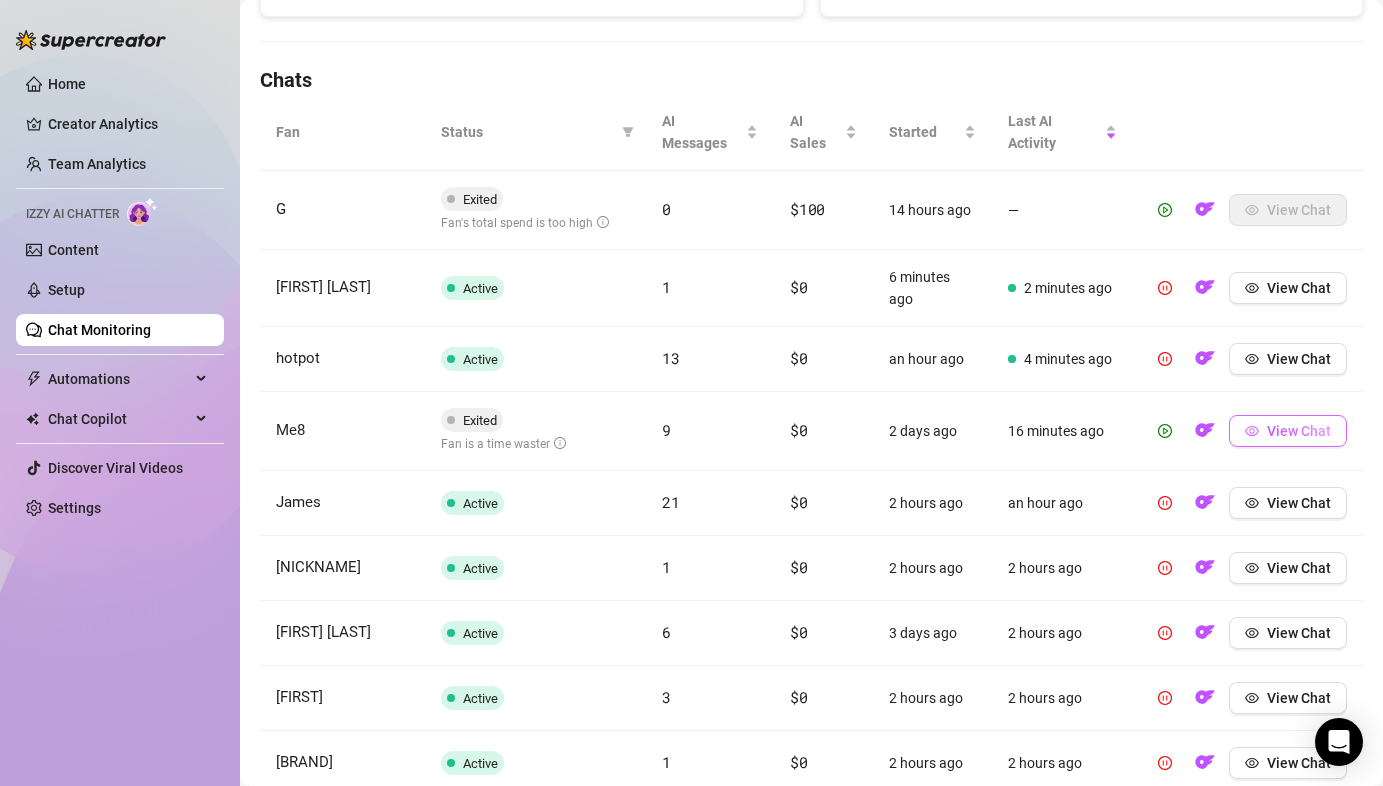 click on "View Chat" at bounding box center (1299, 431) 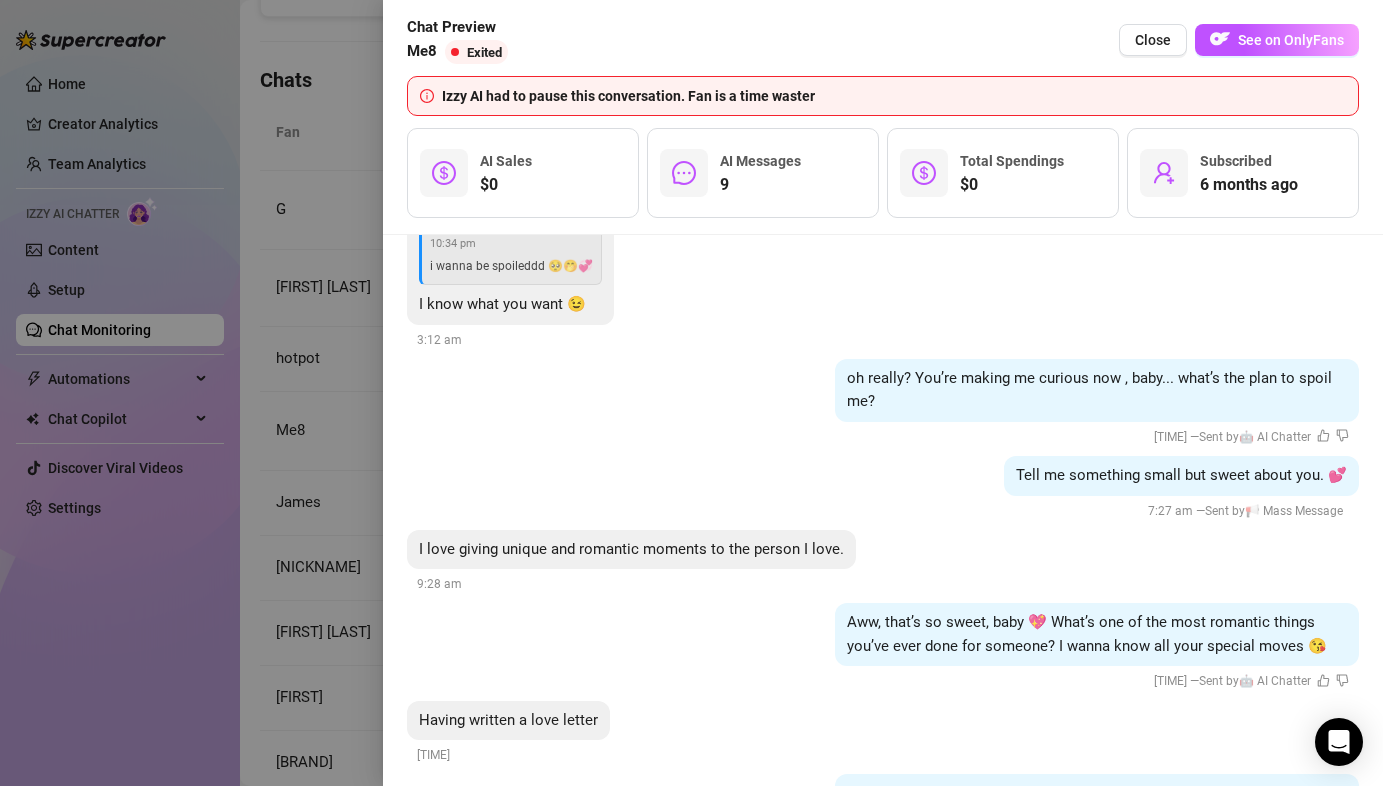 scroll, scrollTop: 6703, scrollLeft: 0, axis: vertical 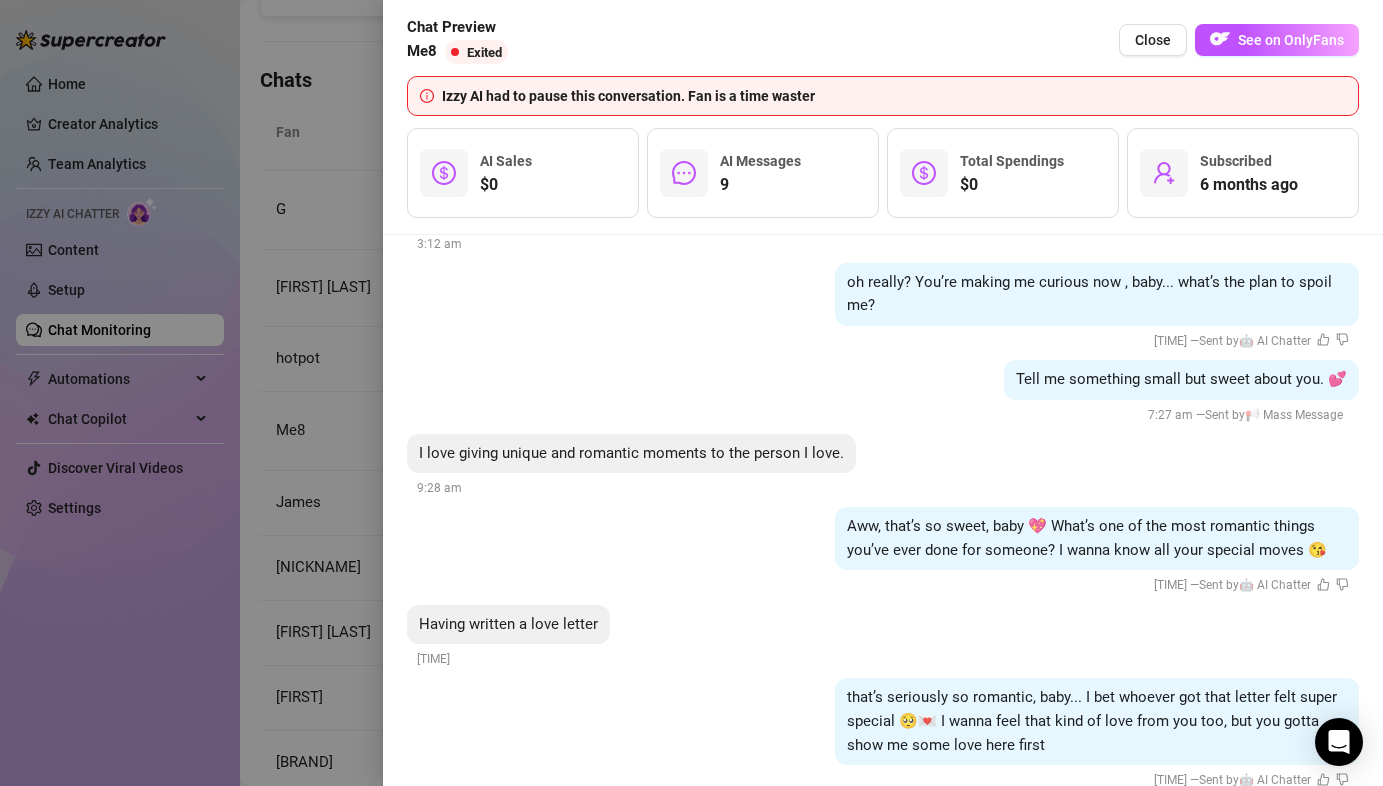 click at bounding box center (691, 393) 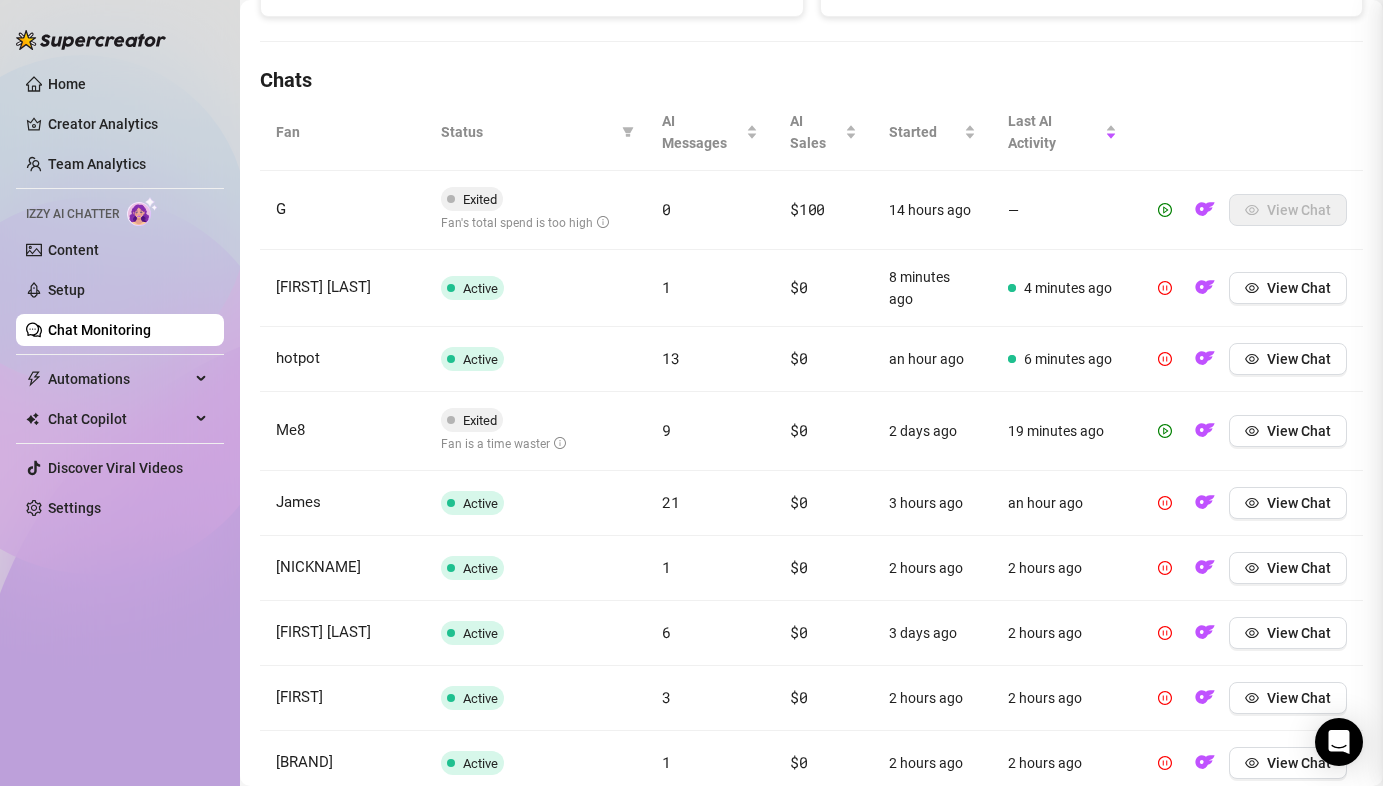 scroll, scrollTop: 0, scrollLeft: 0, axis: both 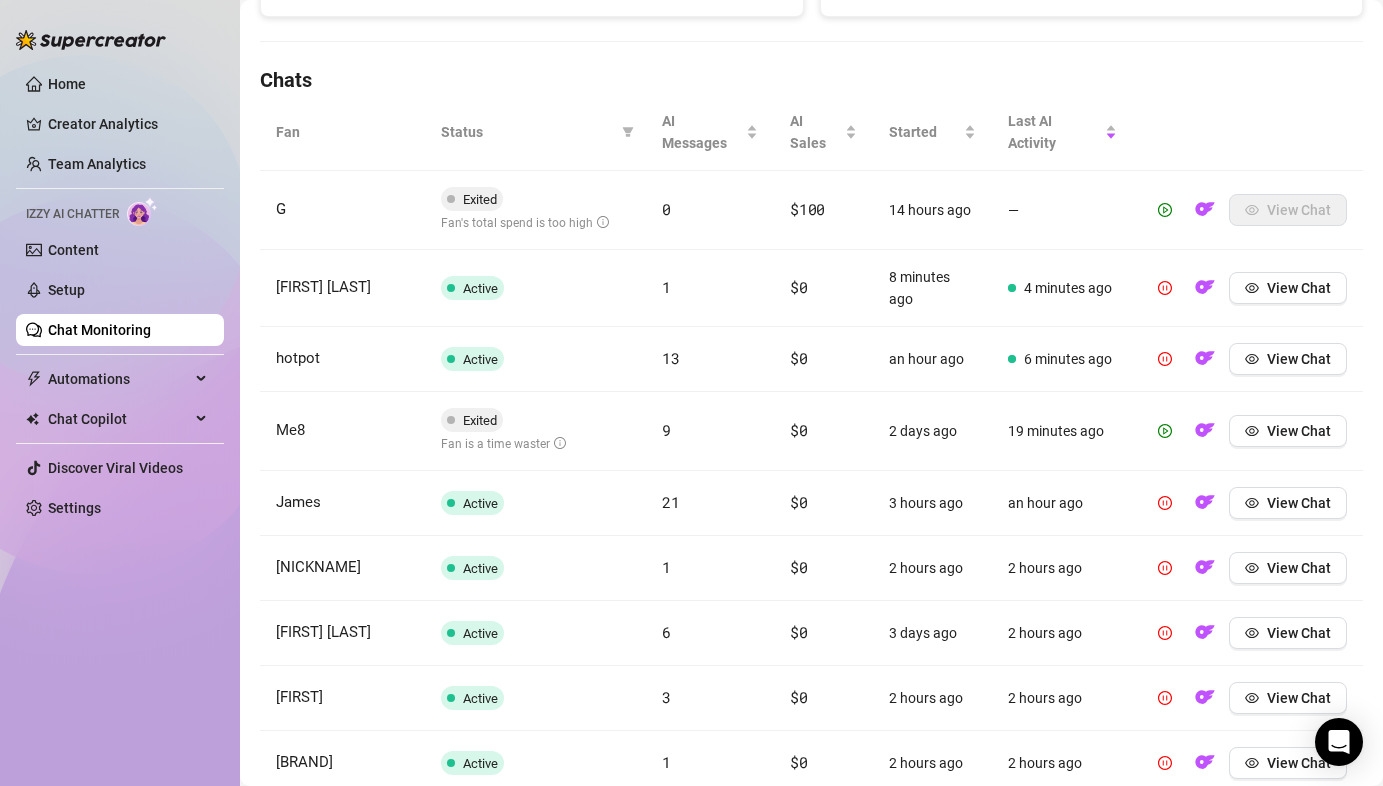 click on "Me8" at bounding box center [342, 431] 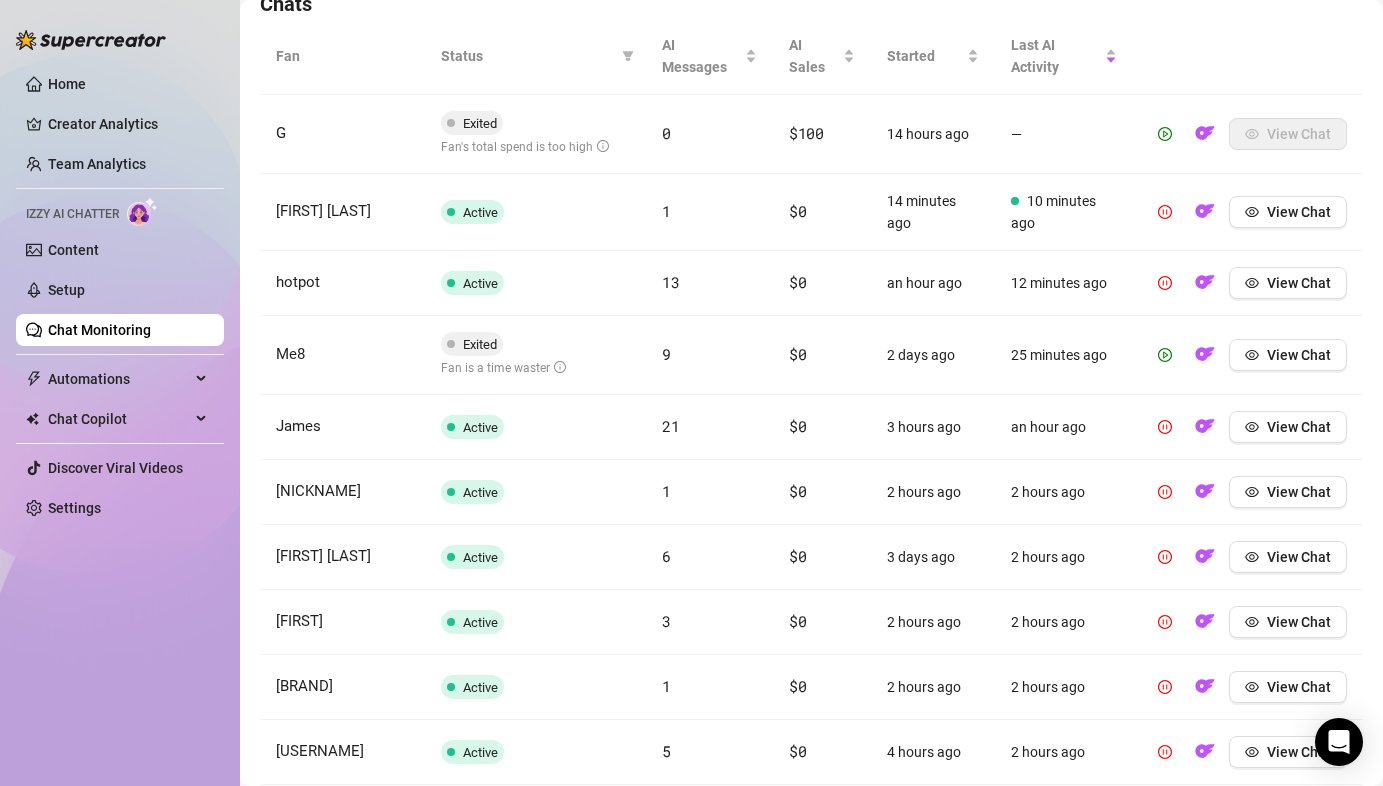 scroll, scrollTop: 723, scrollLeft: 0, axis: vertical 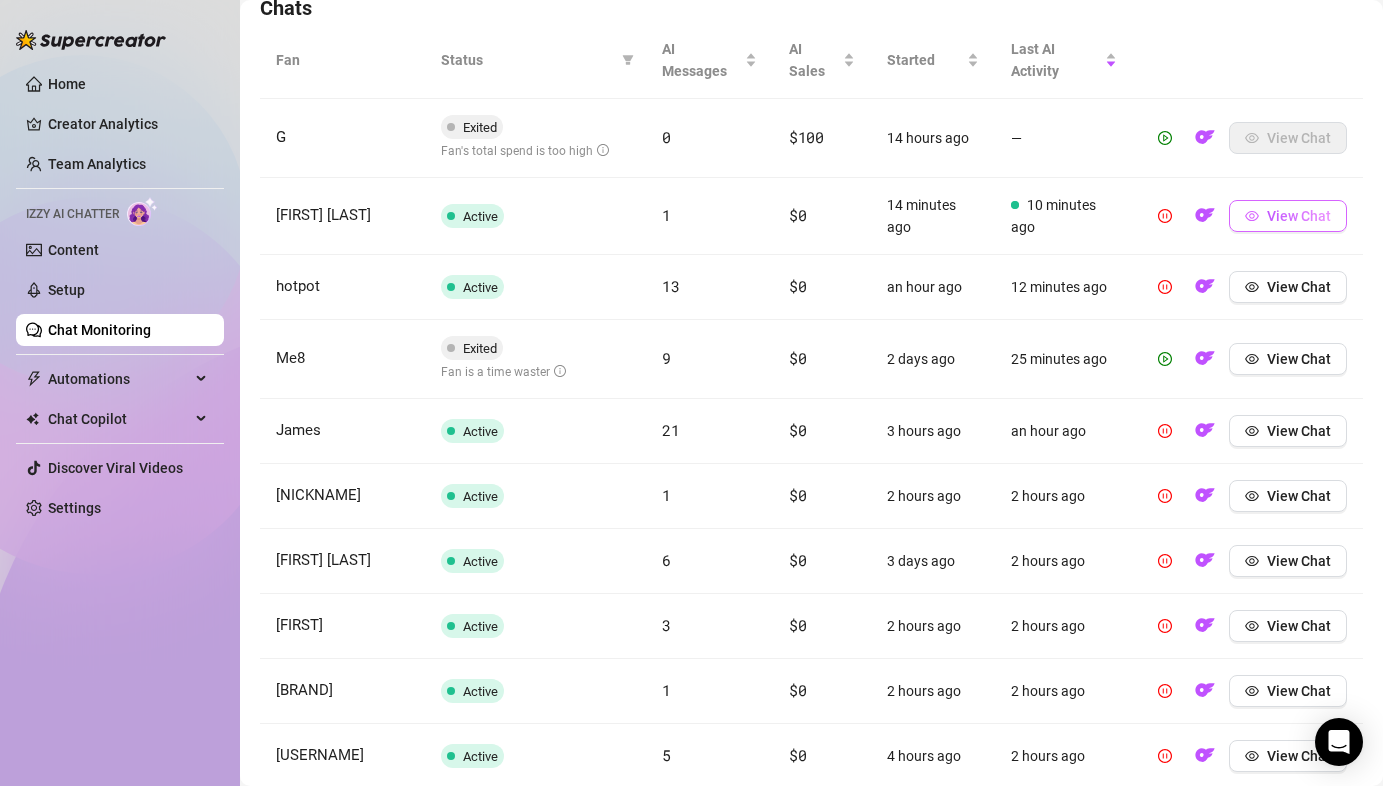 click on "View Chat" at bounding box center [1299, 216] 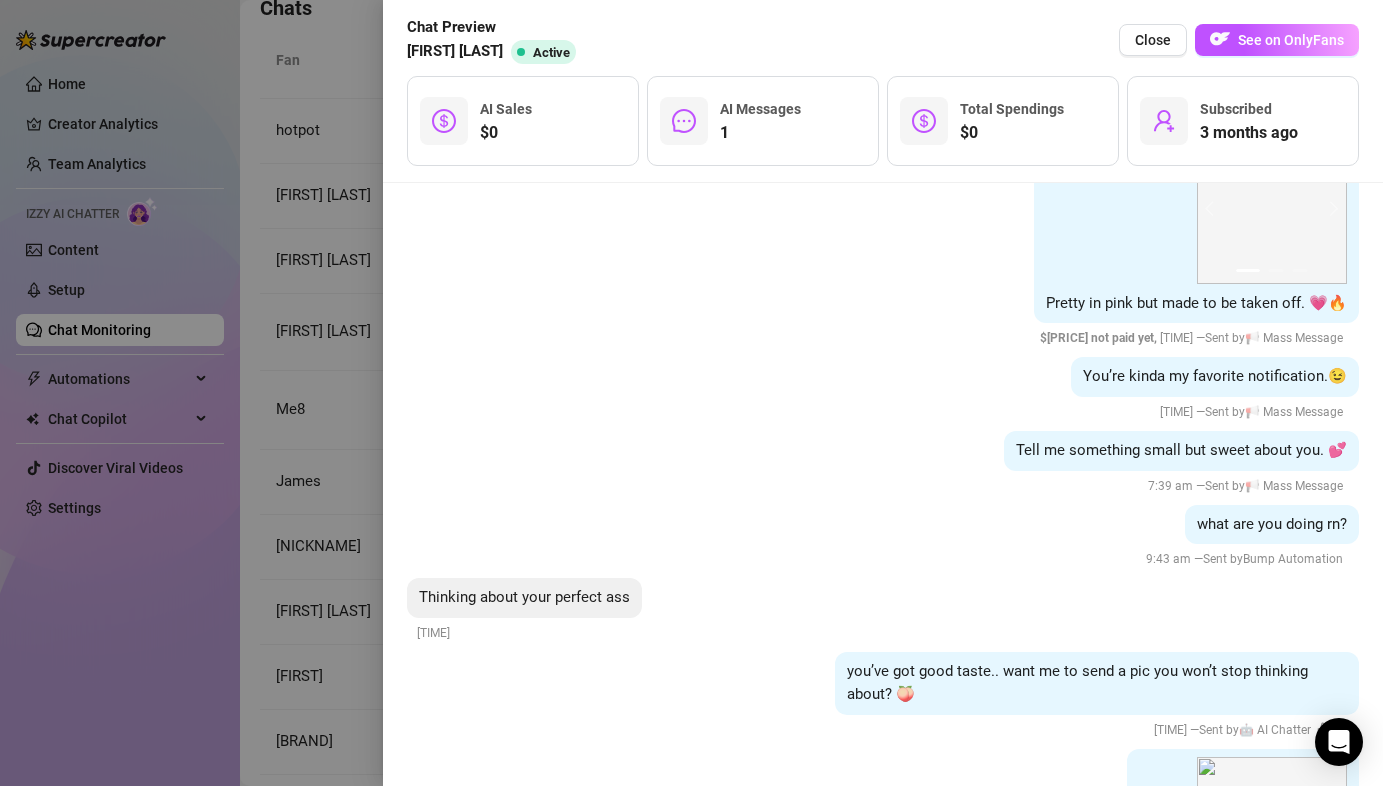 scroll, scrollTop: 2599, scrollLeft: 0, axis: vertical 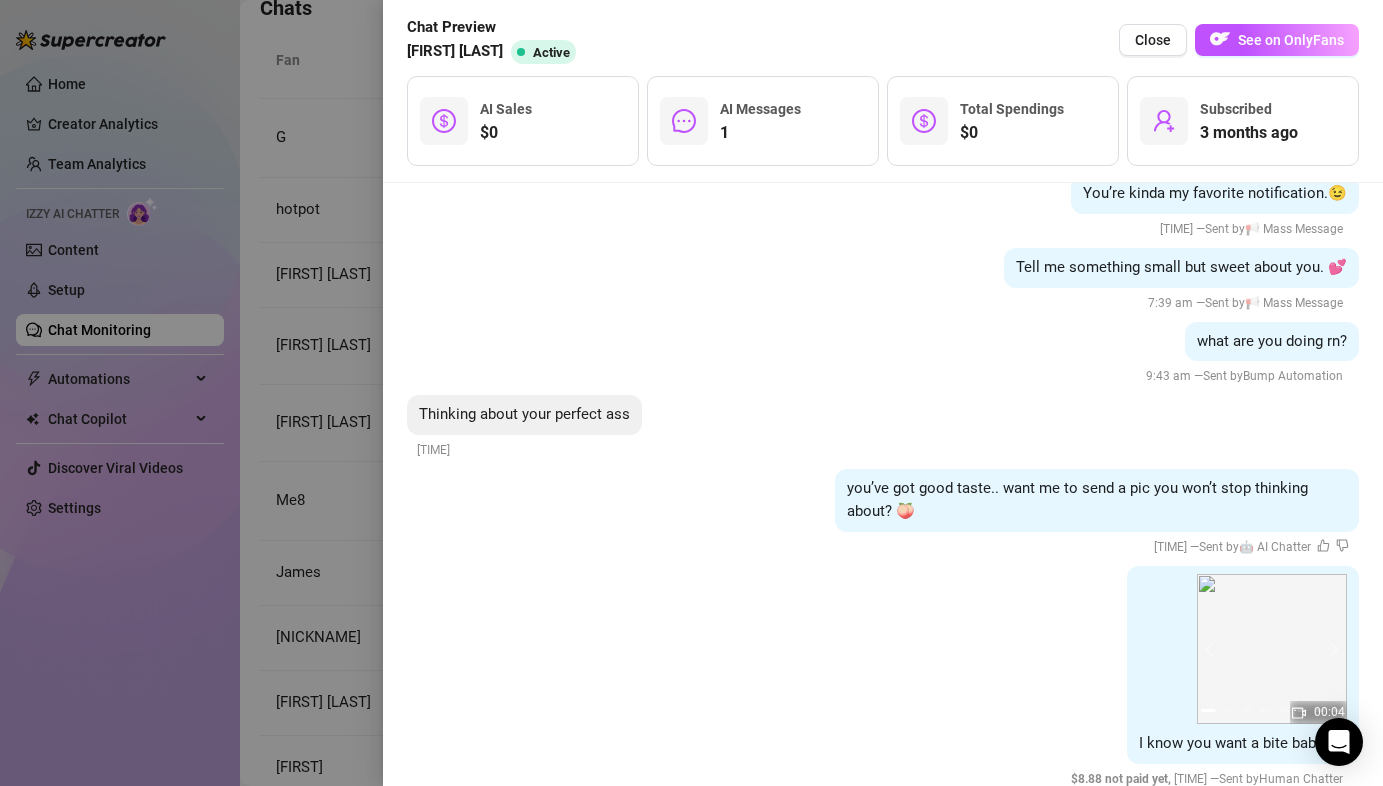 click at bounding box center [691, 393] 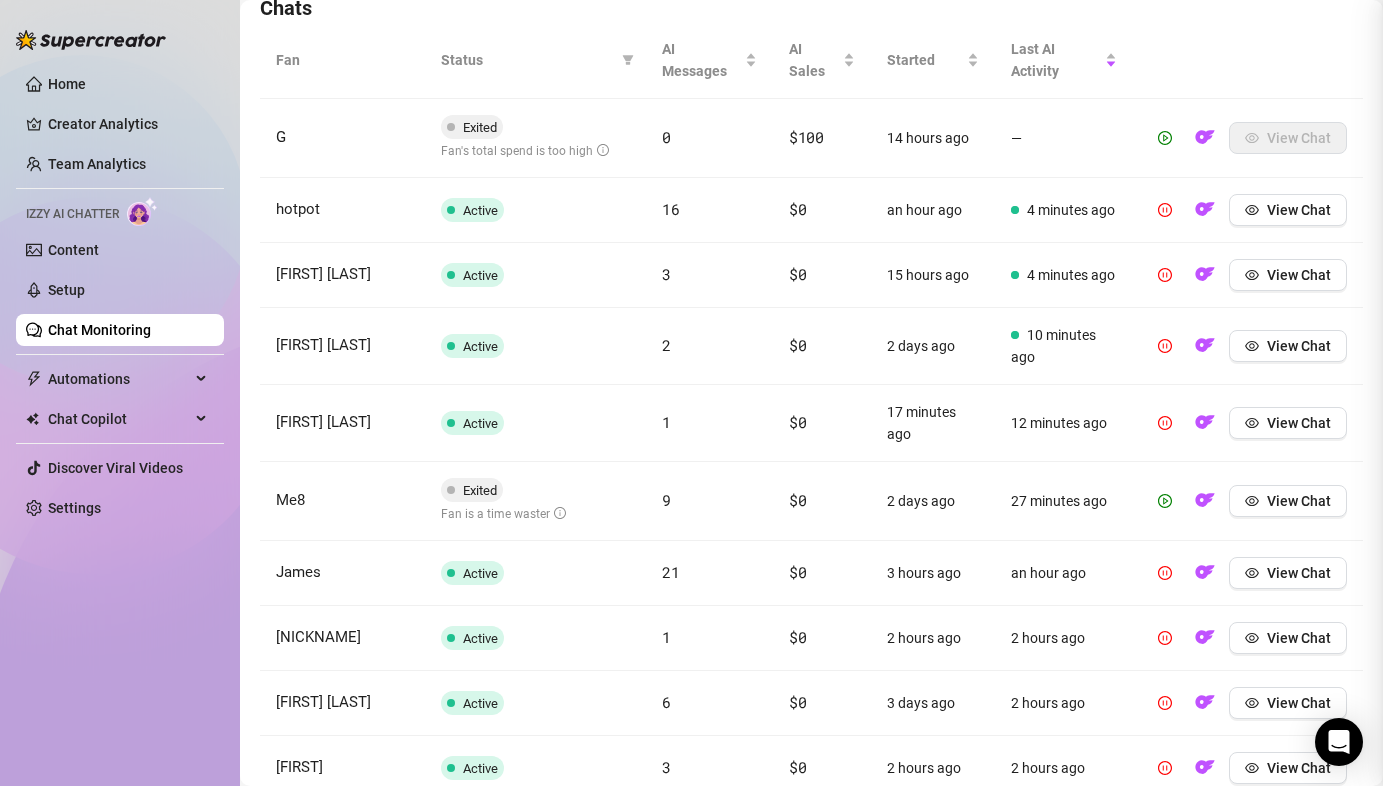 scroll, scrollTop: 0, scrollLeft: 0, axis: both 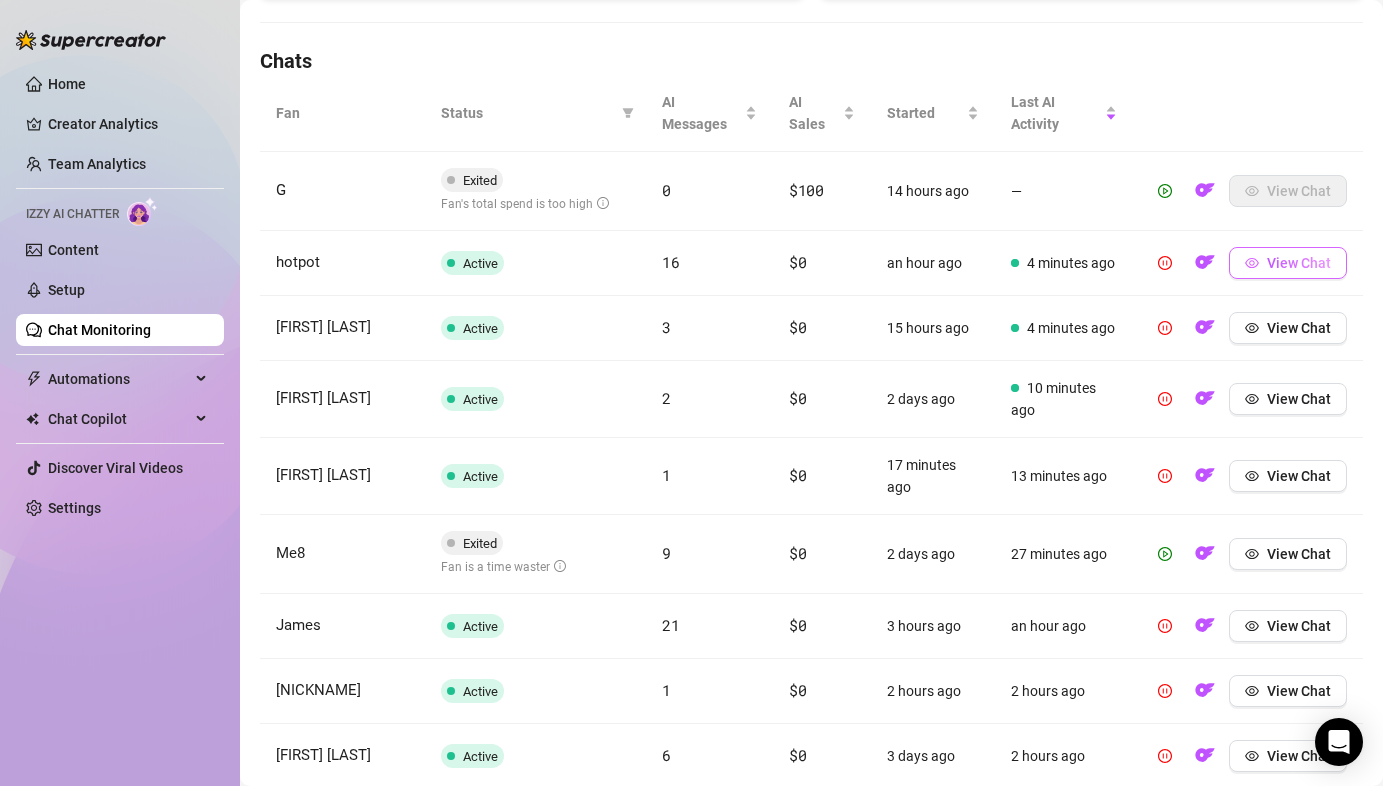 click on "View Chat" at bounding box center [1299, 263] 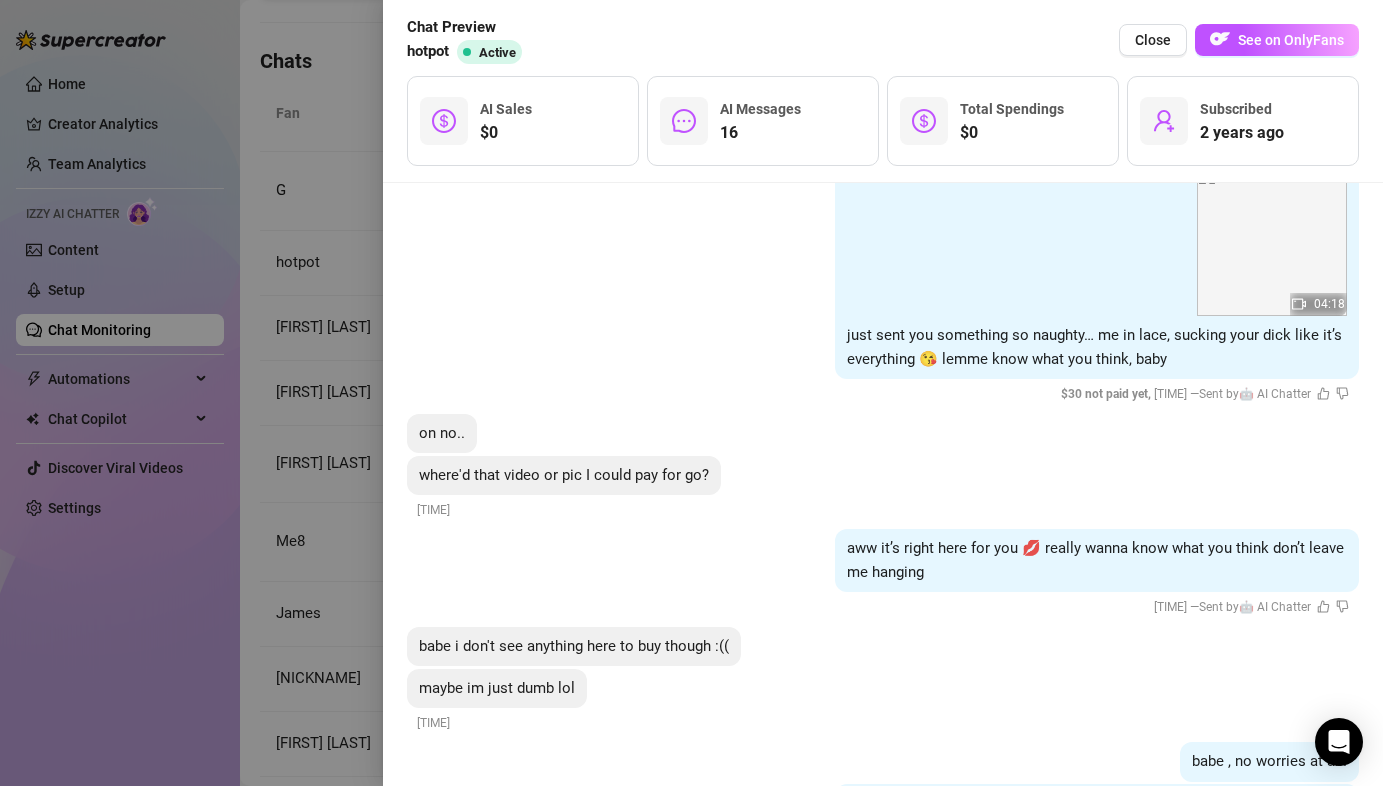 scroll, scrollTop: 3670, scrollLeft: 0, axis: vertical 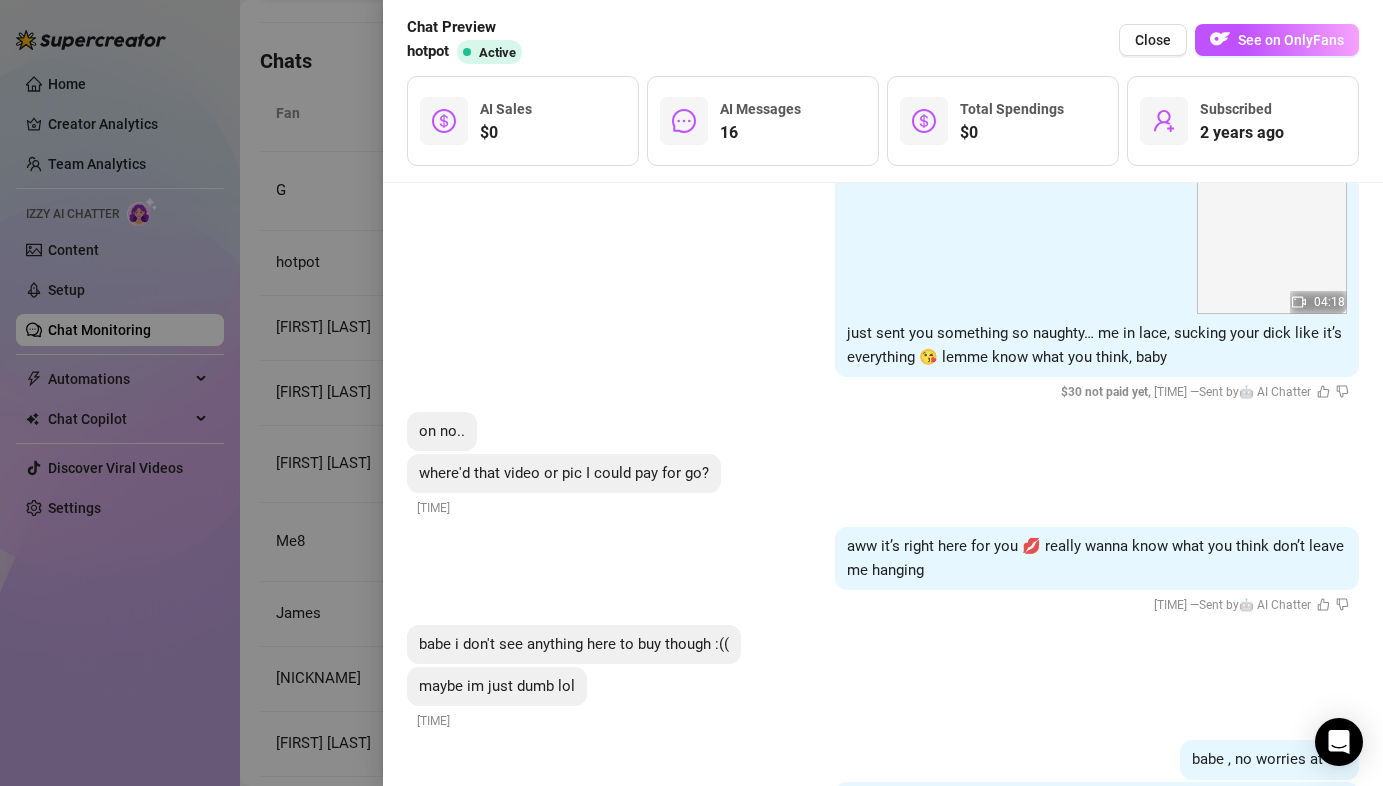 click at bounding box center [691, 393] 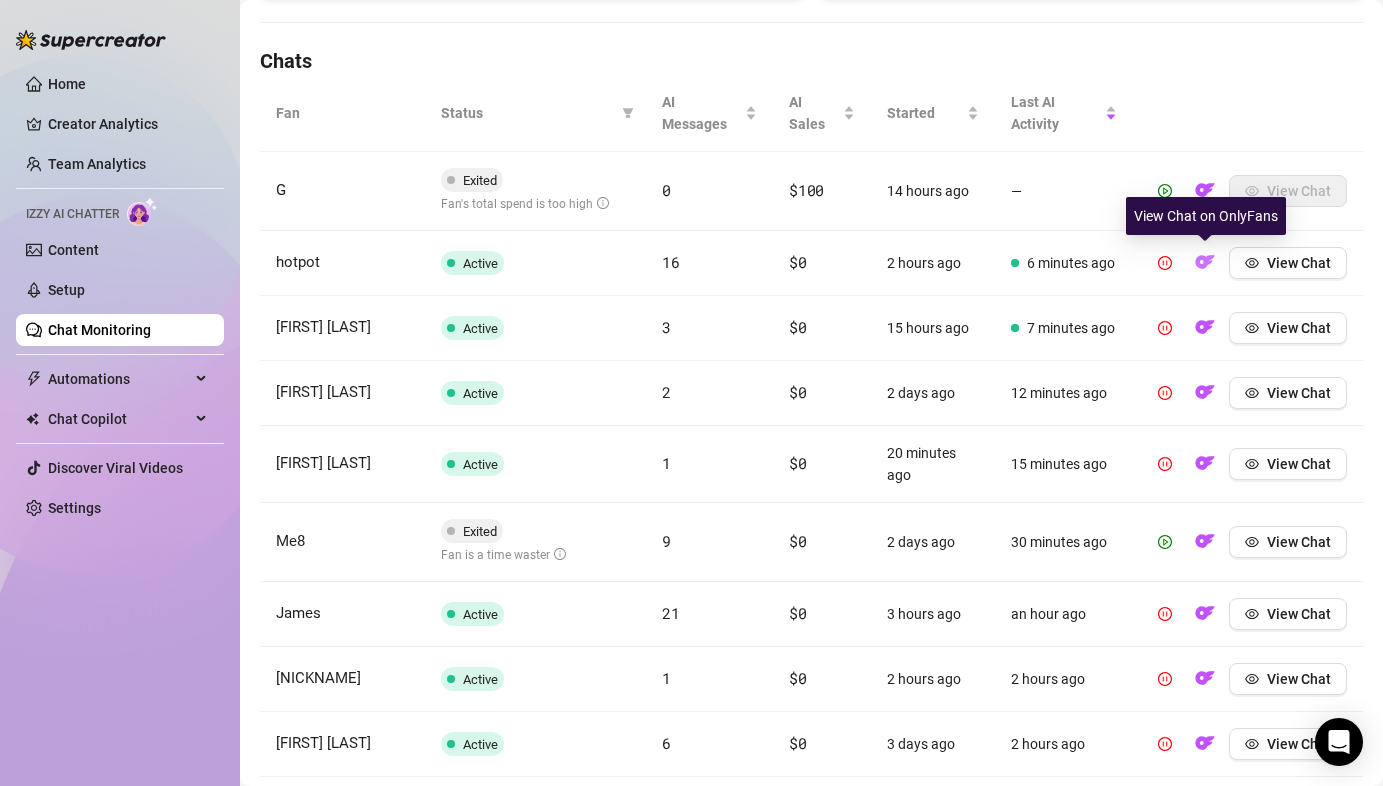 click at bounding box center [1205, 262] 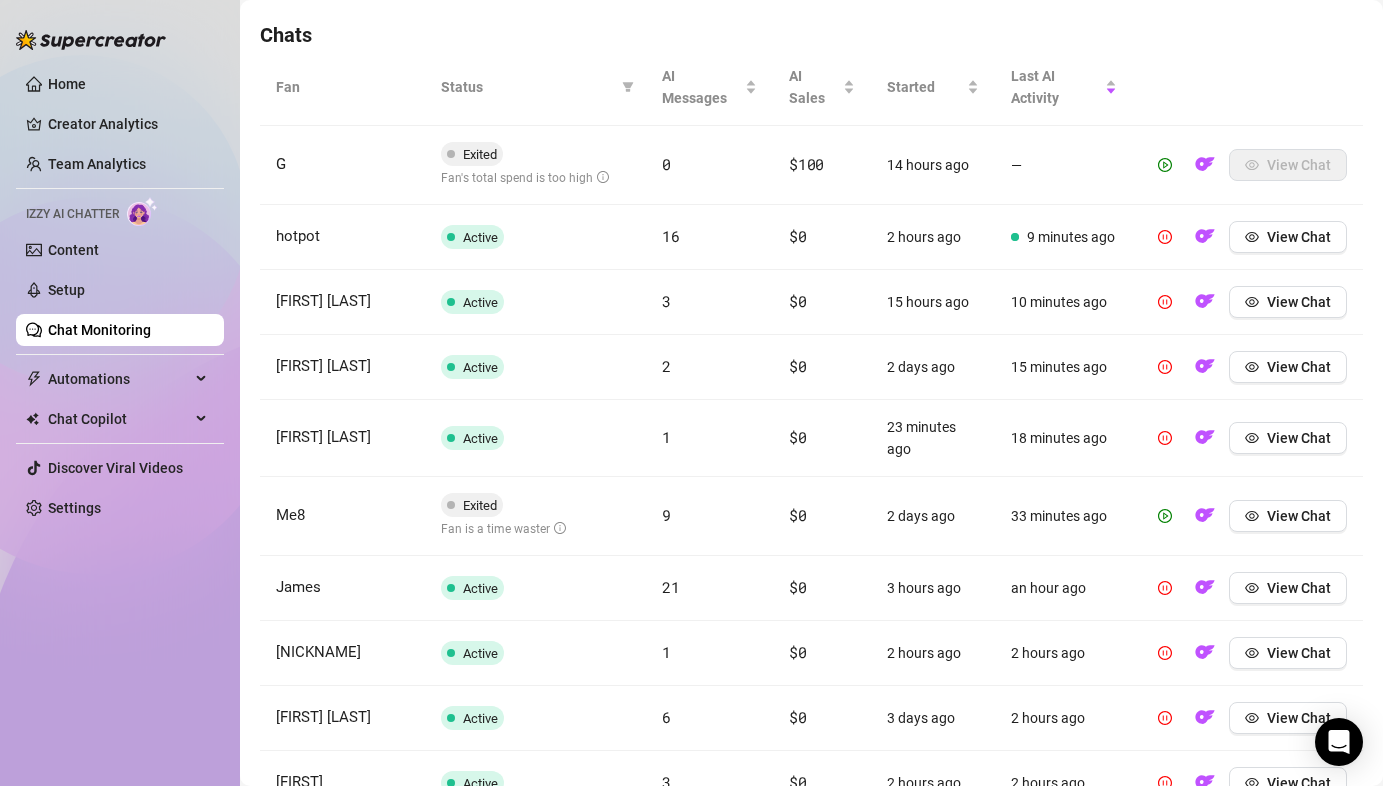 scroll, scrollTop: 689, scrollLeft: 0, axis: vertical 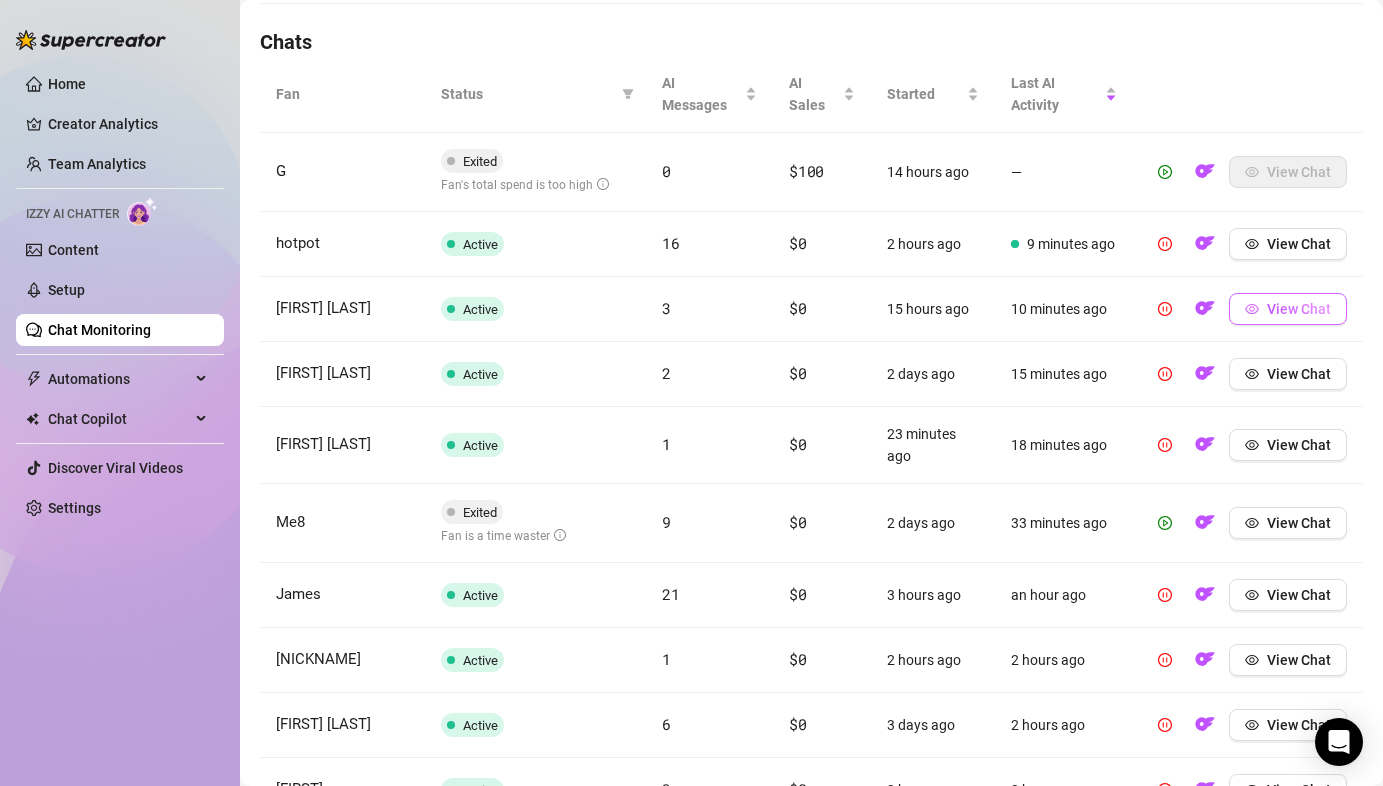 click on "View Chat" at bounding box center [1299, 309] 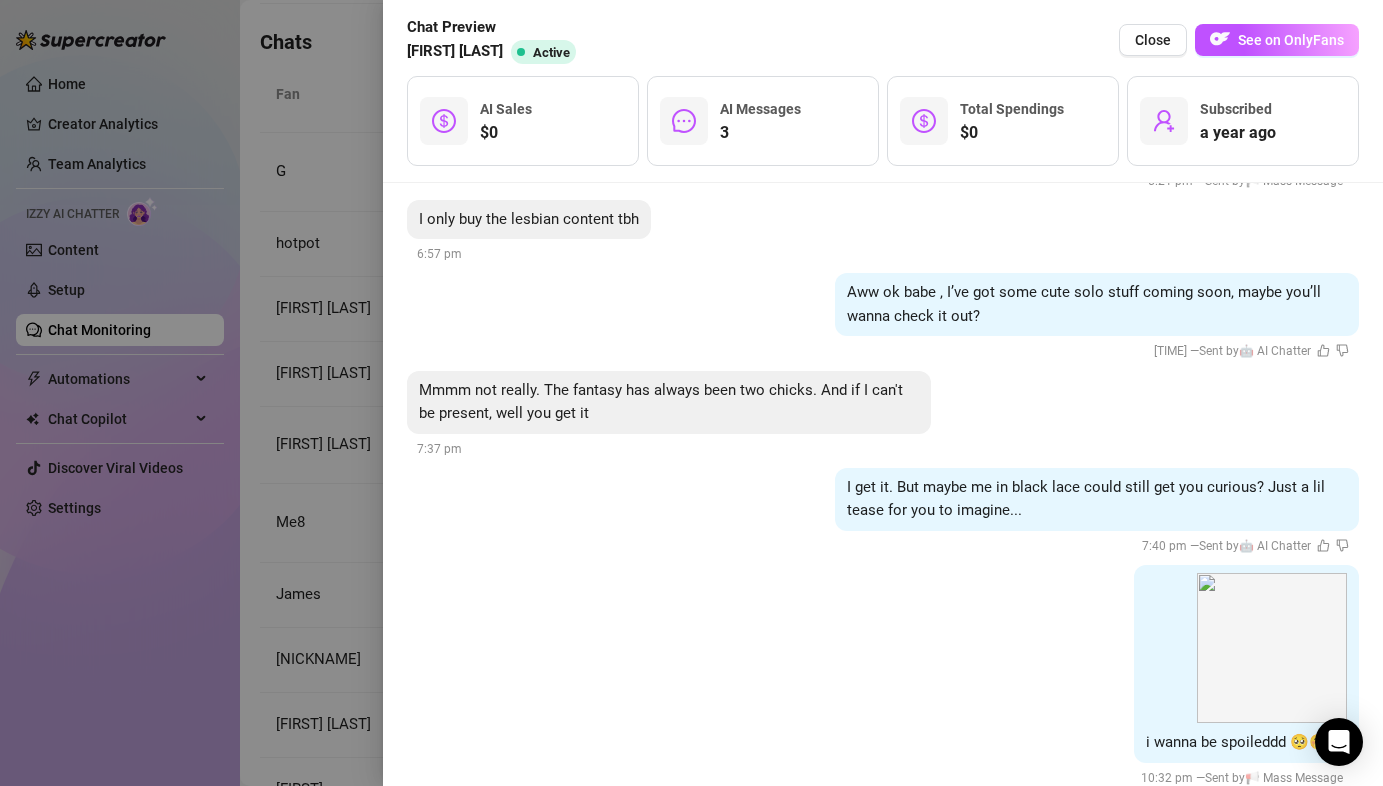 scroll, scrollTop: 2635, scrollLeft: 0, axis: vertical 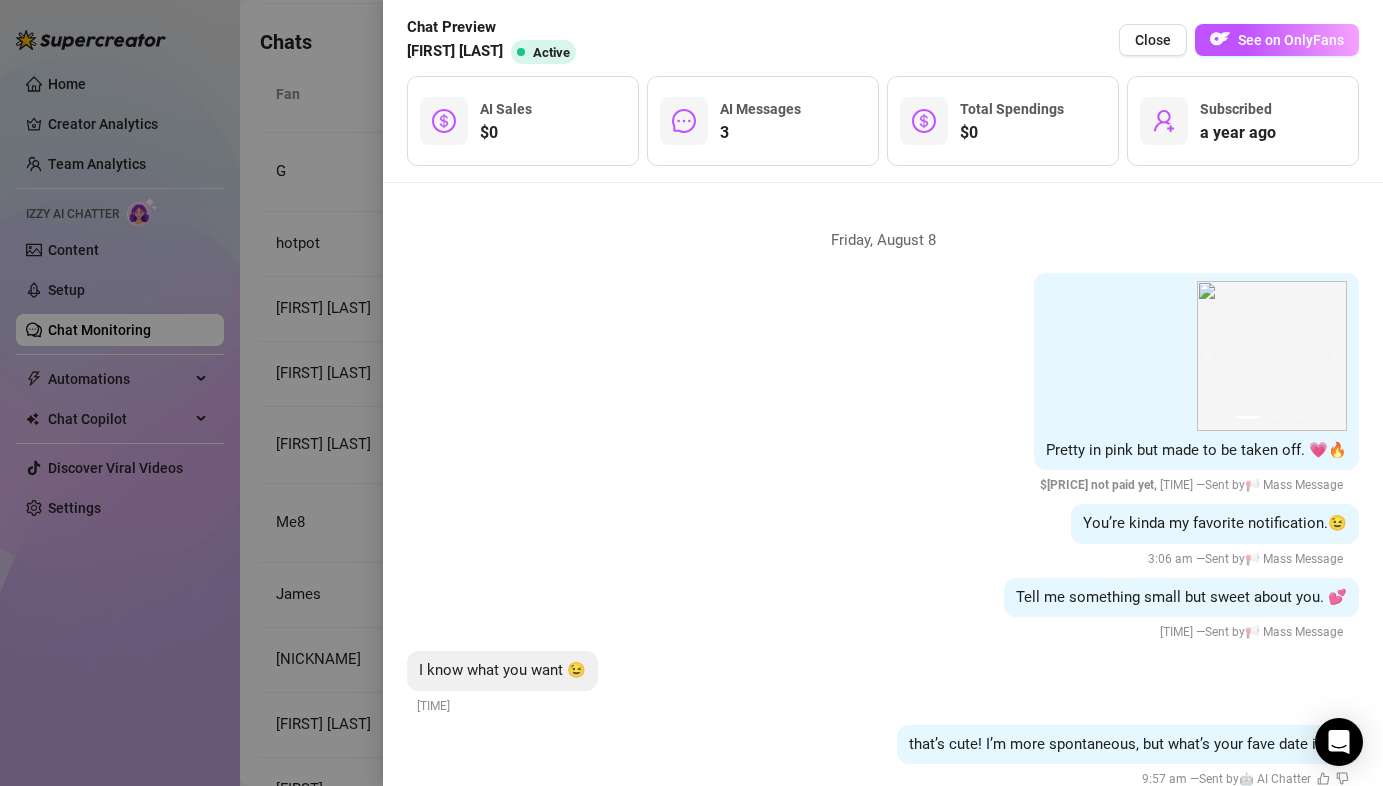 click at bounding box center (691, 393) 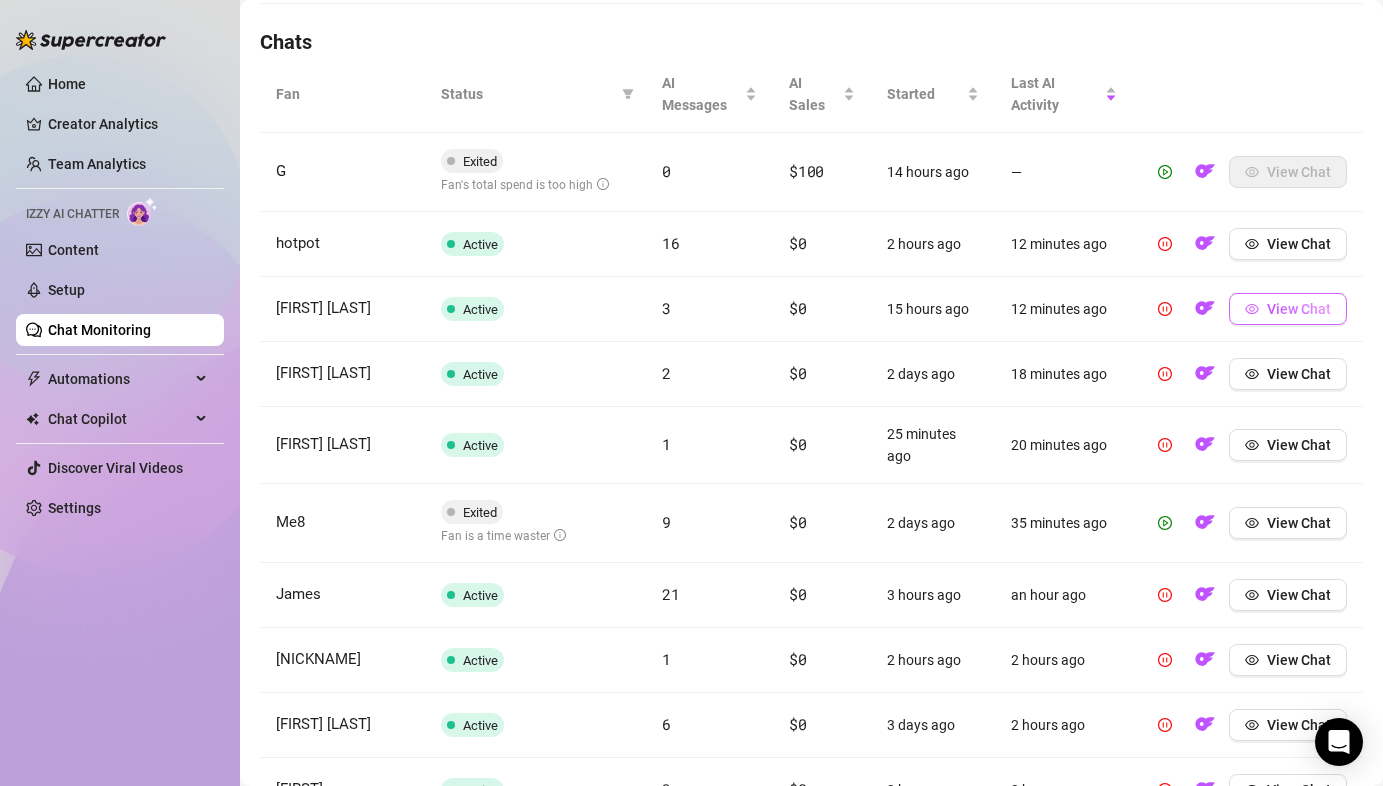 click on "View Chat" at bounding box center [1299, 309] 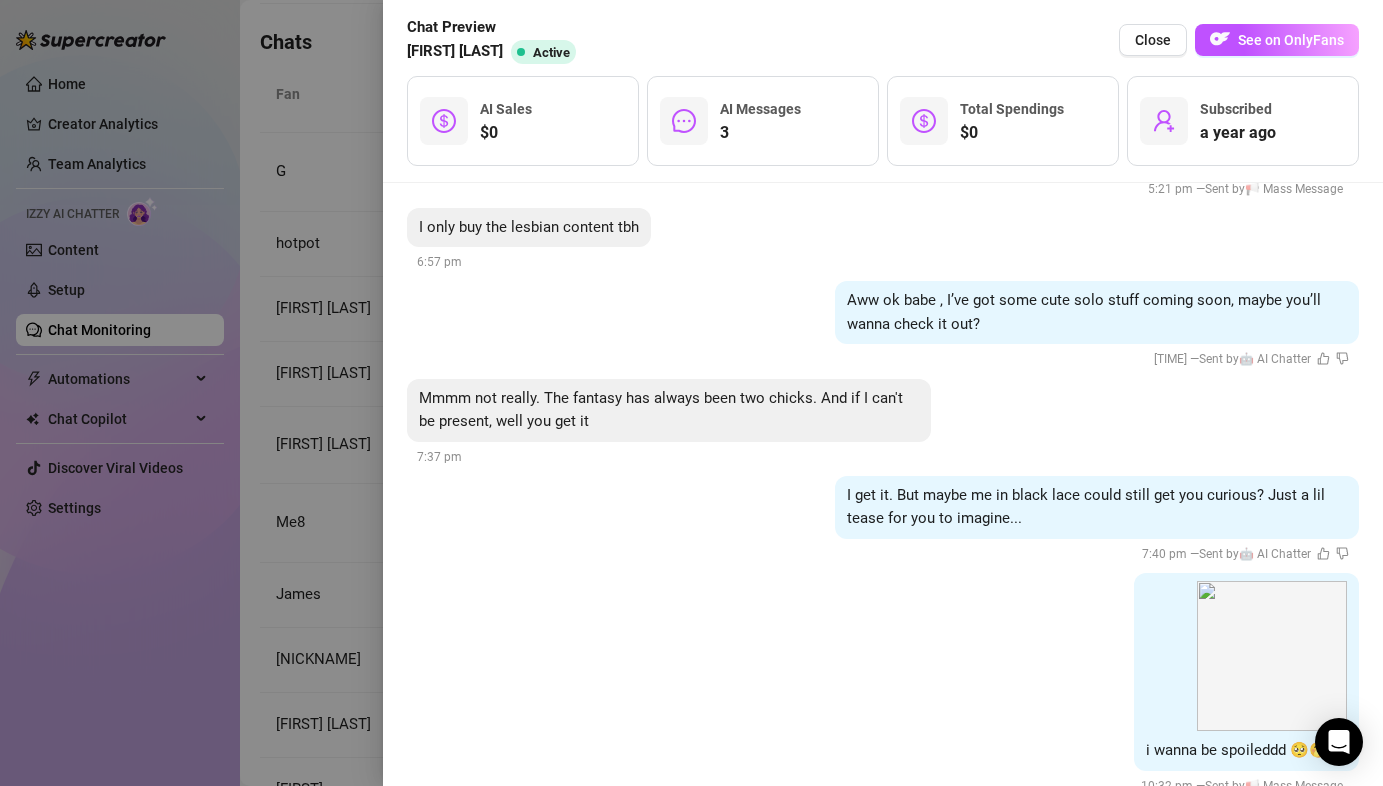 scroll, scrollTop: 2635, scrollLeft: 0, axis: vertical 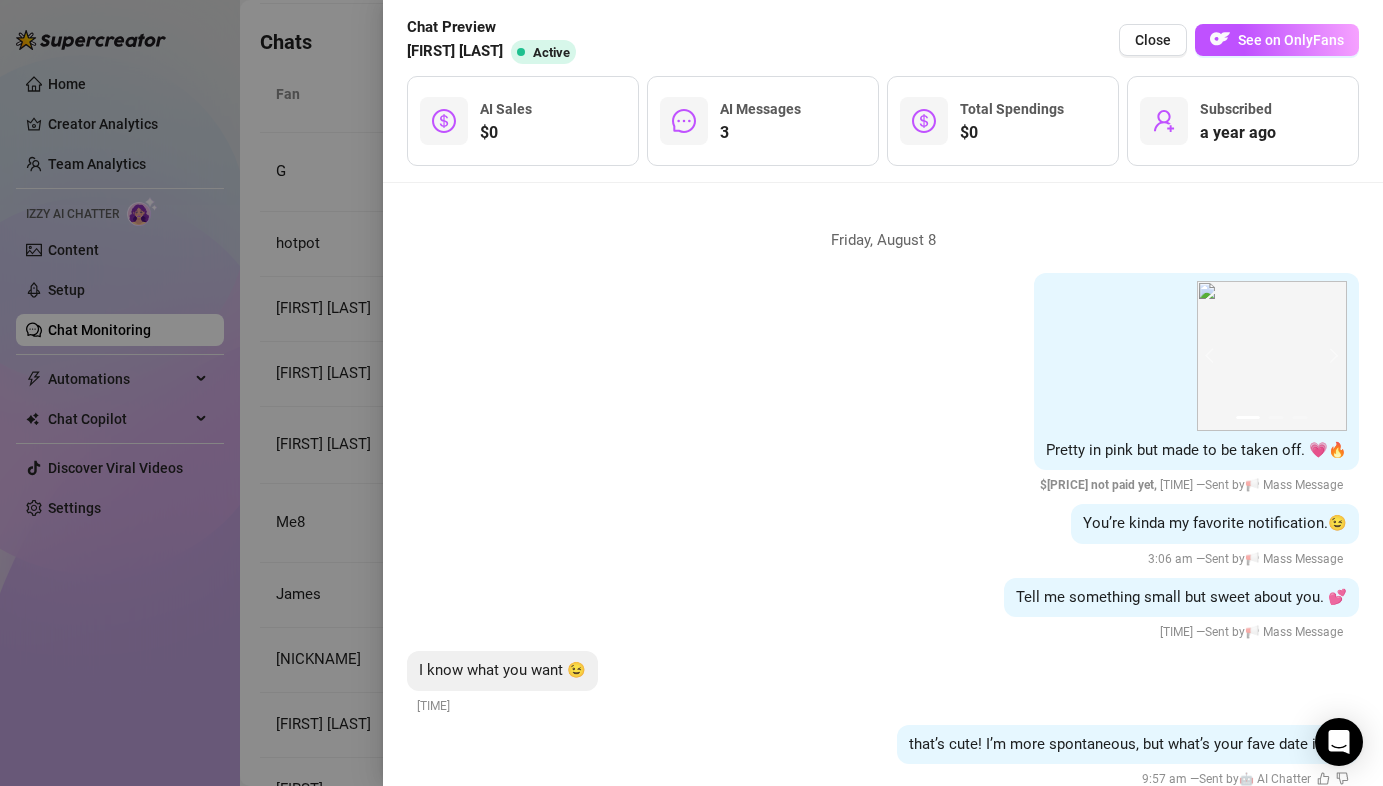click at bounding box center (691, 393) 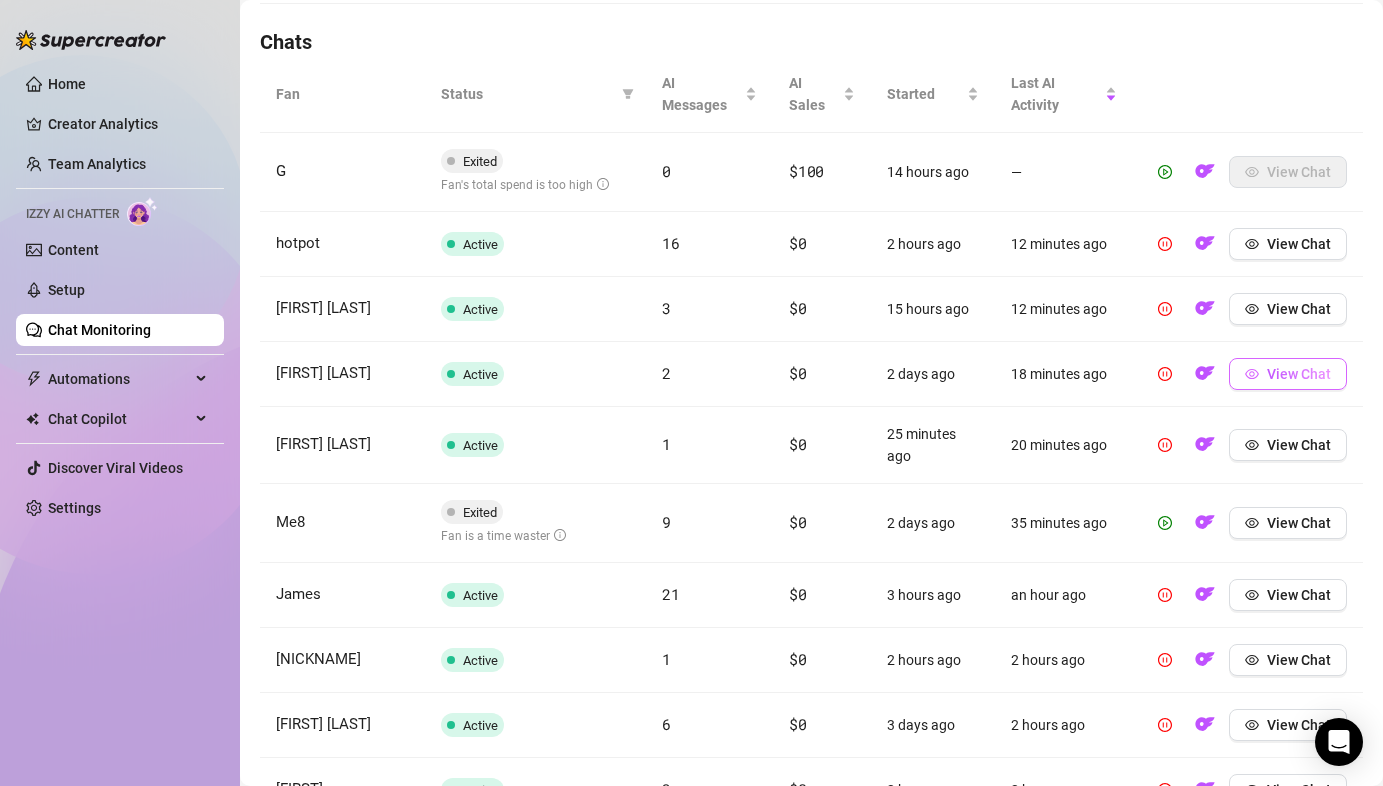 click on "View Chat" at bounding box center [1299, 374] 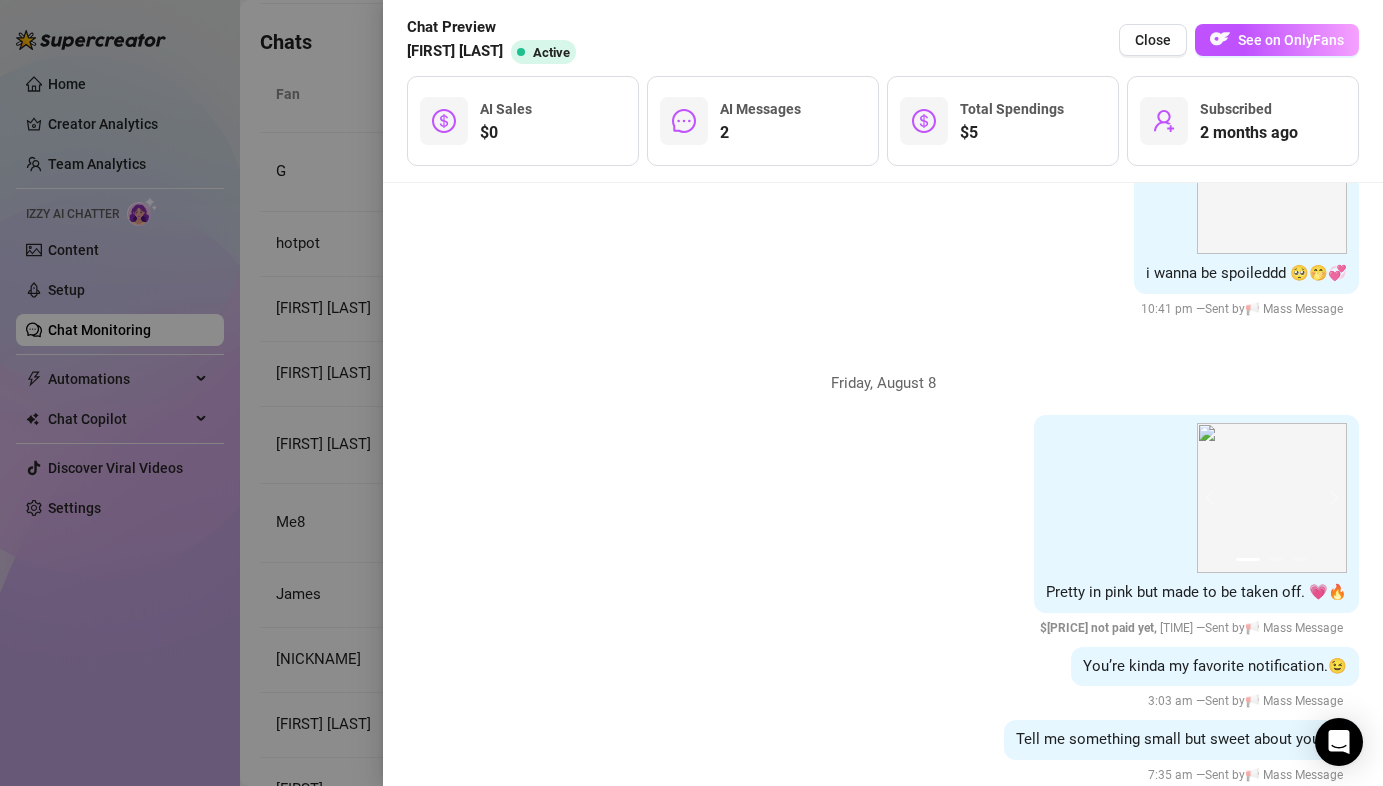 scroll, scrollTop: 3972, scrollLeft: 0, axis: vertical 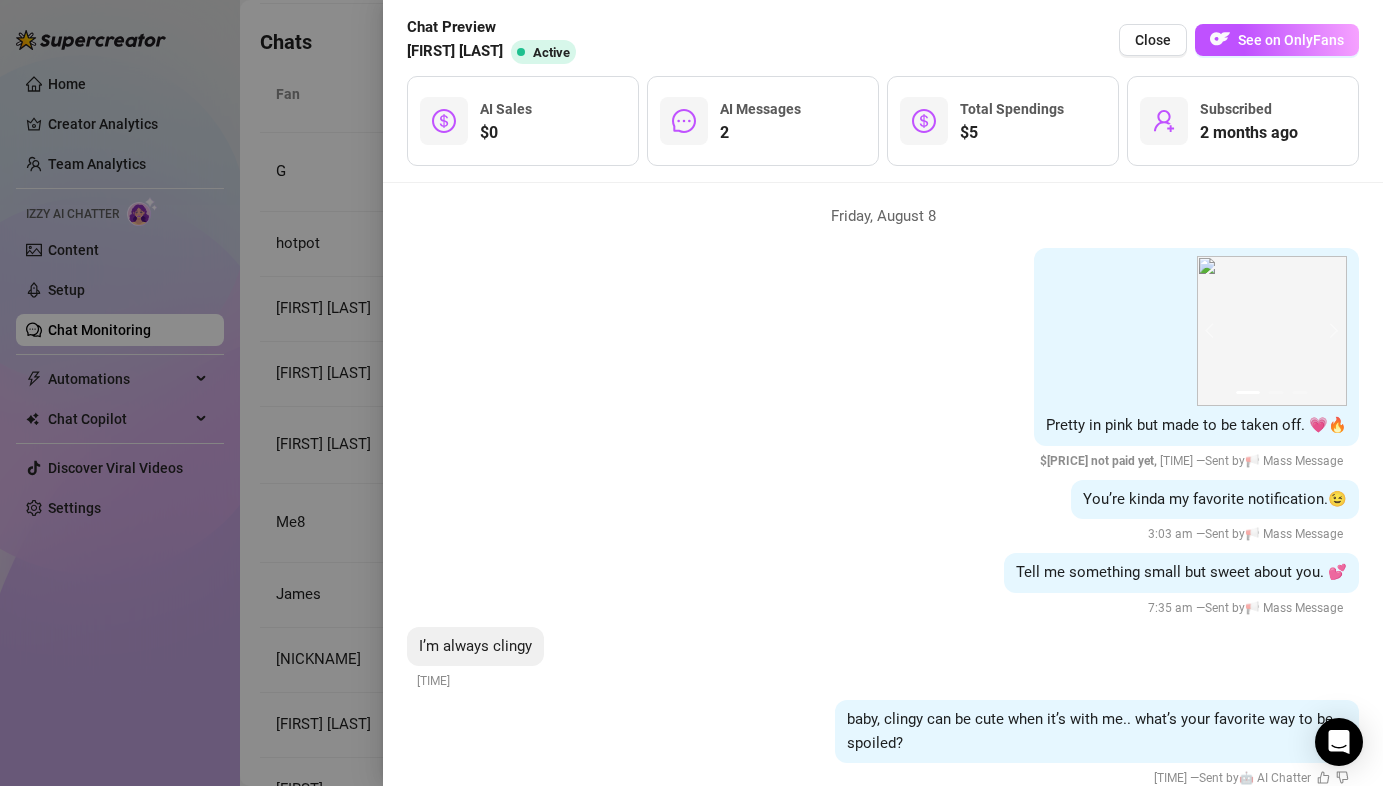 click at bounding box center (691, 393) 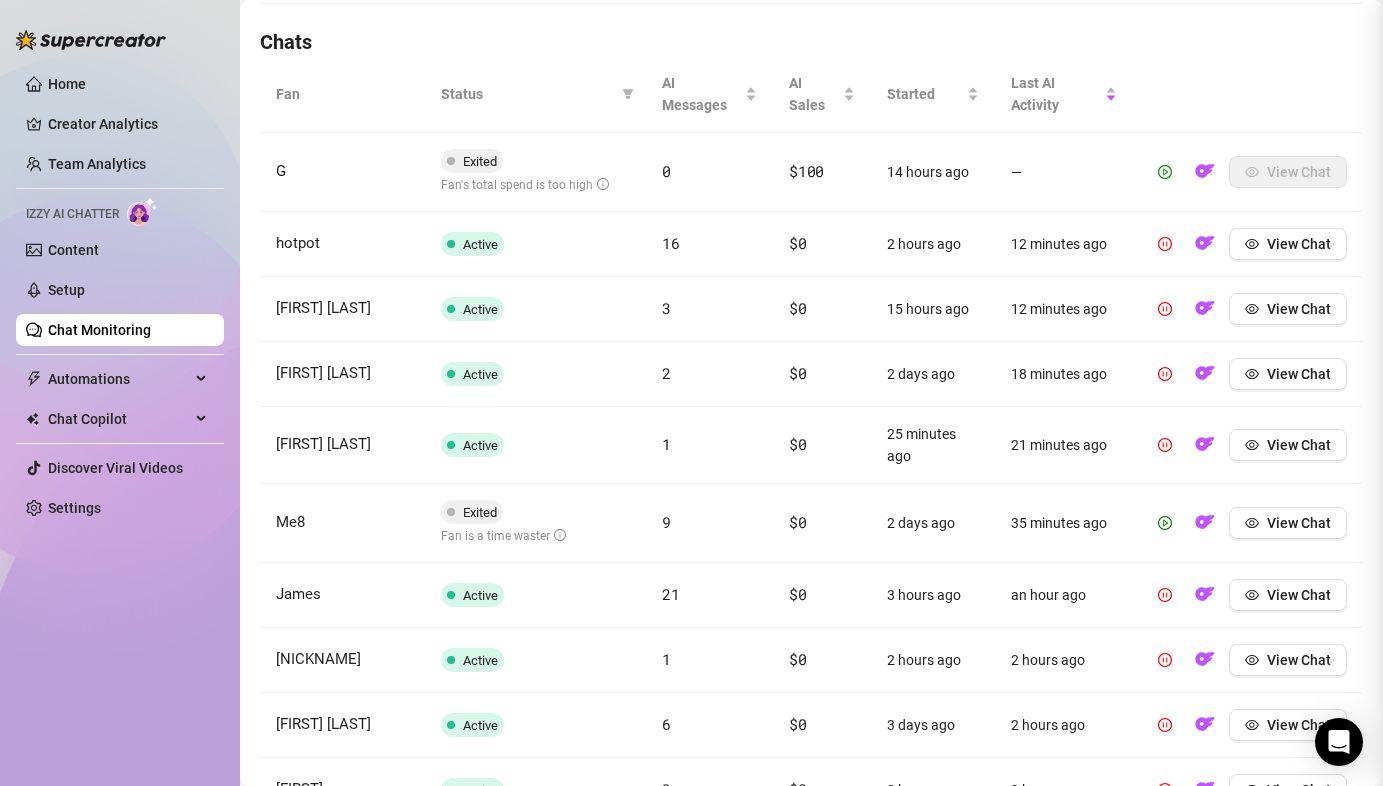 scroll, scrollTop: 0, scrollLeft: 0, axis: both 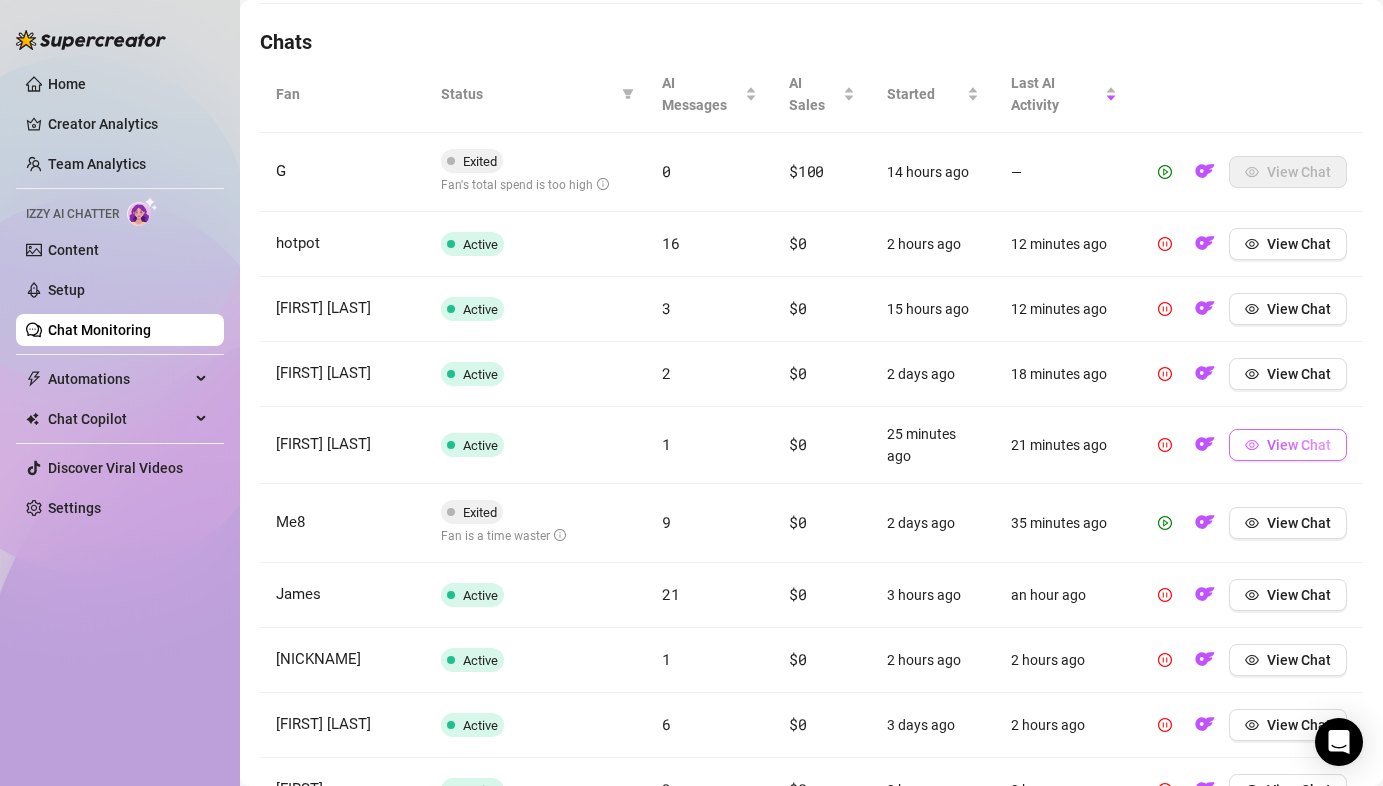 click on "View Chat" at bounding box center [1299, 445] 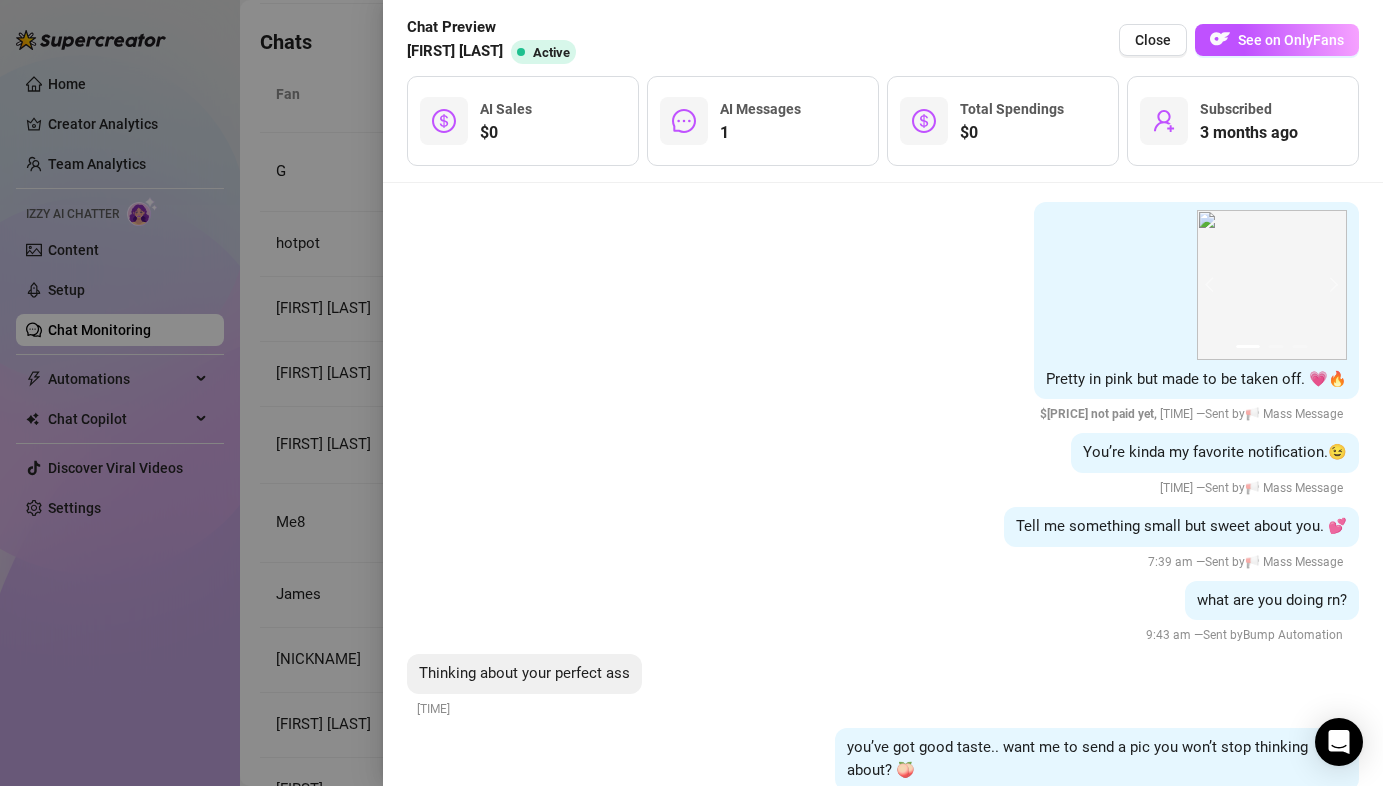 scroll, scrollTop: 2599, scrollLeft: 0, axis: vertical 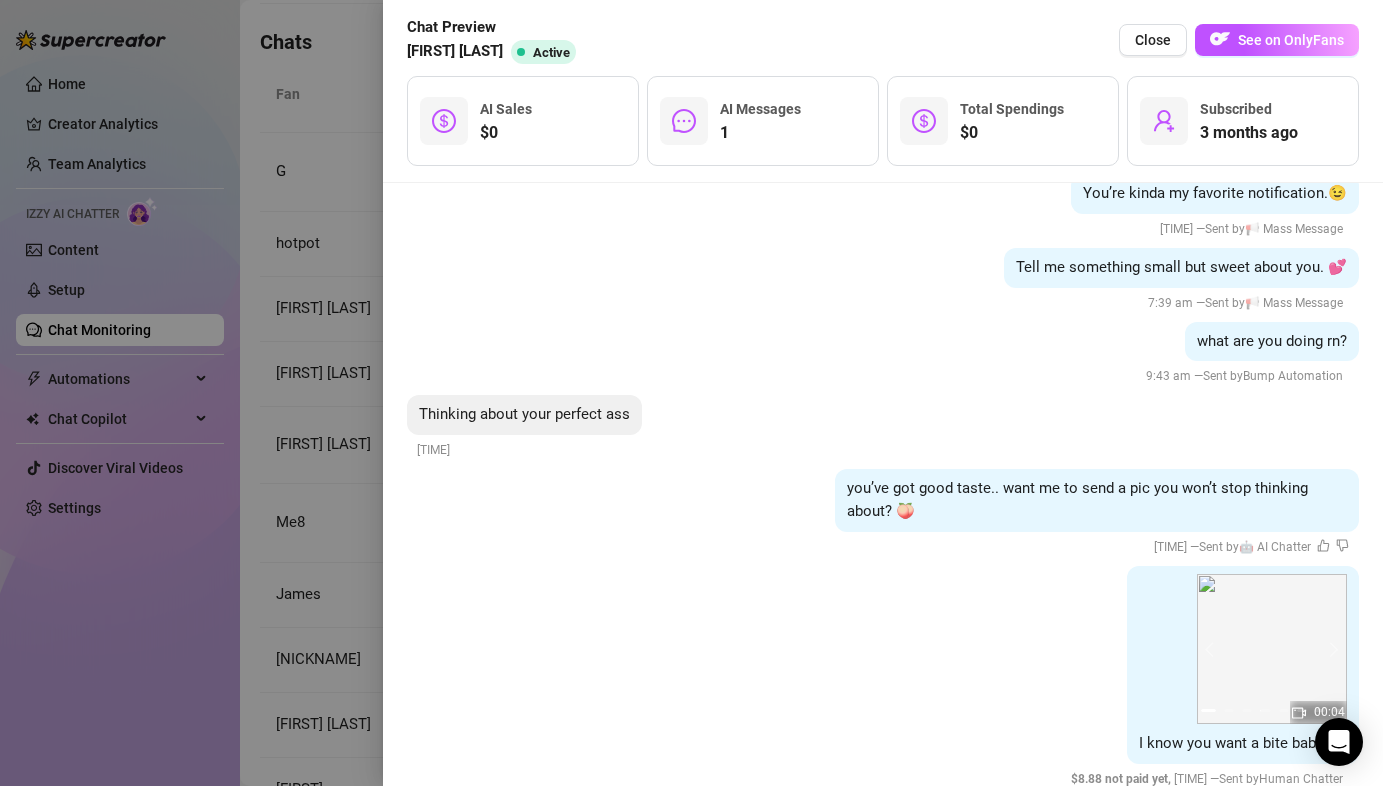 click at bounding box center [691, 393] 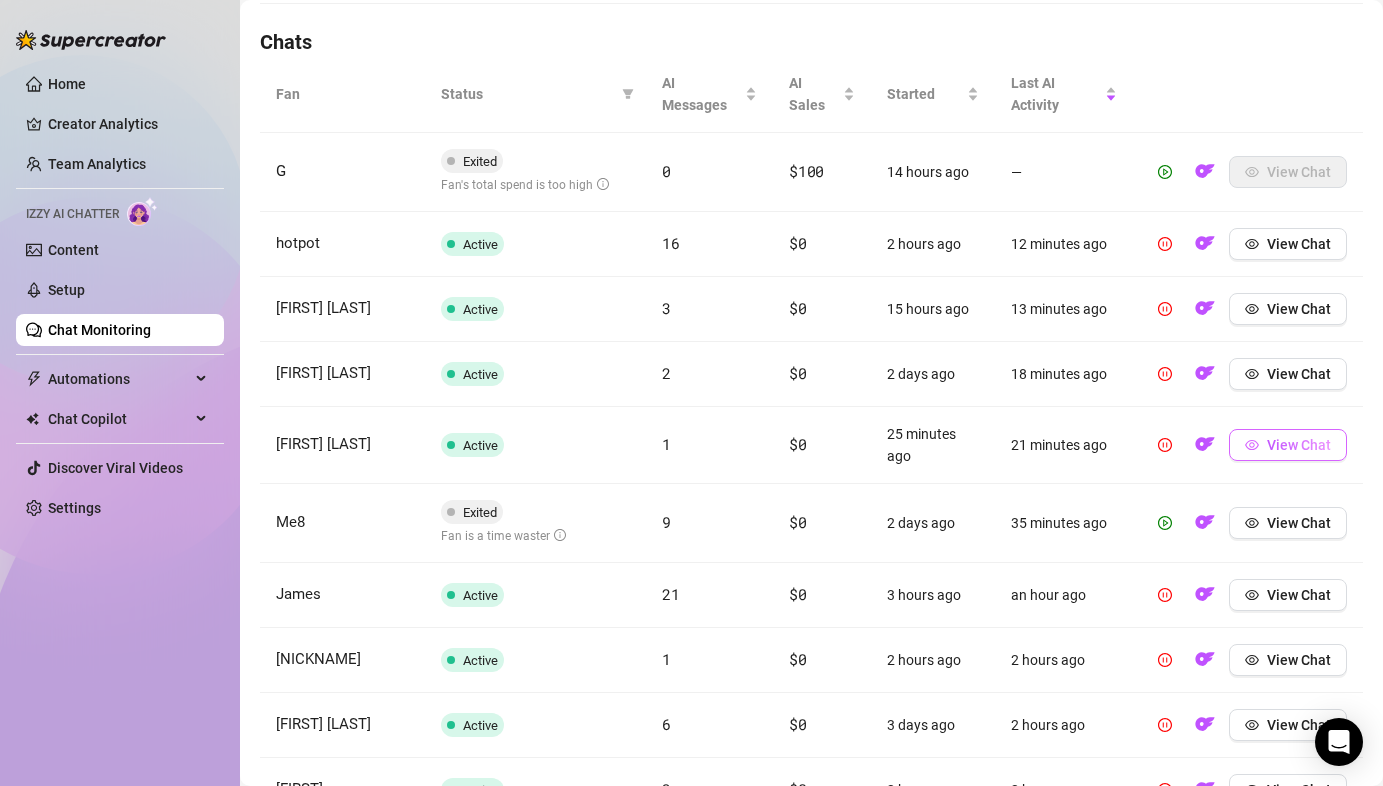 click on "View Chat" at bounding box center [1299, 445] 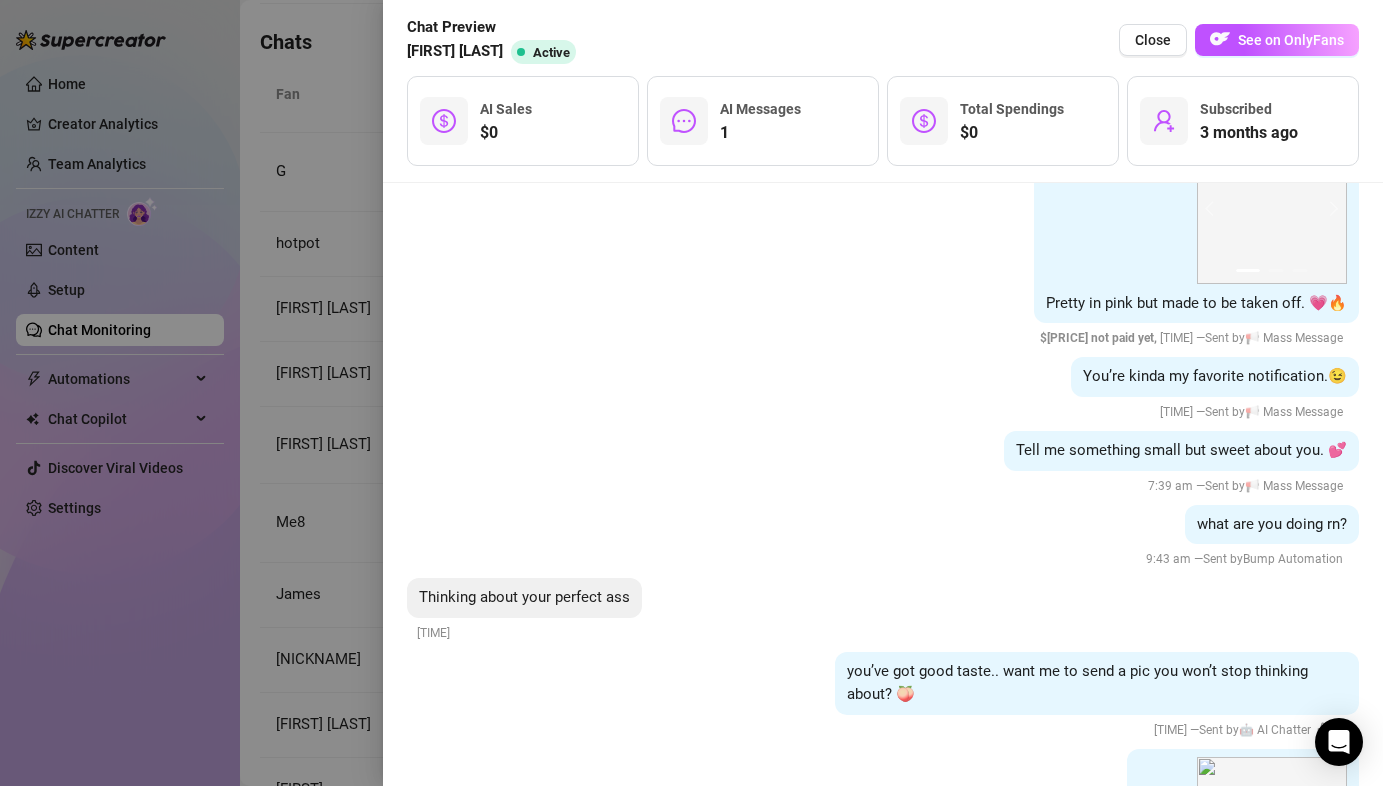 scroll, scrollTop: 2599, scrollLeft: 0, axis: vertical 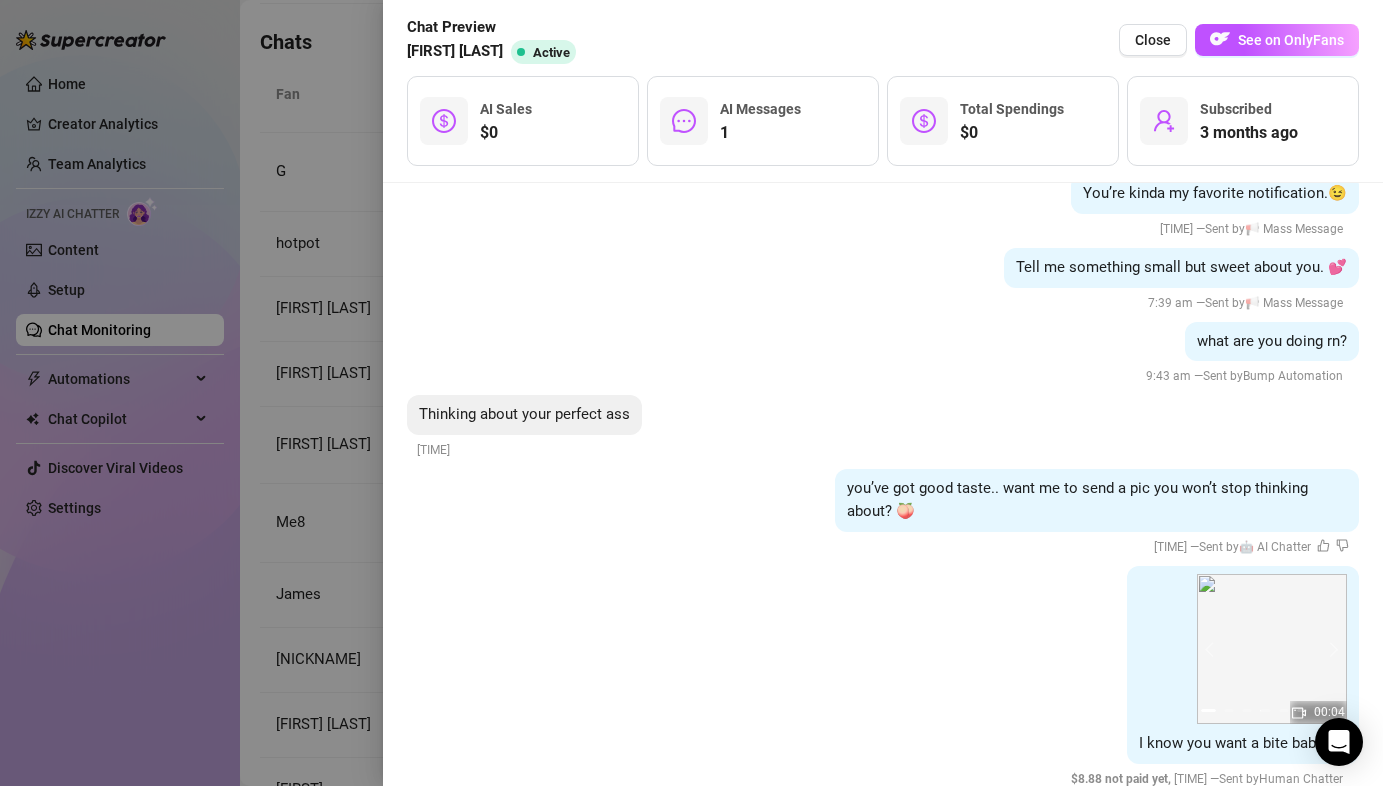click at bounding box center [691, 393] 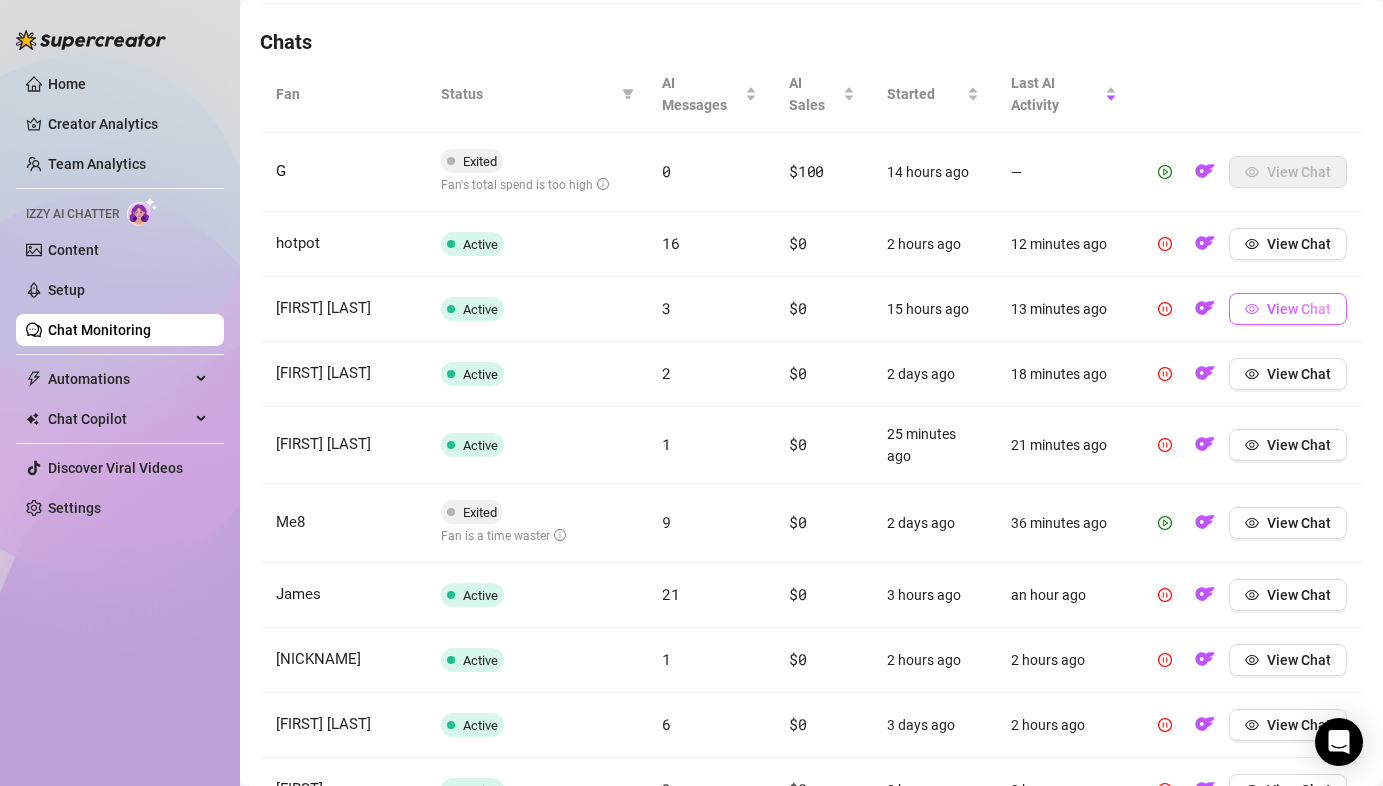 click on "View Chat" at bounding box center (1299, 309) 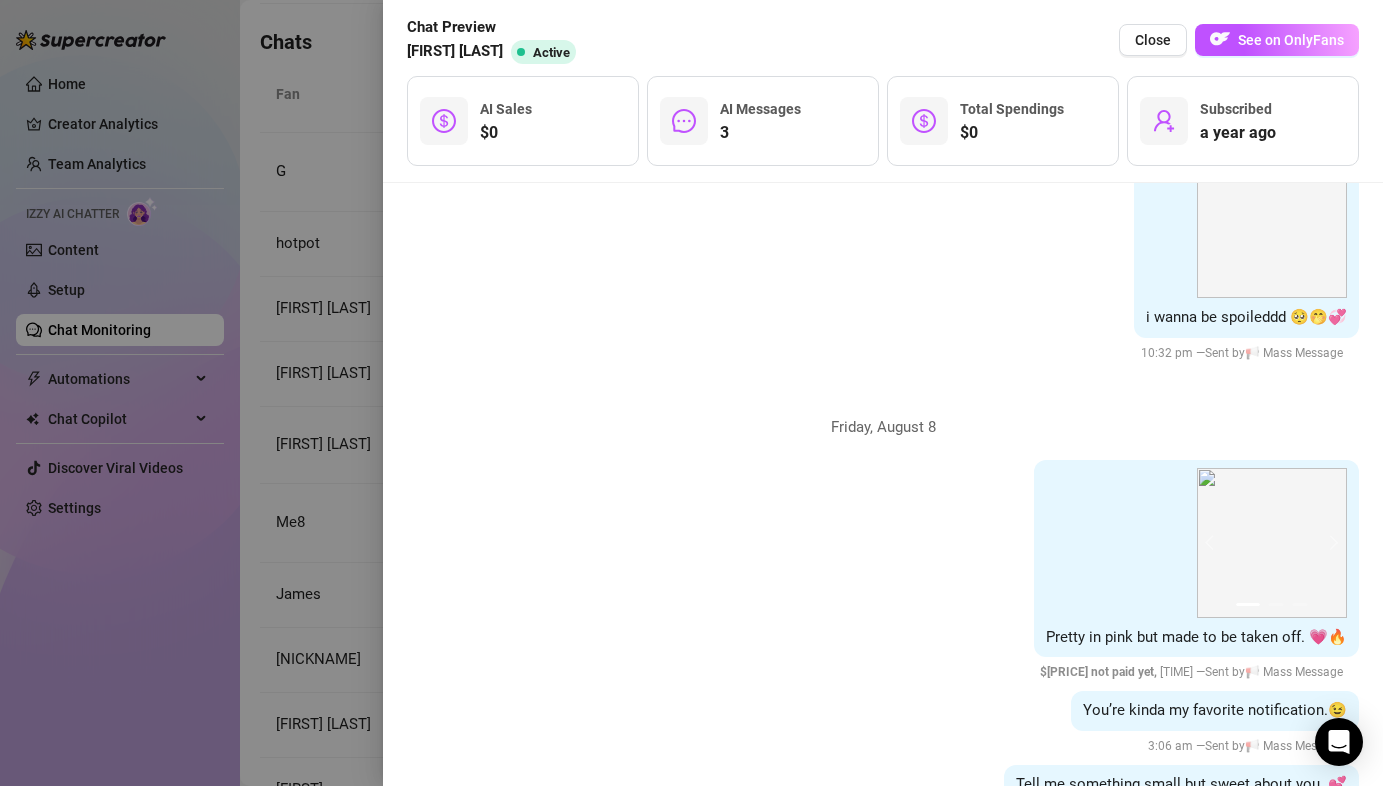 scroll, scrollTop: 2635, scrollLeft: 0, axis: vertical 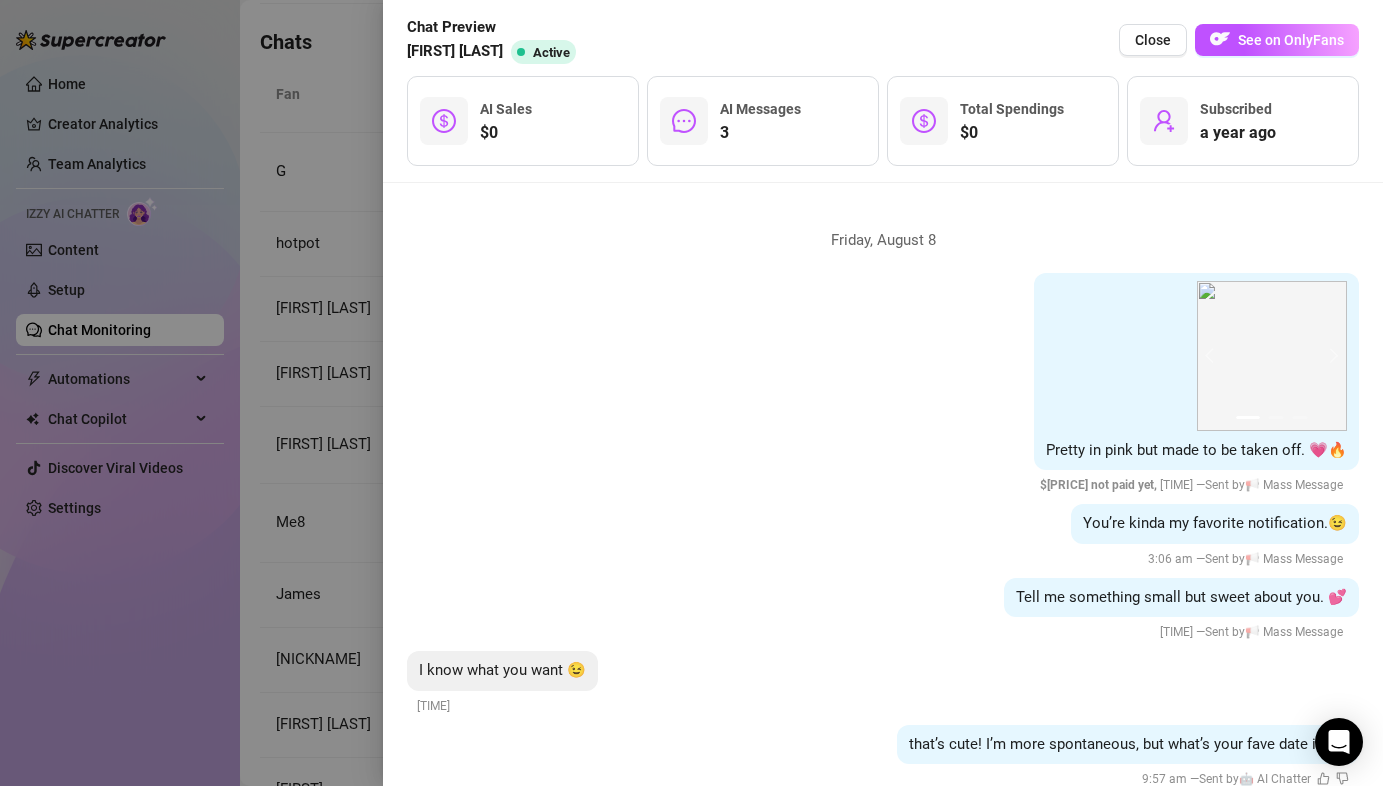 click at bounding box center (691, 393) 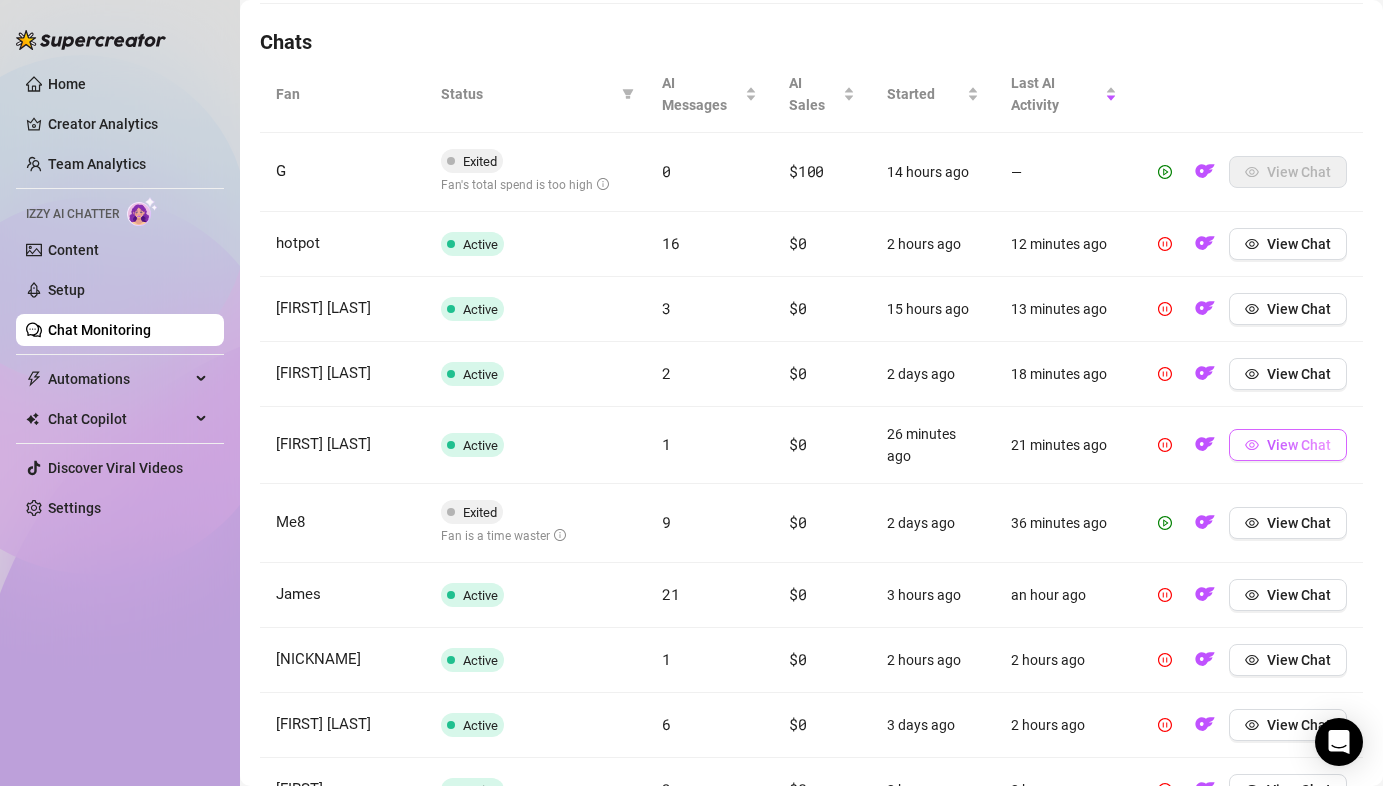 click on "View Chat" at bounding box center (1299, 445) 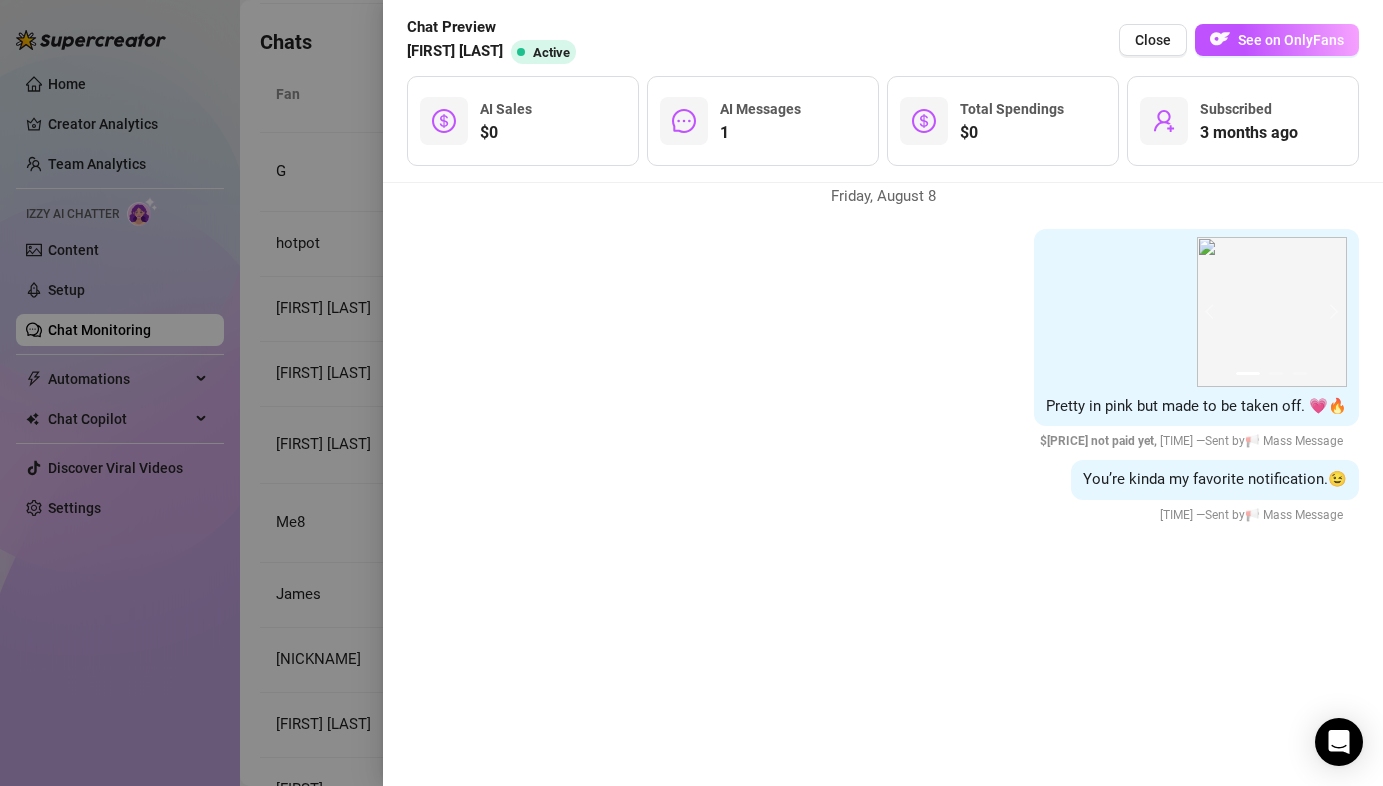 scroll, scrollTop: 2599, scrollLeft: 0, axis: vertical 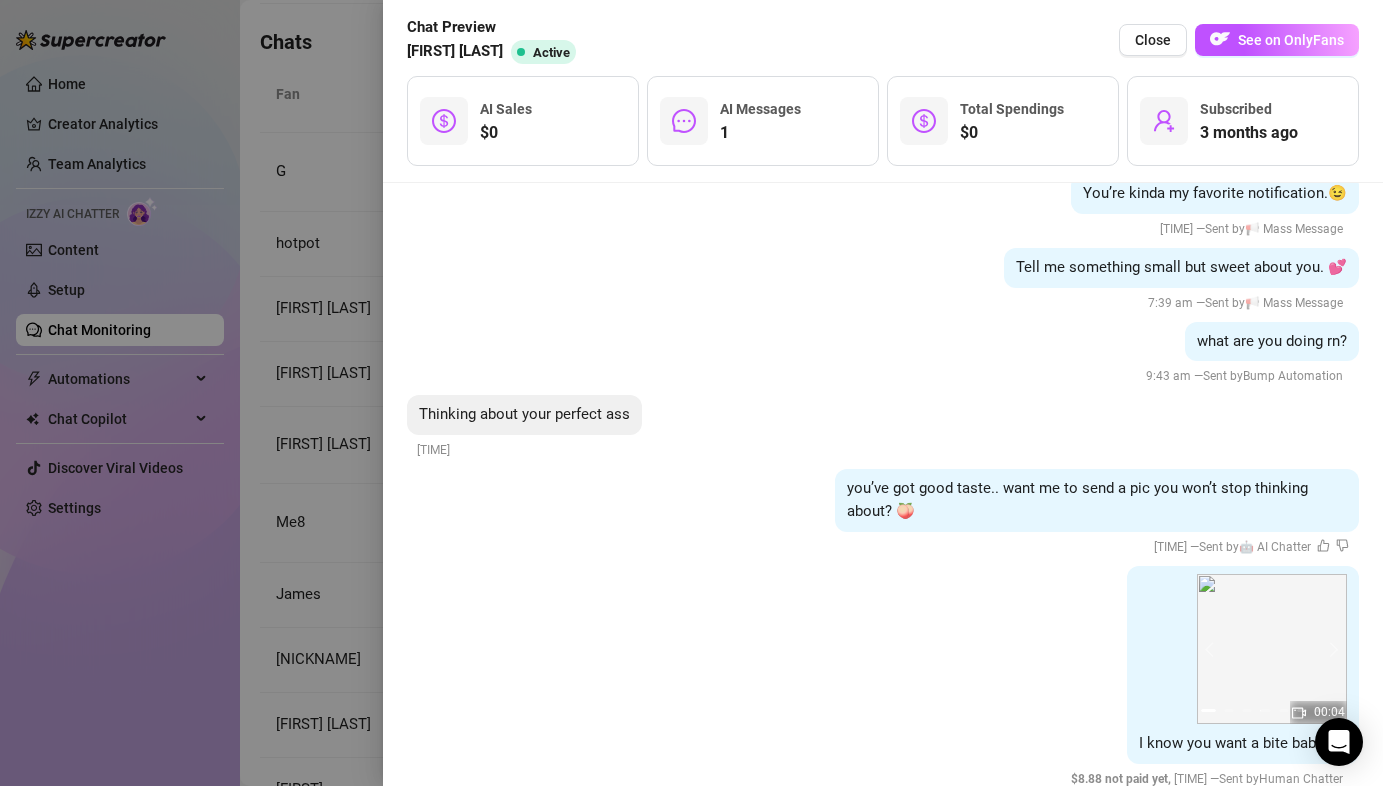 click at bounding box center [691, 393] 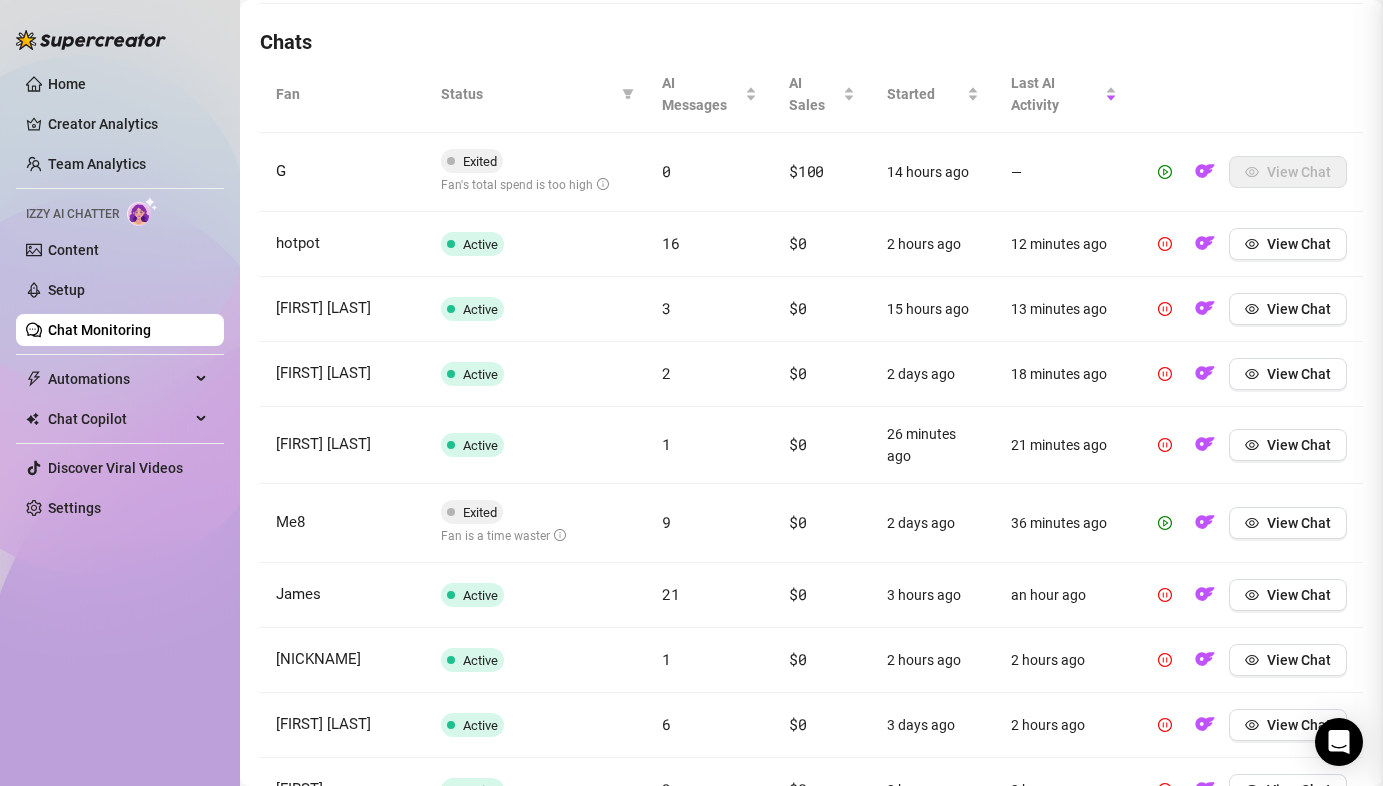 scroll, scrollTop: 0, scrollLeft: 0, axis: both 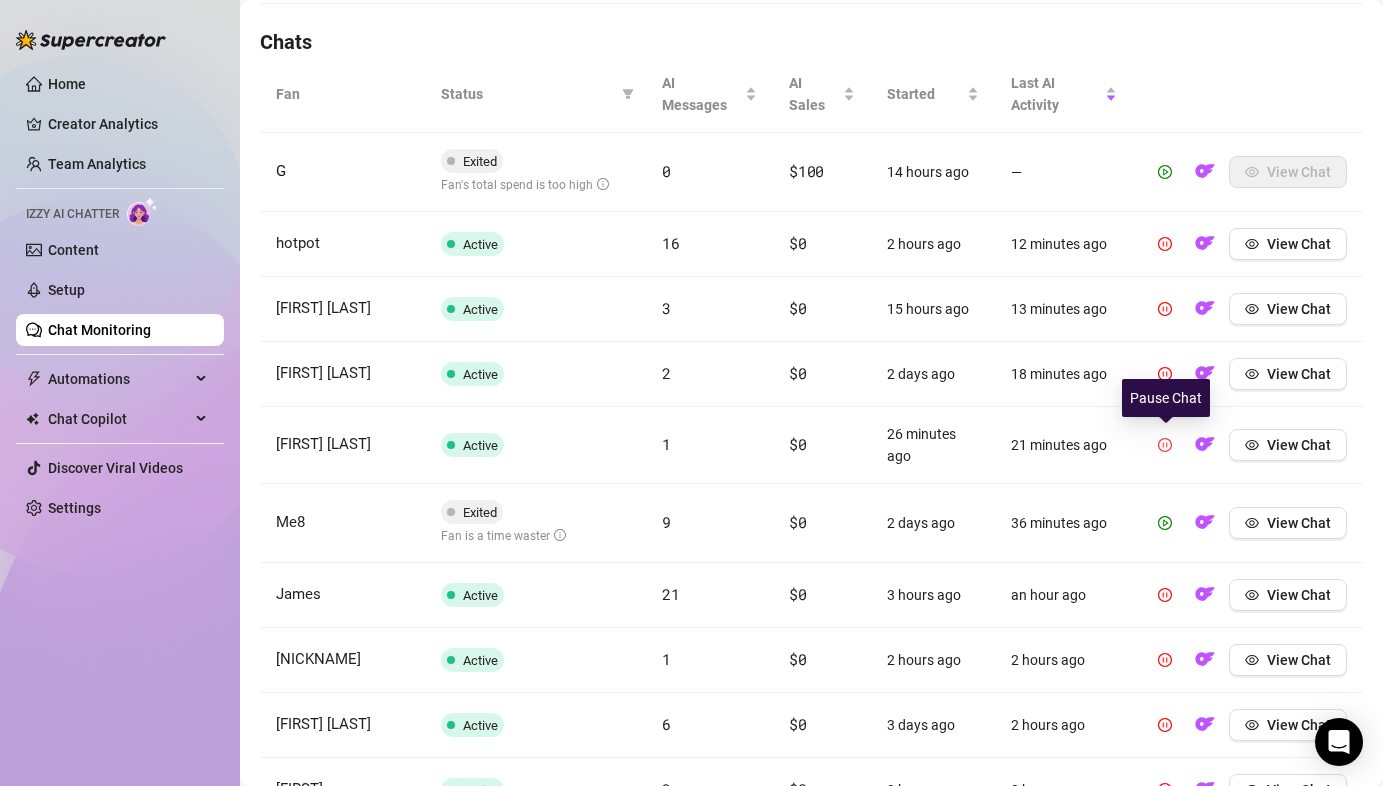 click 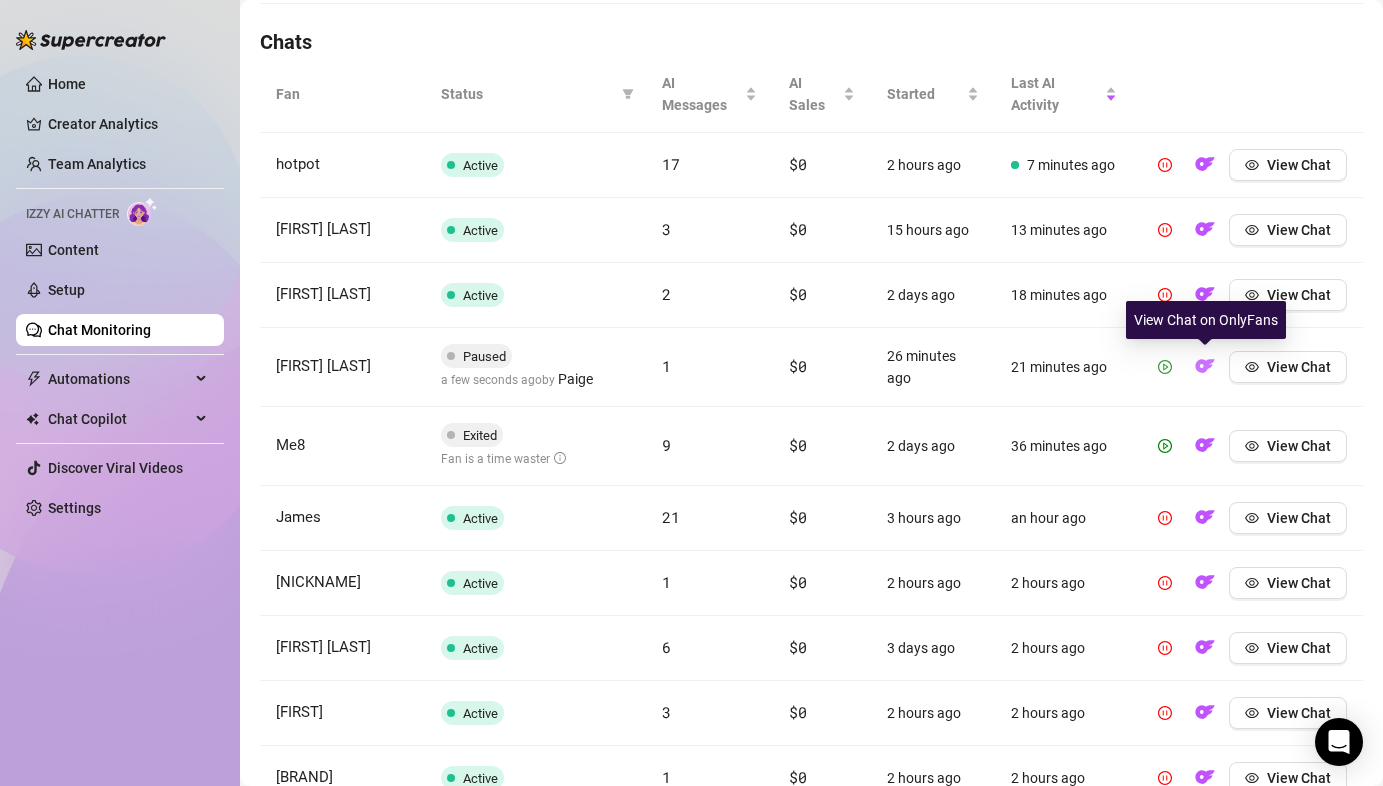 click at bounding box center (1205, 366) 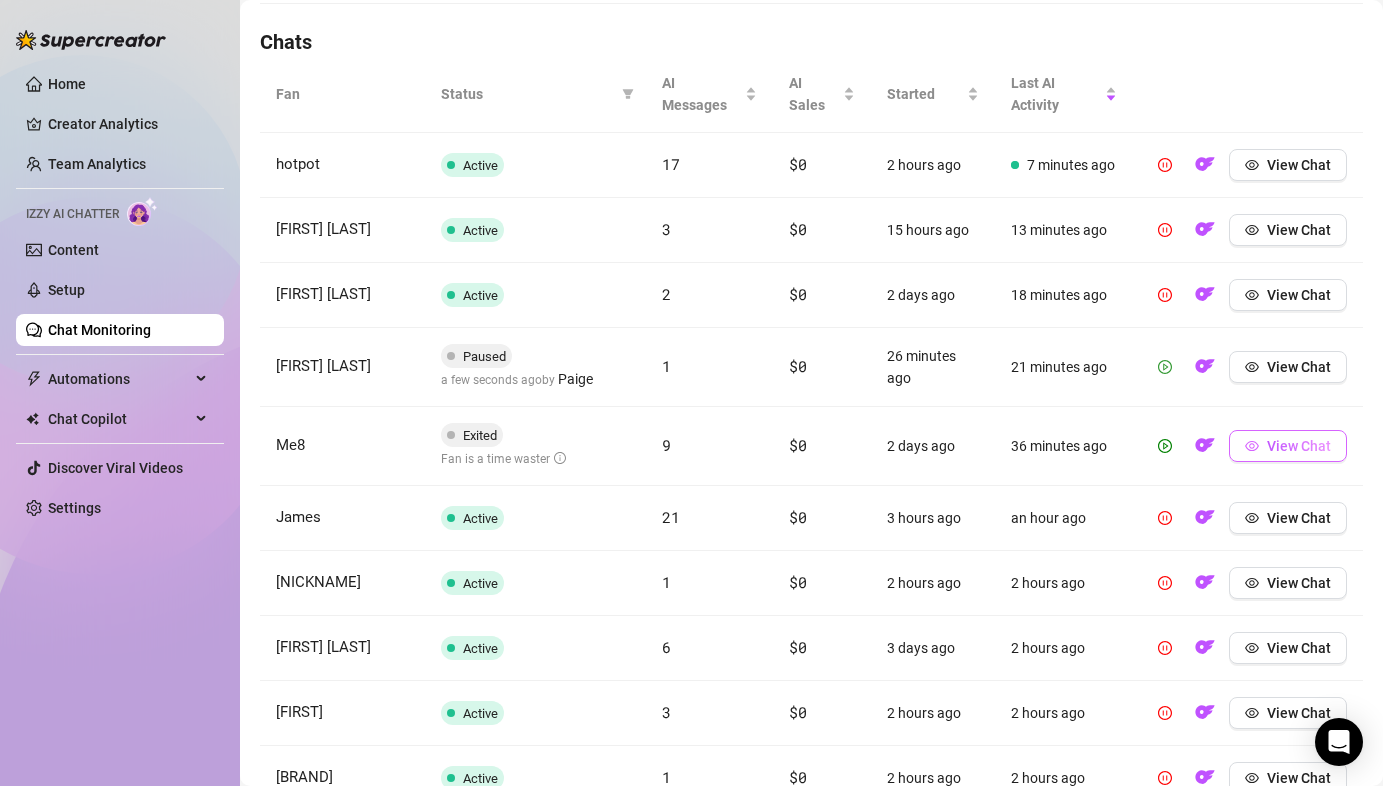 click on "View Chat" at bounding box center (1288, 446) 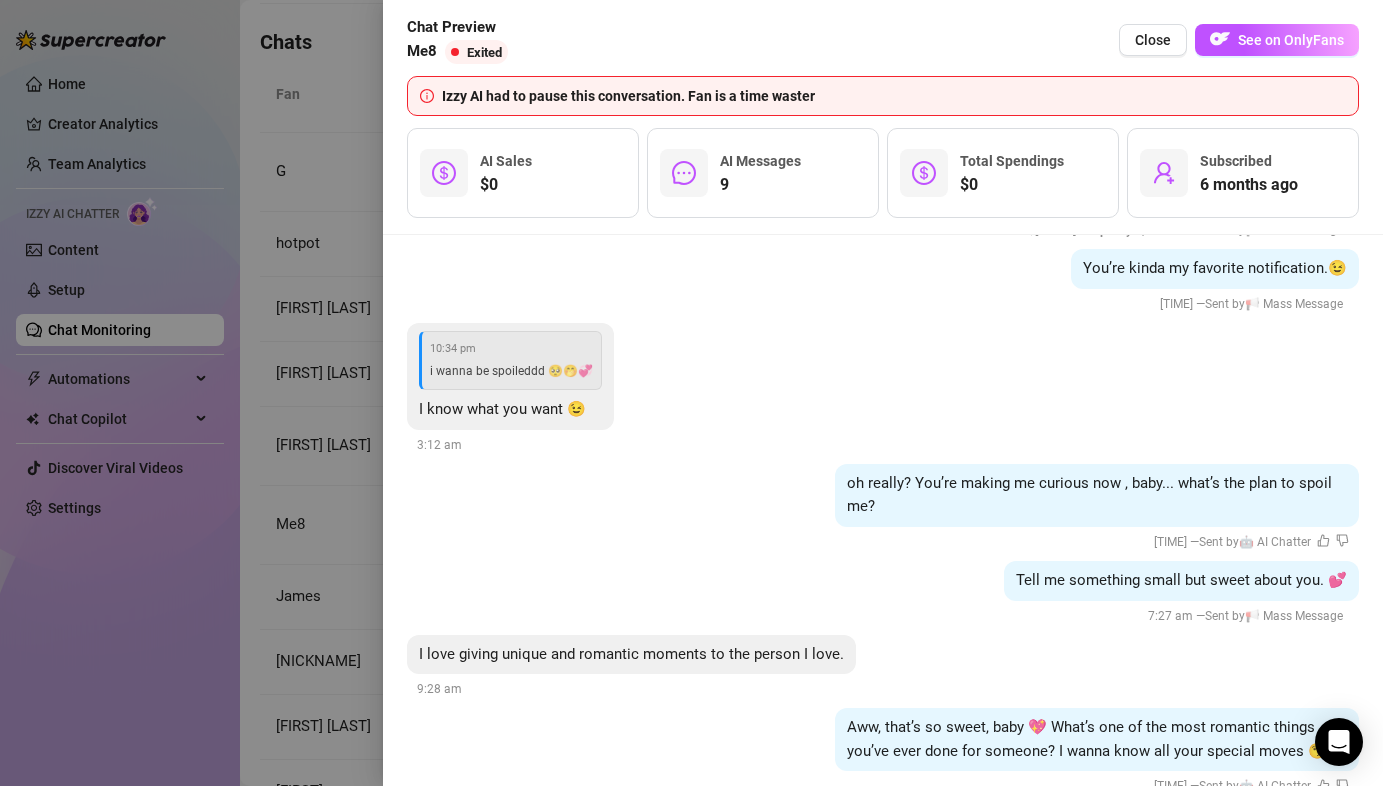 scroll, scrollTop: 6703, scrollLeft: 0, axis: vertical 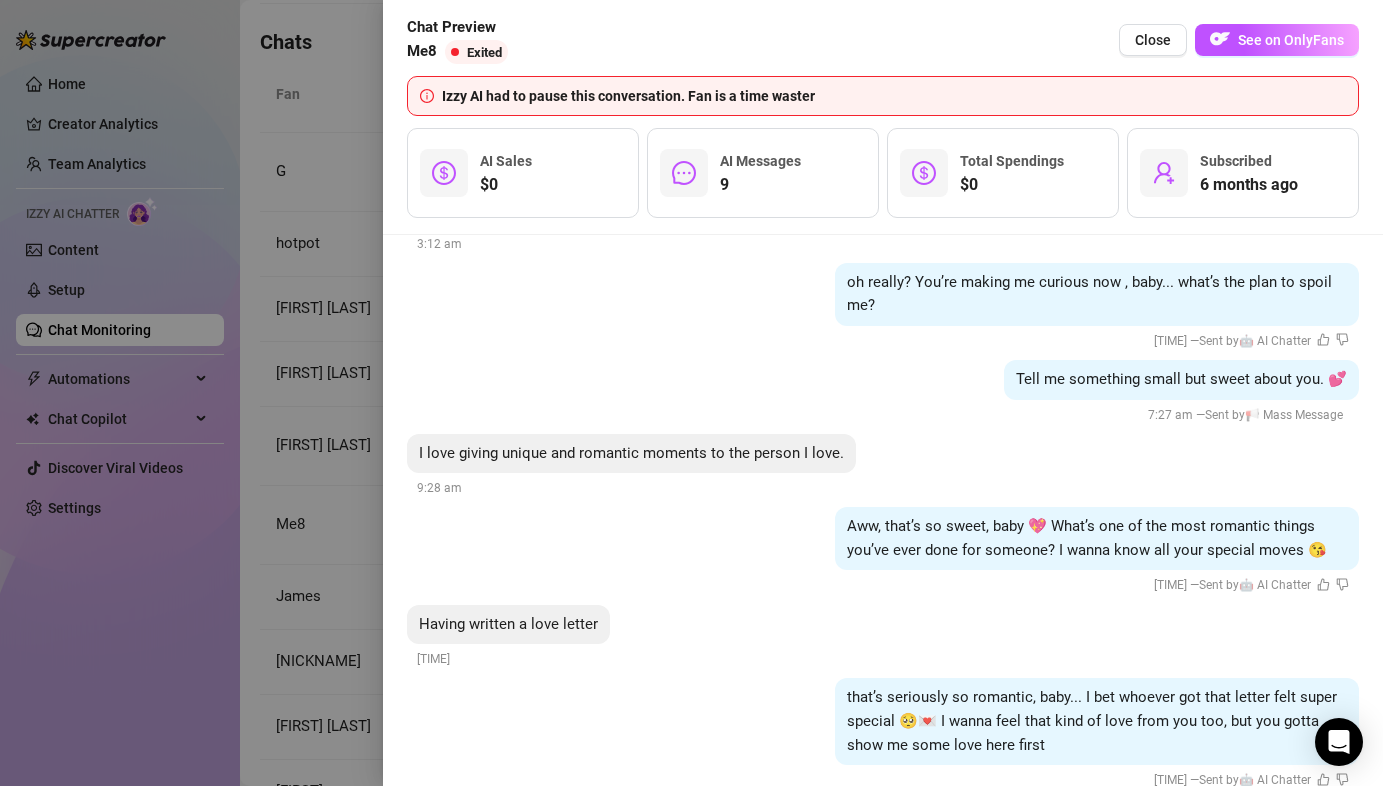 click at bounding box center (691, 393) 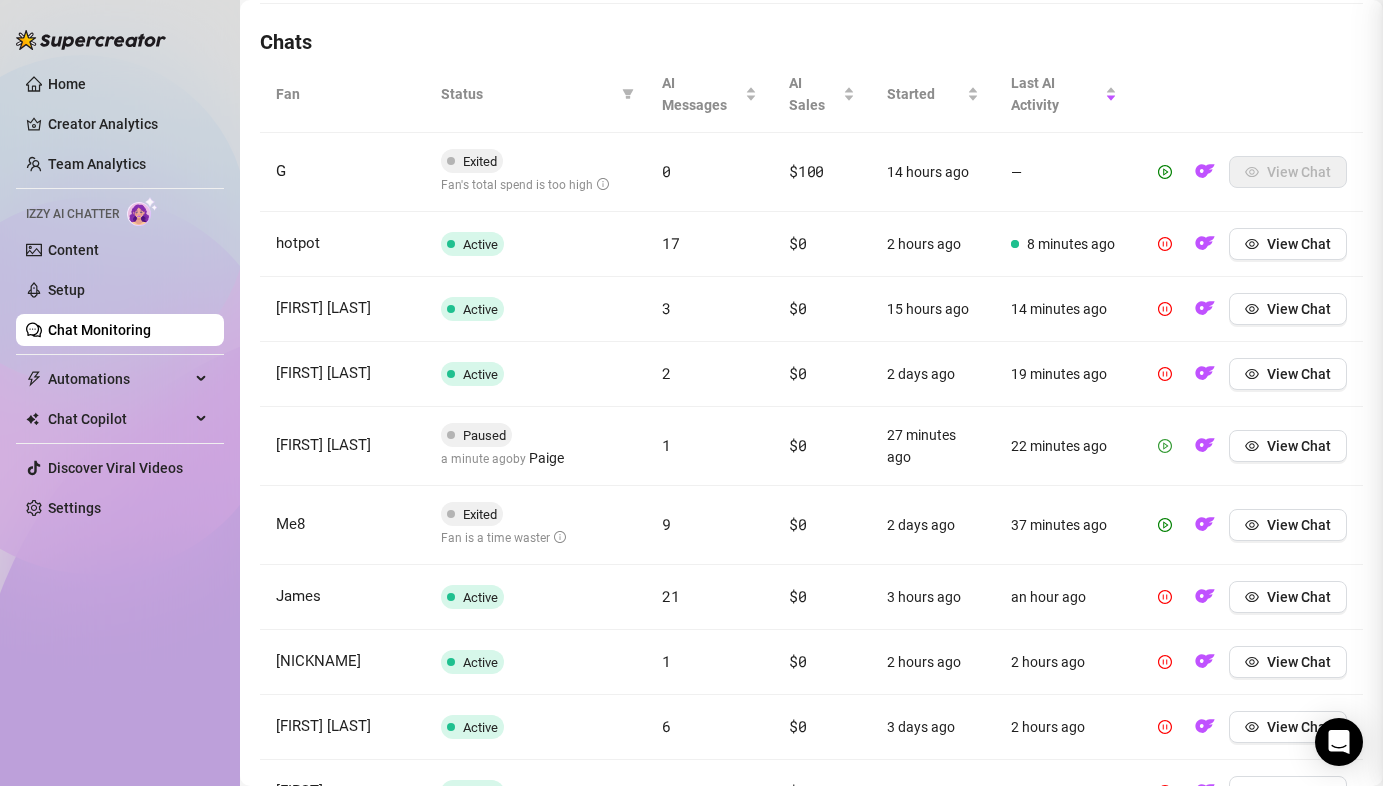 scroll, scrollTop: 0, scrollLeft: 0, axis: both 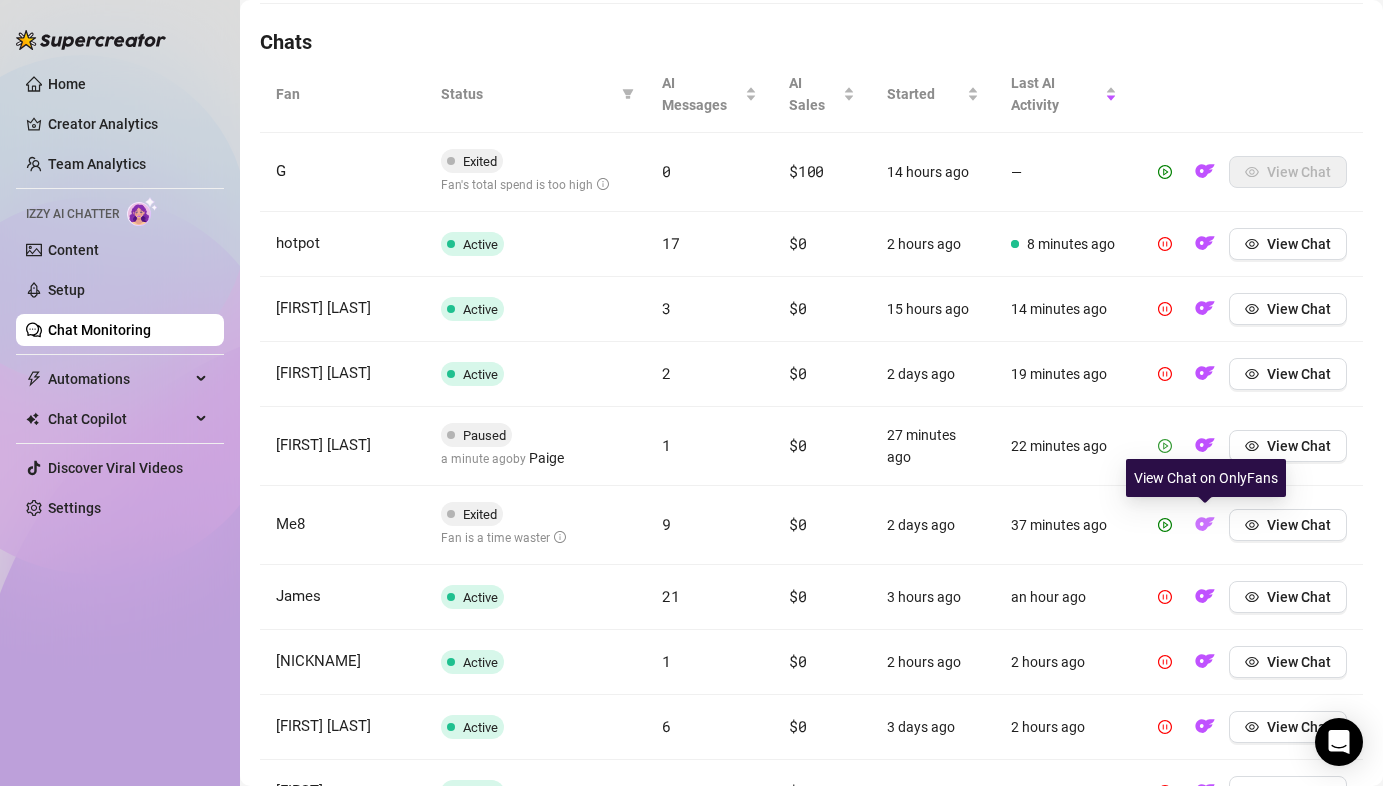 click at bounding box center [1205, 524] 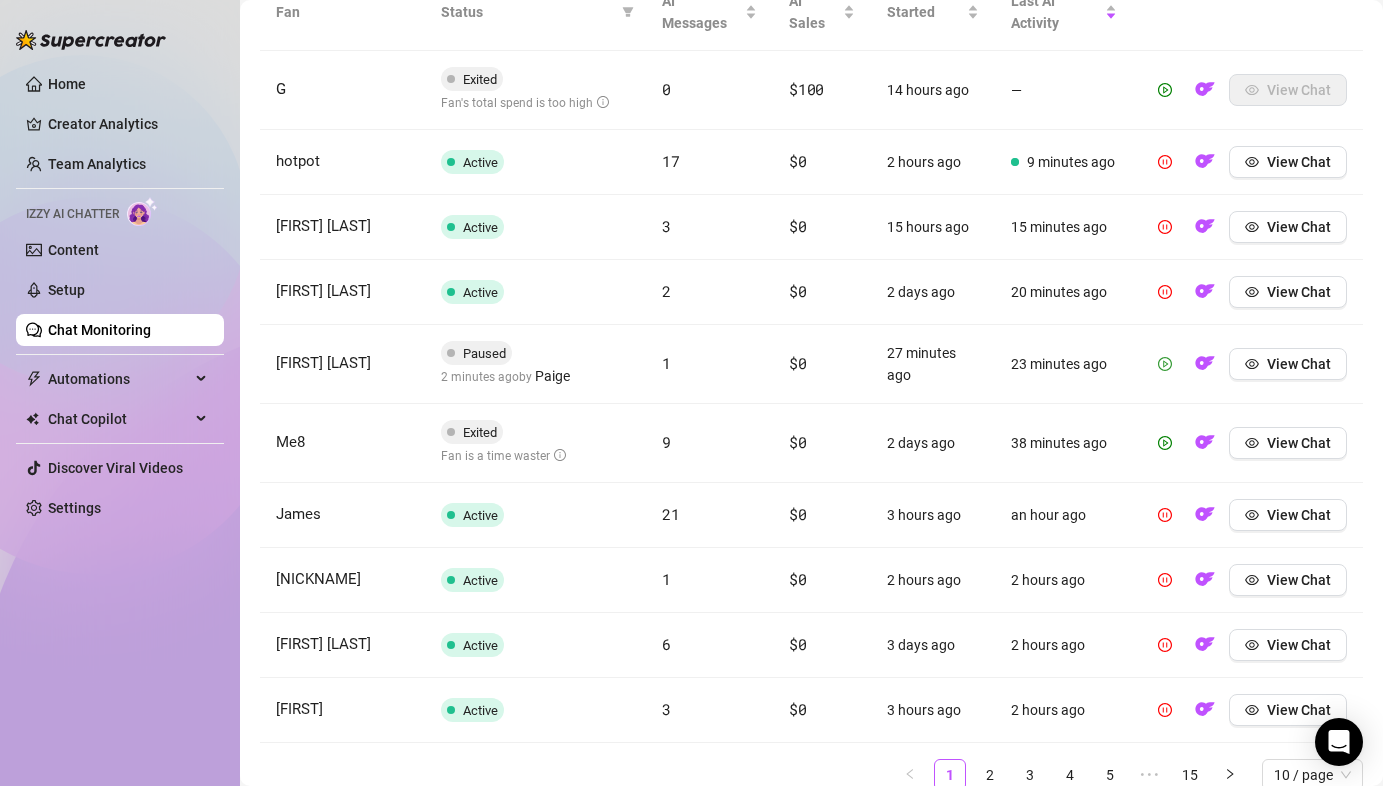 scroll, scrollTop: 776, scrollLeft: 0, axis: vertical 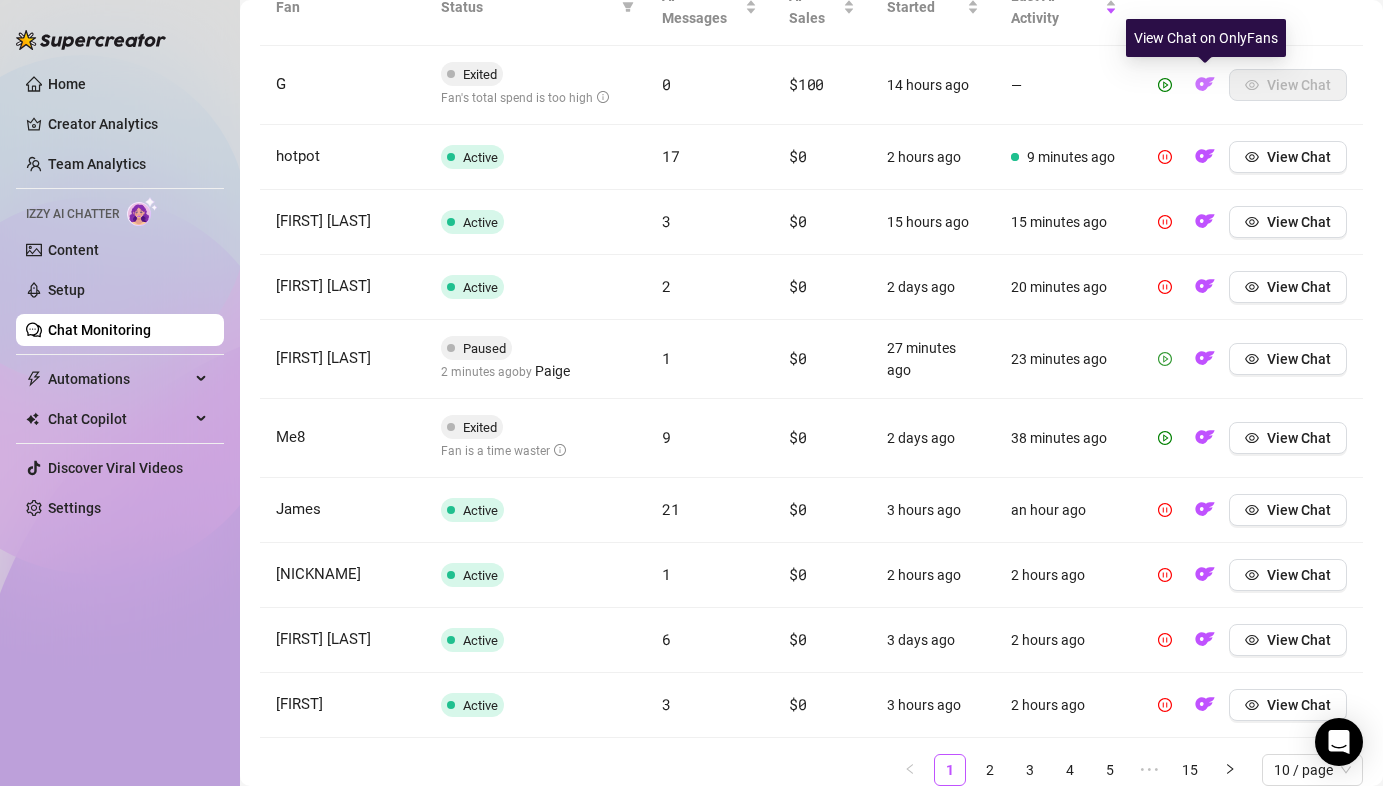 click at bounding box center (1205, 84) 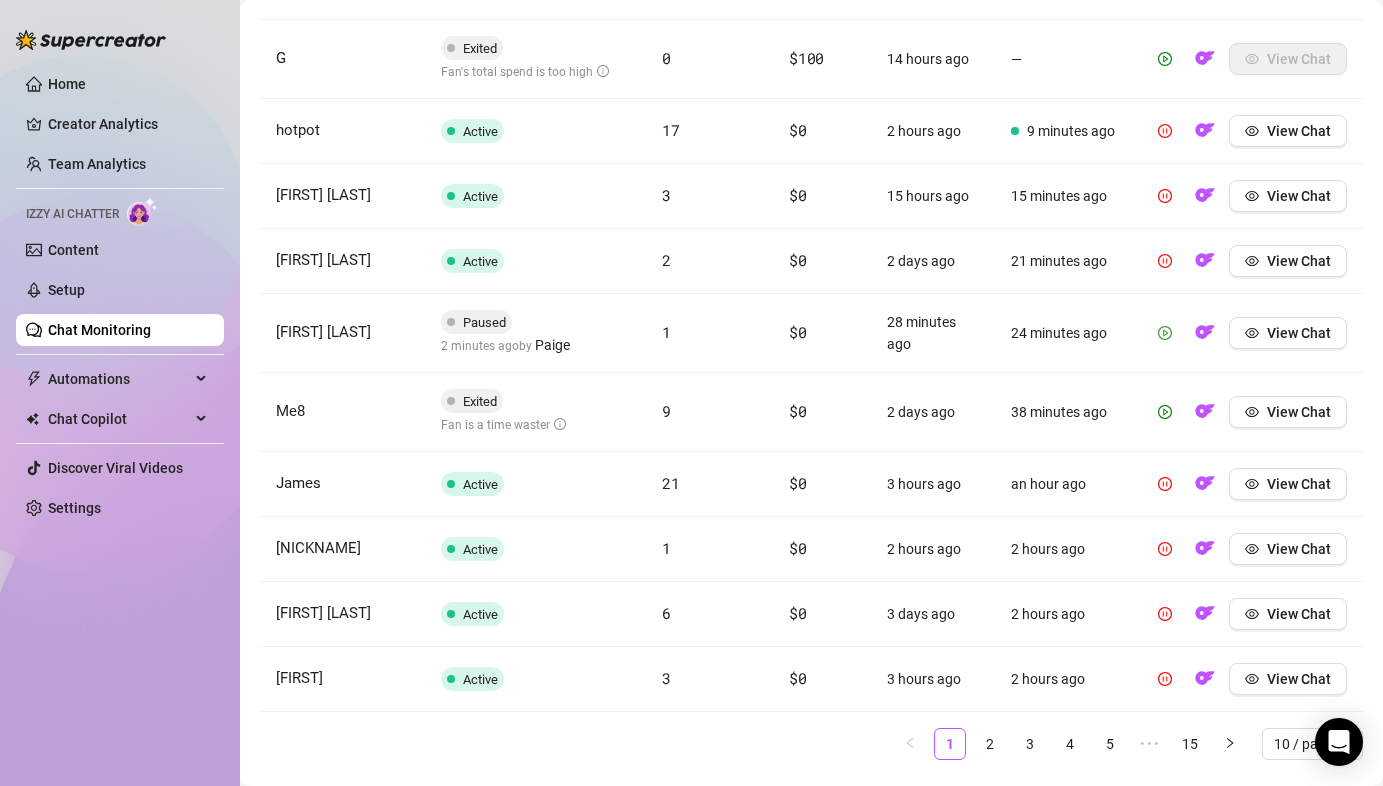 scroll, scrollTop: 852, scrollLeft: 0, axis: vertical 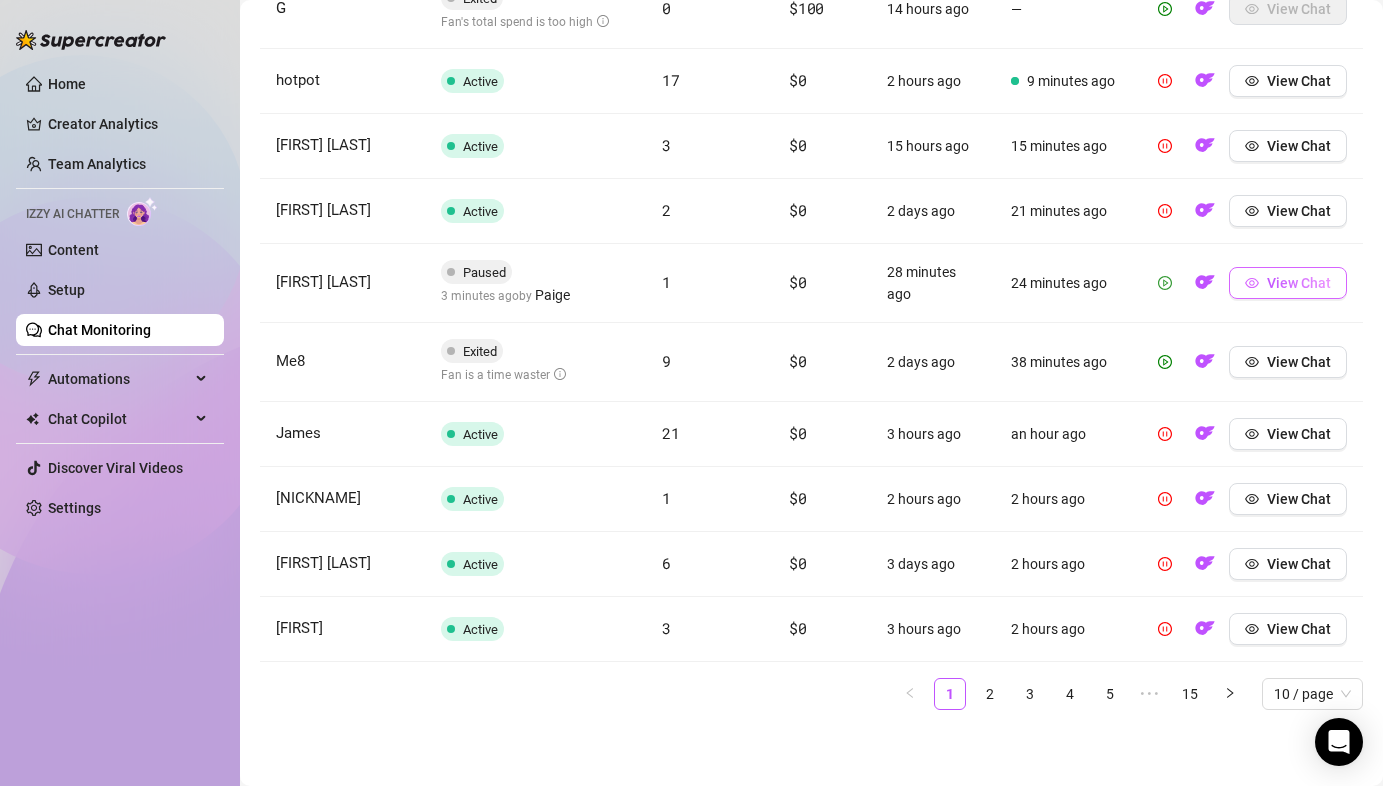 click on "View Chat" at bounding box center [1299, 283] 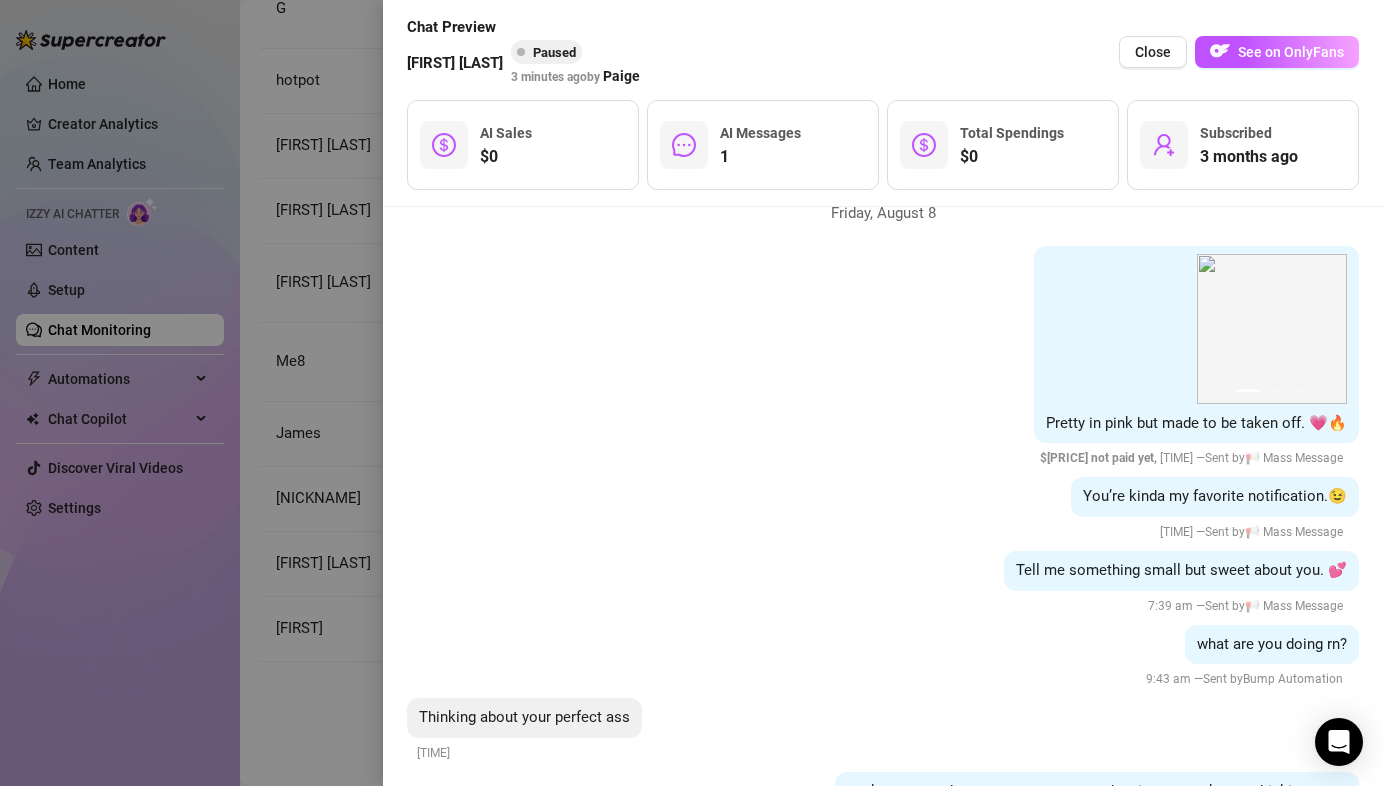 scroll, scrollTop: 2624, scrollLeft: 0, axis: vertical 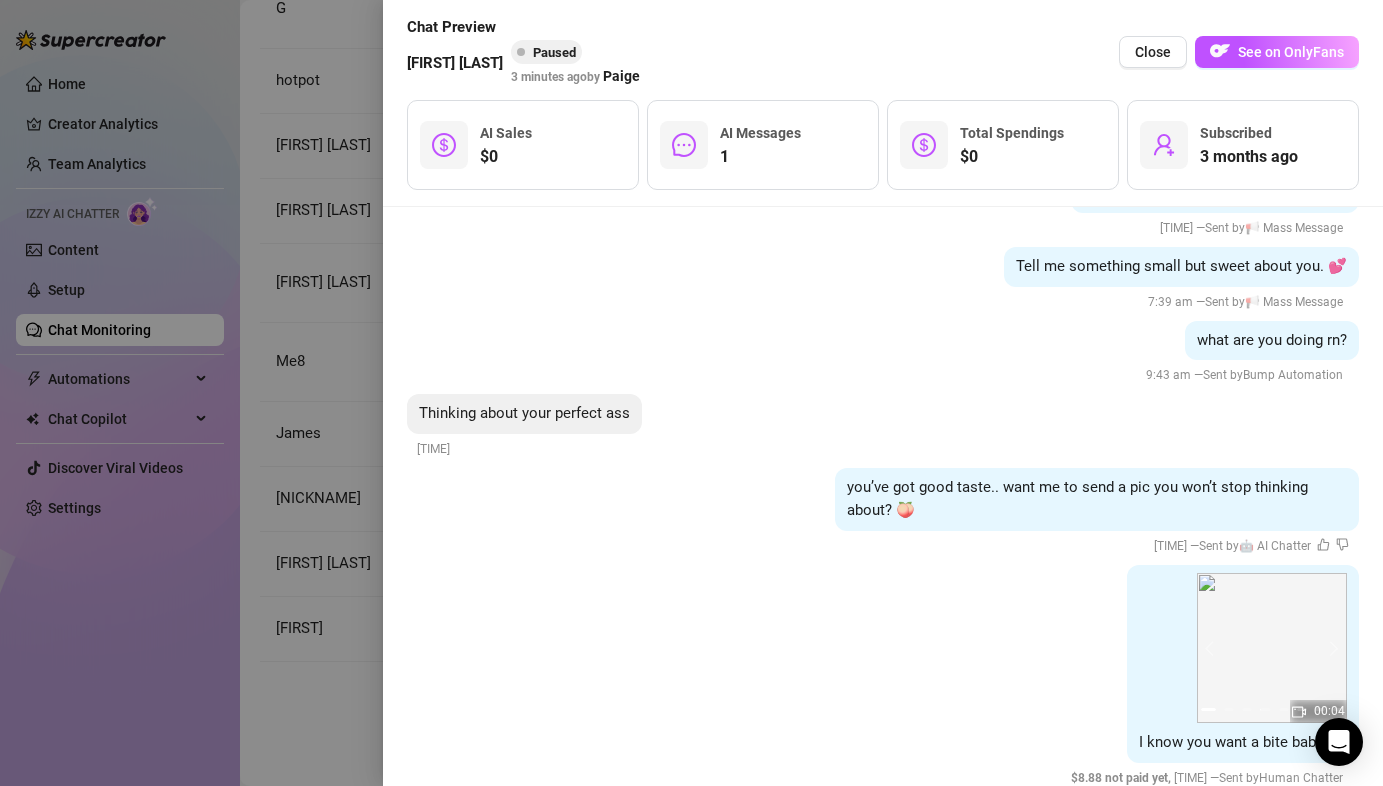 click at bounding box center [691, 393] 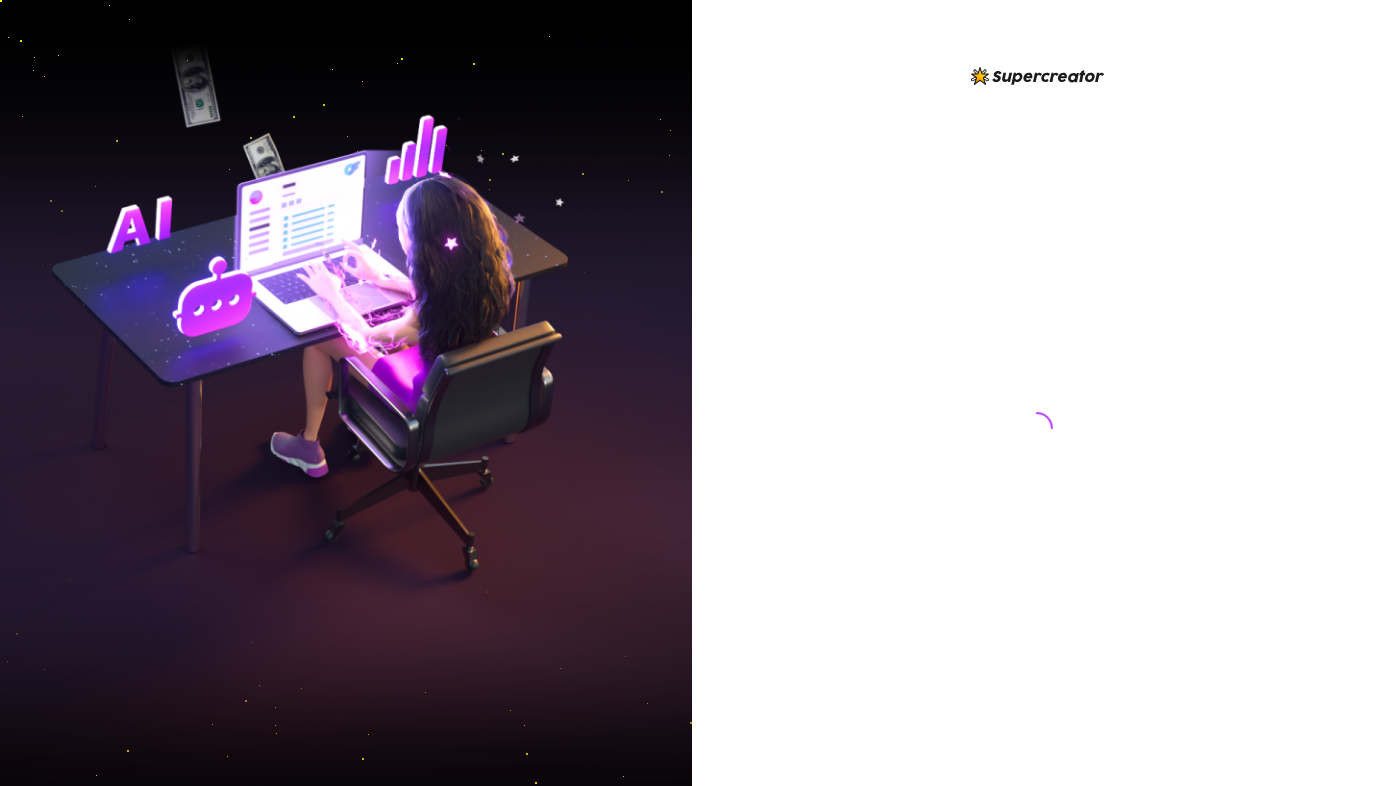 scroll, scrollTop: 0, scrollLeft: 0, axis: both 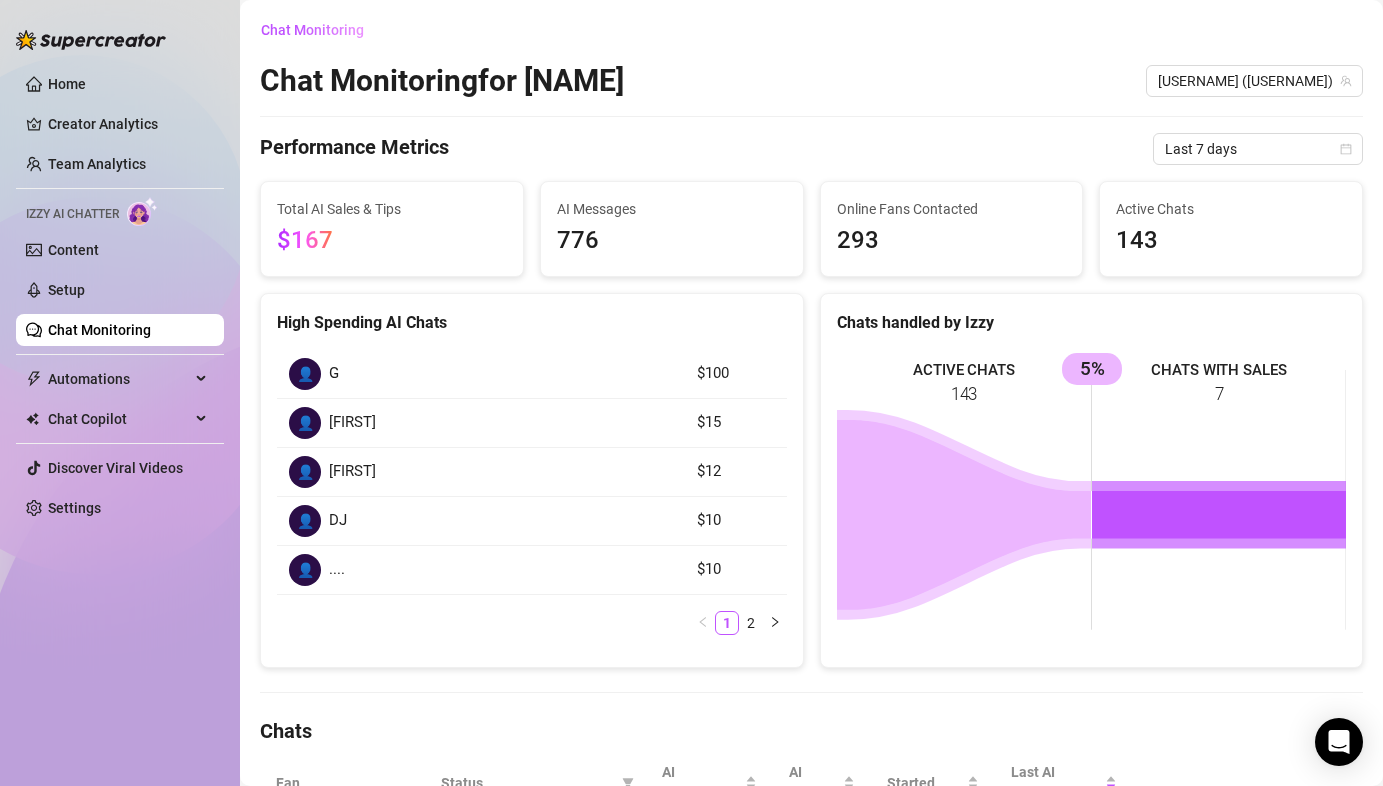 click on "Chat Monitoring" at bounding box center [99, 330] 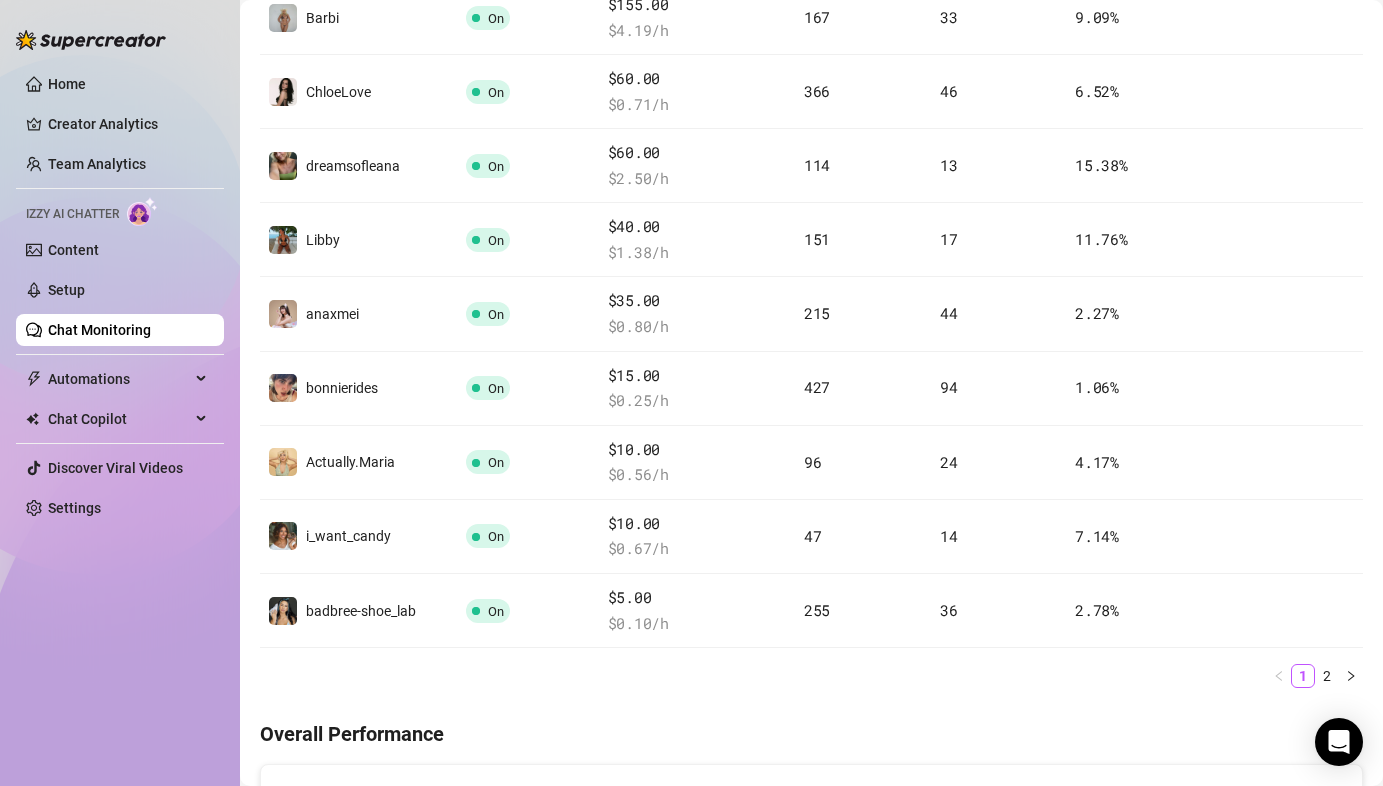 scroll, scrollTop: 545, scrollLeft: 0, axis: vertical 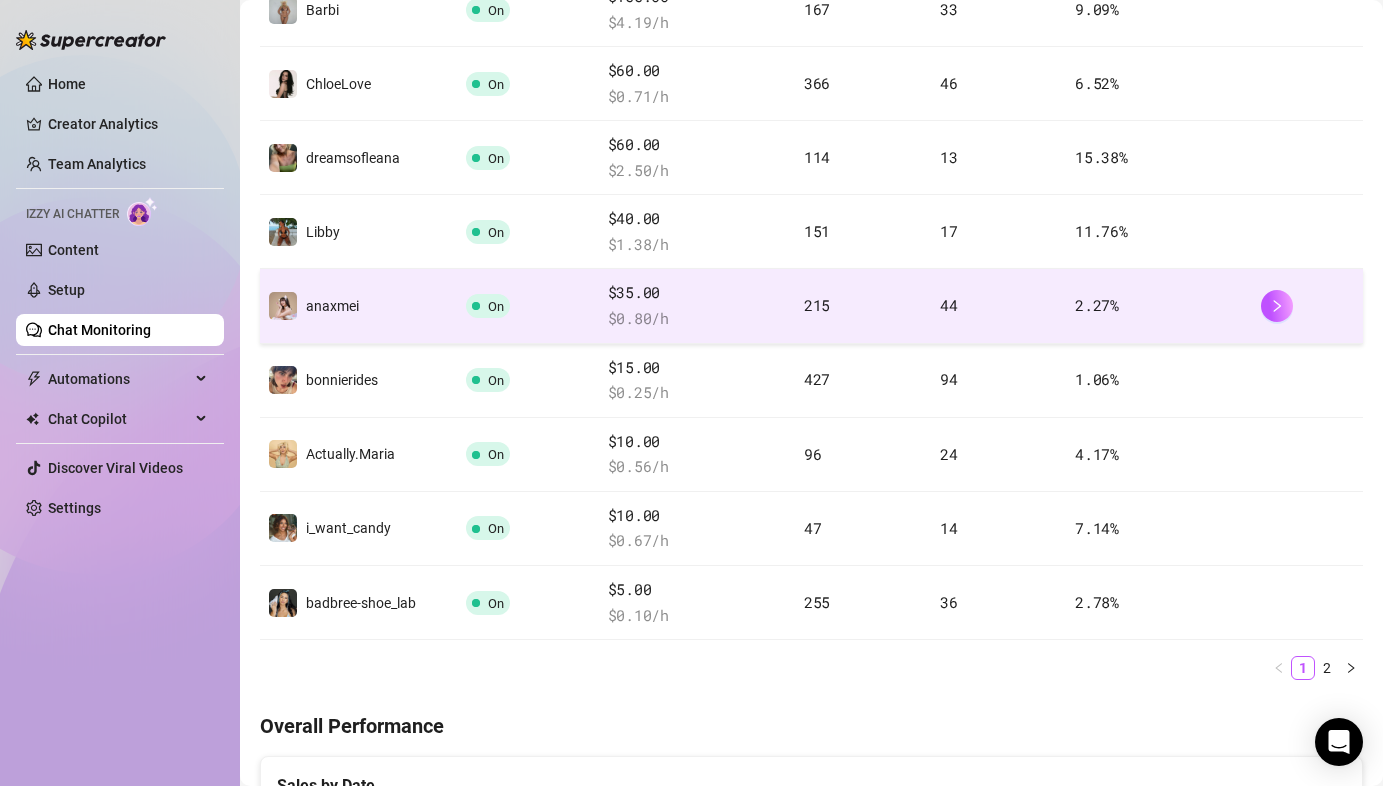 click on "$[PRICE] /h" at bounding box center [698, 319] 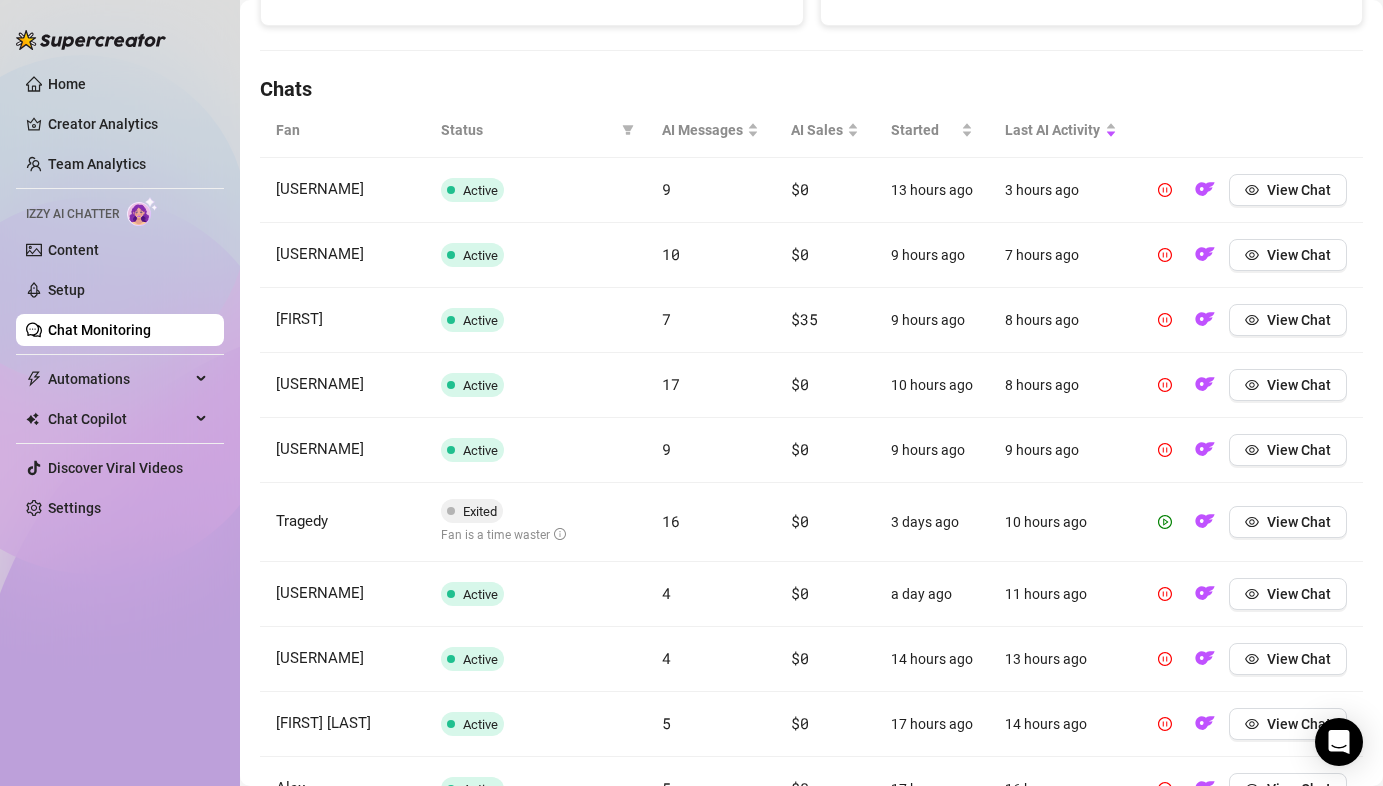 scroll, scrollTop: 697, scrollLeft: 0, axis: vertical 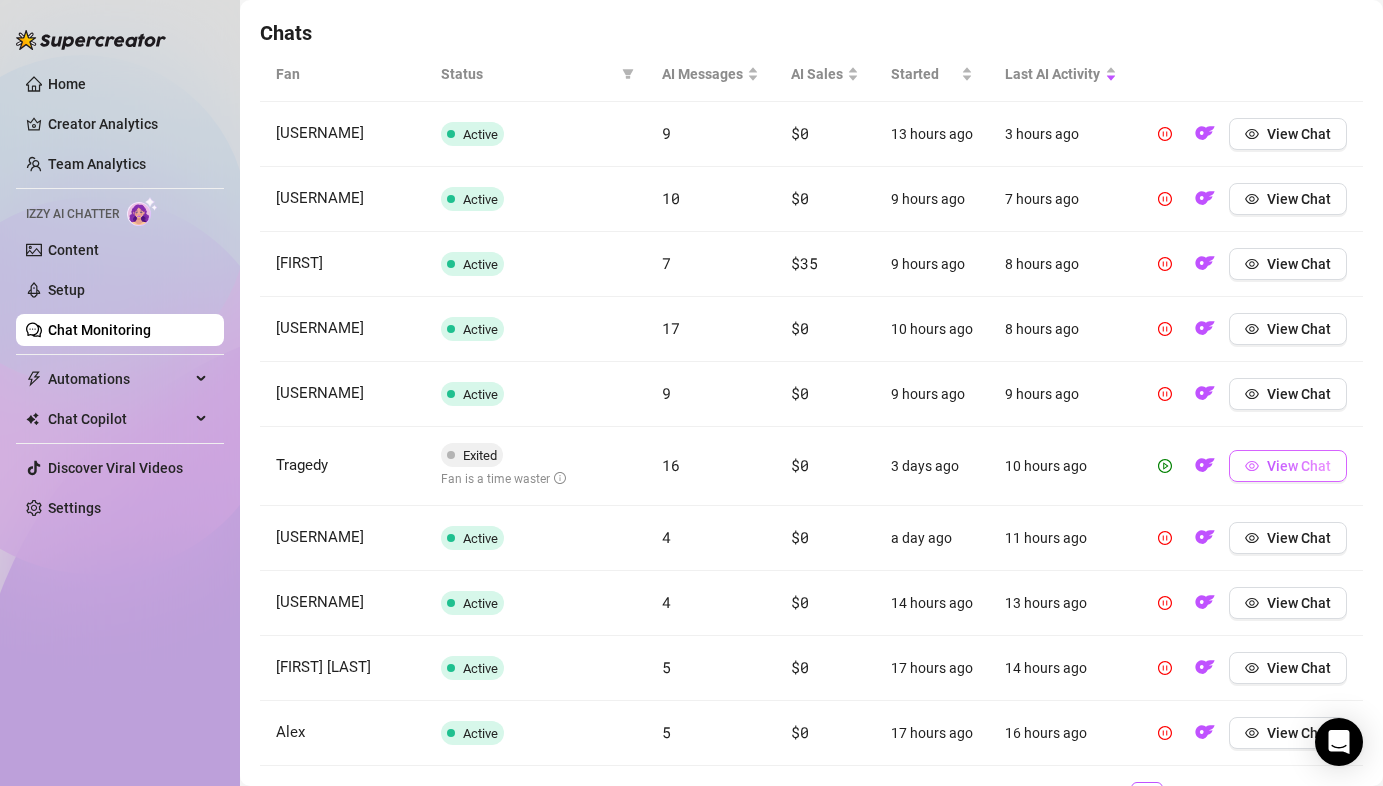 click on "View Chat" at bounding box center (1288, 466) 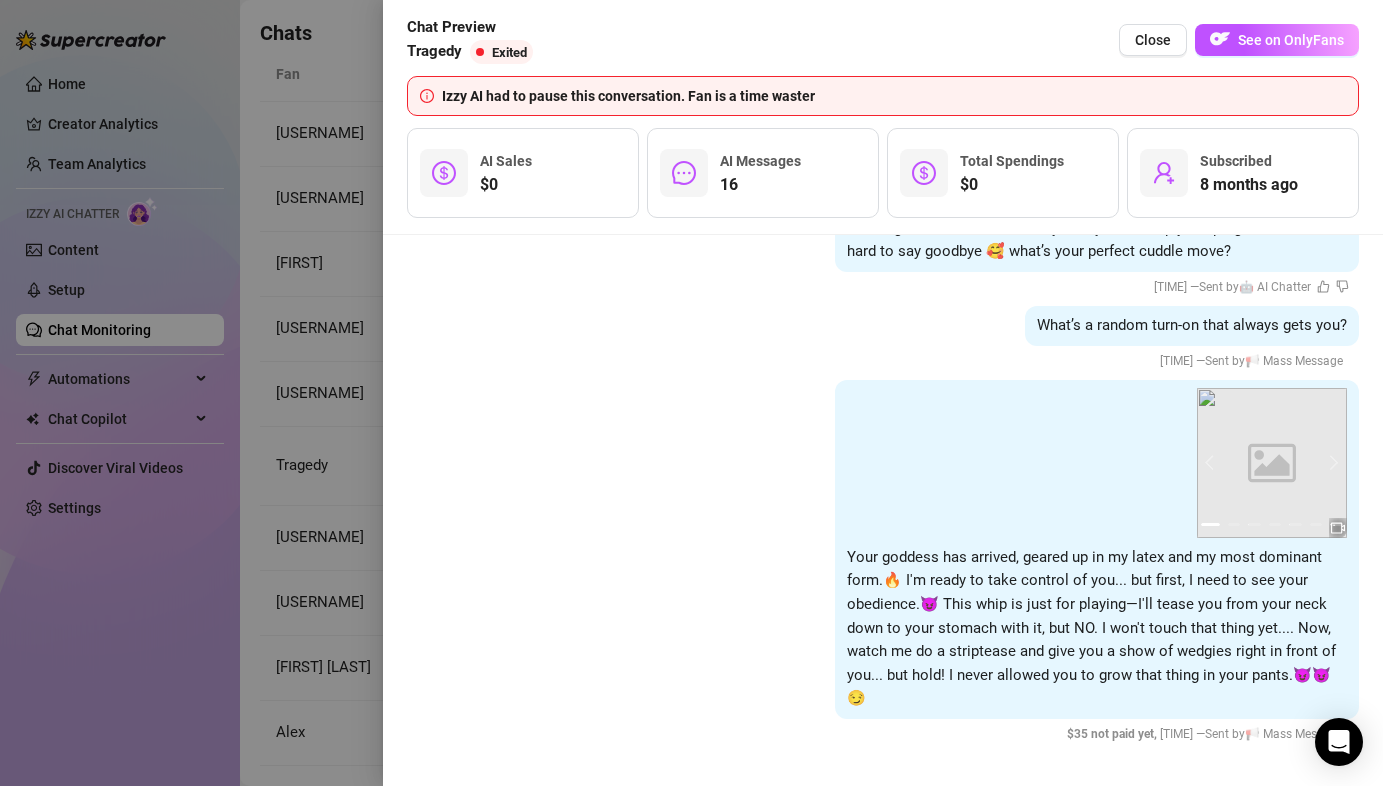 scroll, scrollTop: 6359, scrollLeft: 0, axis: vertical 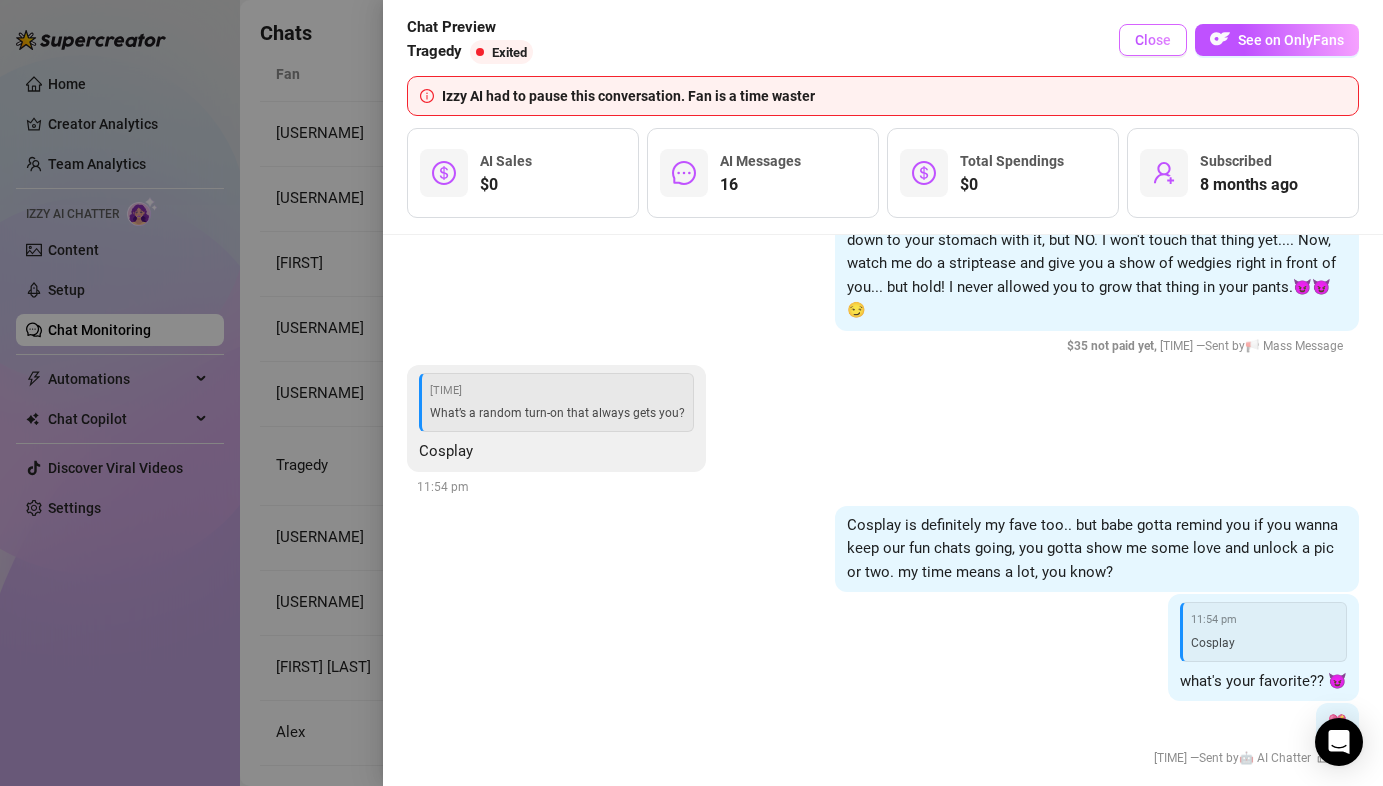 click on "Close" at bounding box center [1153, 40] 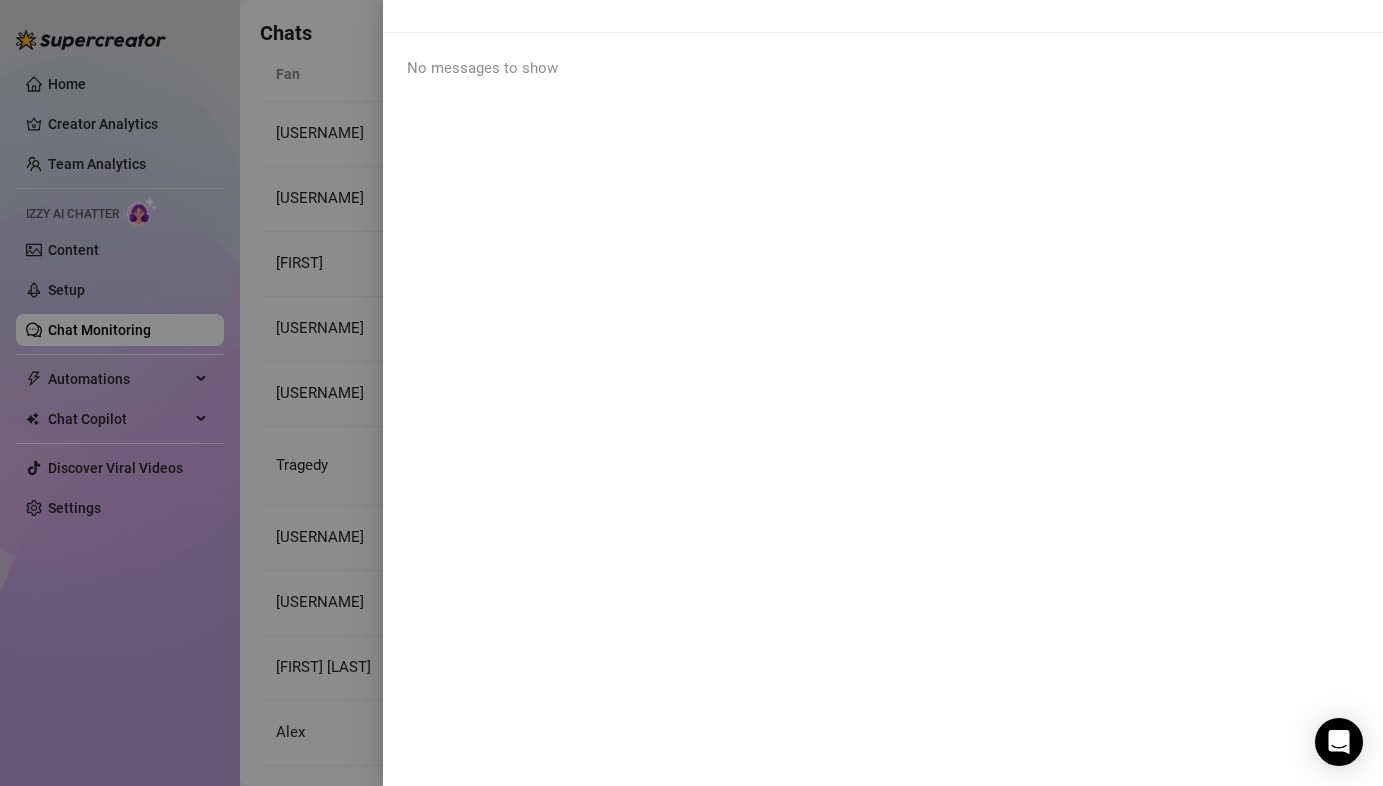 scroll, scrollTop: 0, scrollLeft: 0, axis: both 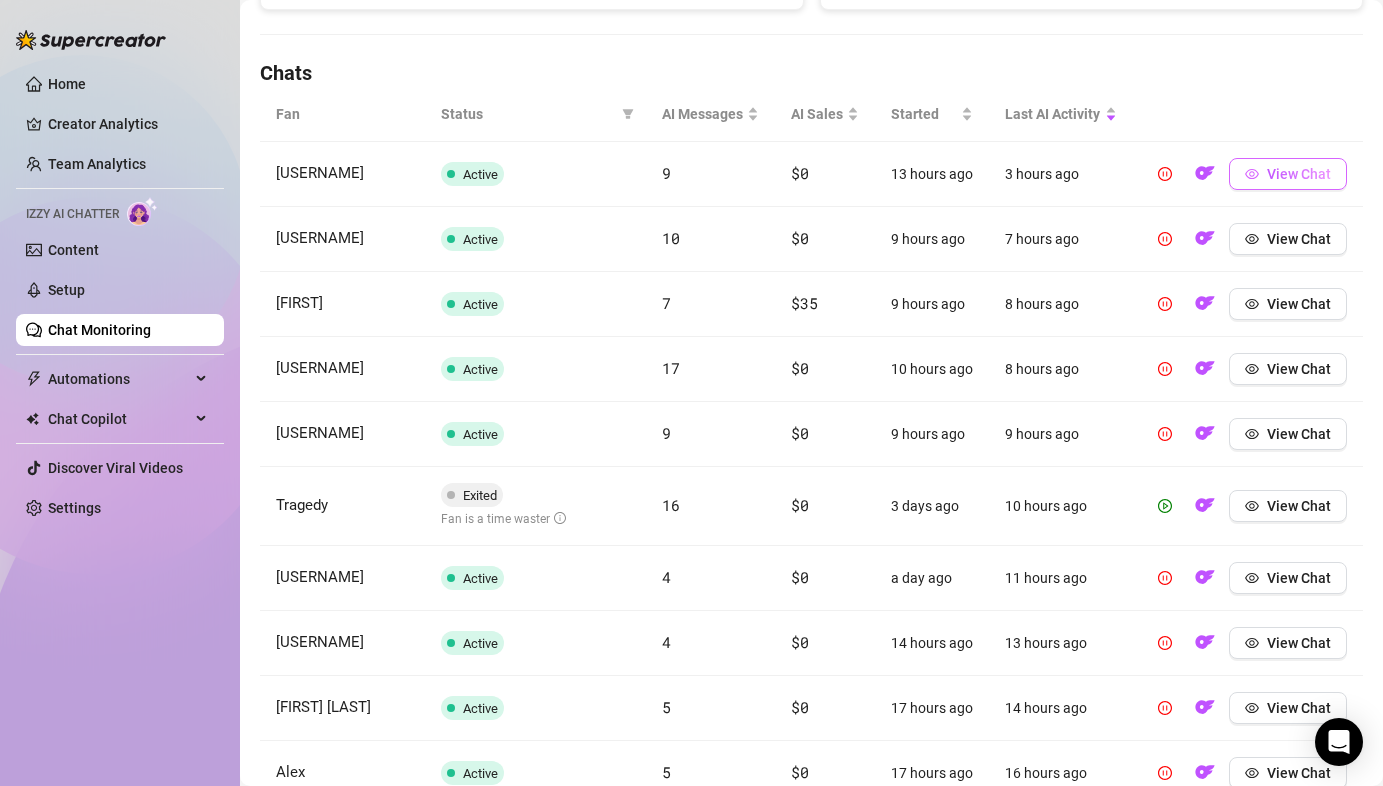 click on "View Chat" at bounding box center [1288, 174] 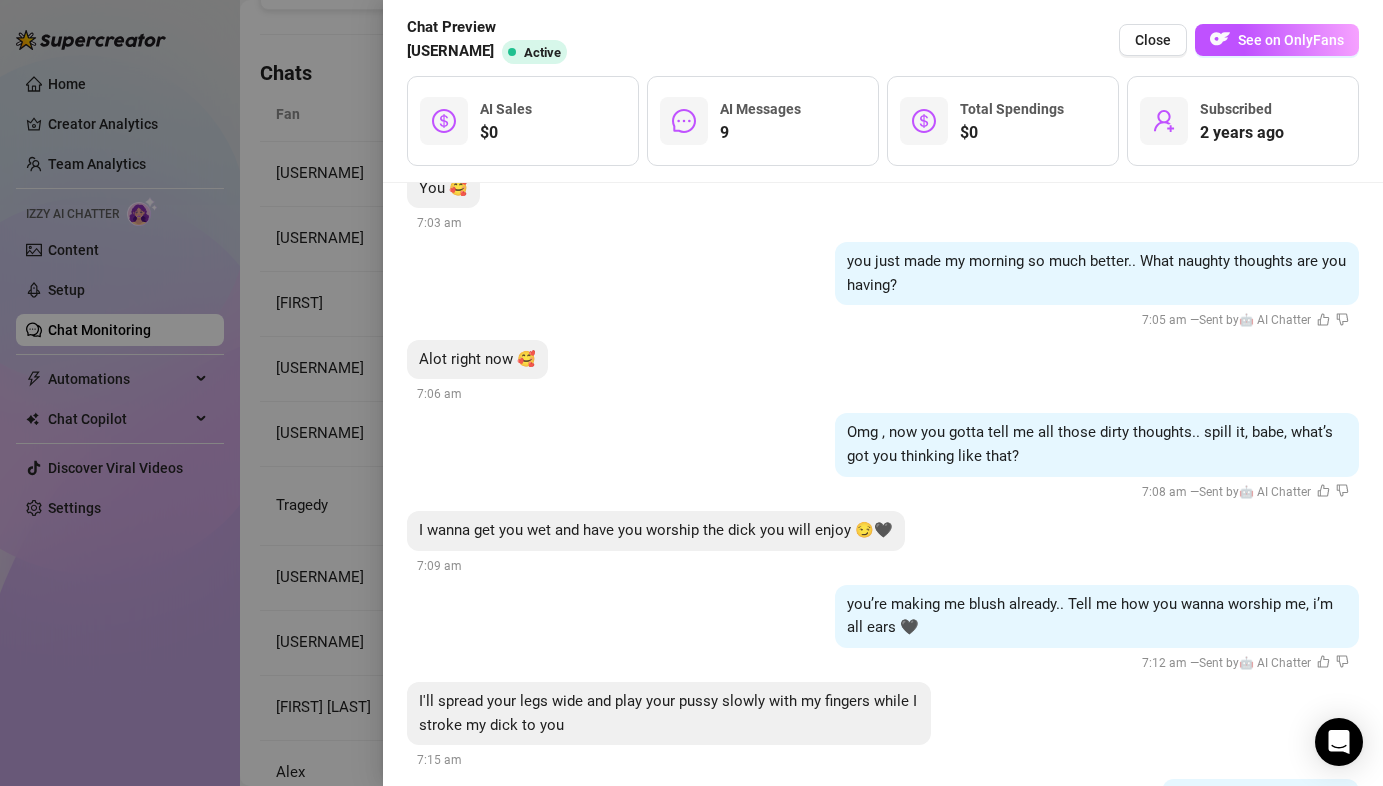 scroll, scrollTop: 2207, scrollLeft: 0, axis: vertical 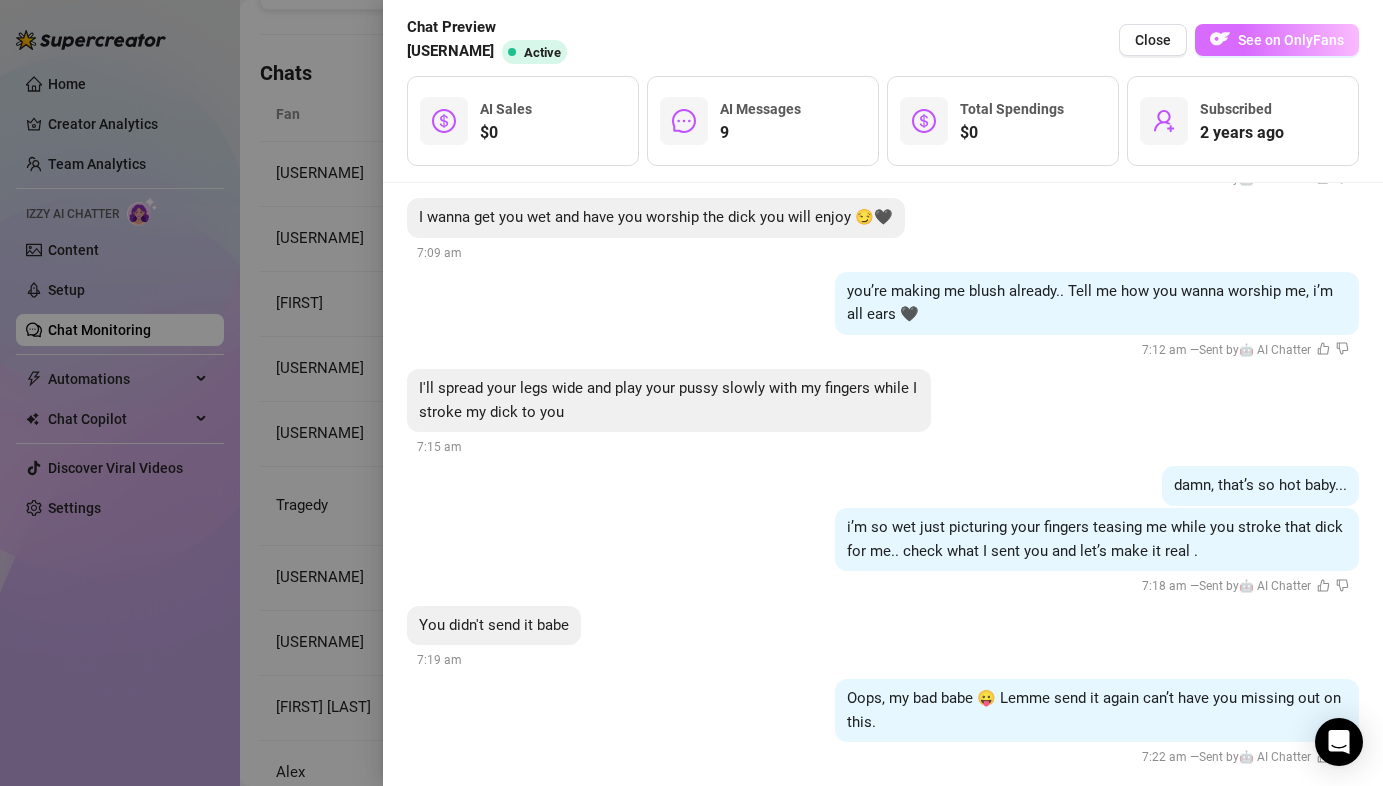 click on "See on OnlyFans" at bounding box center (1291, 40) 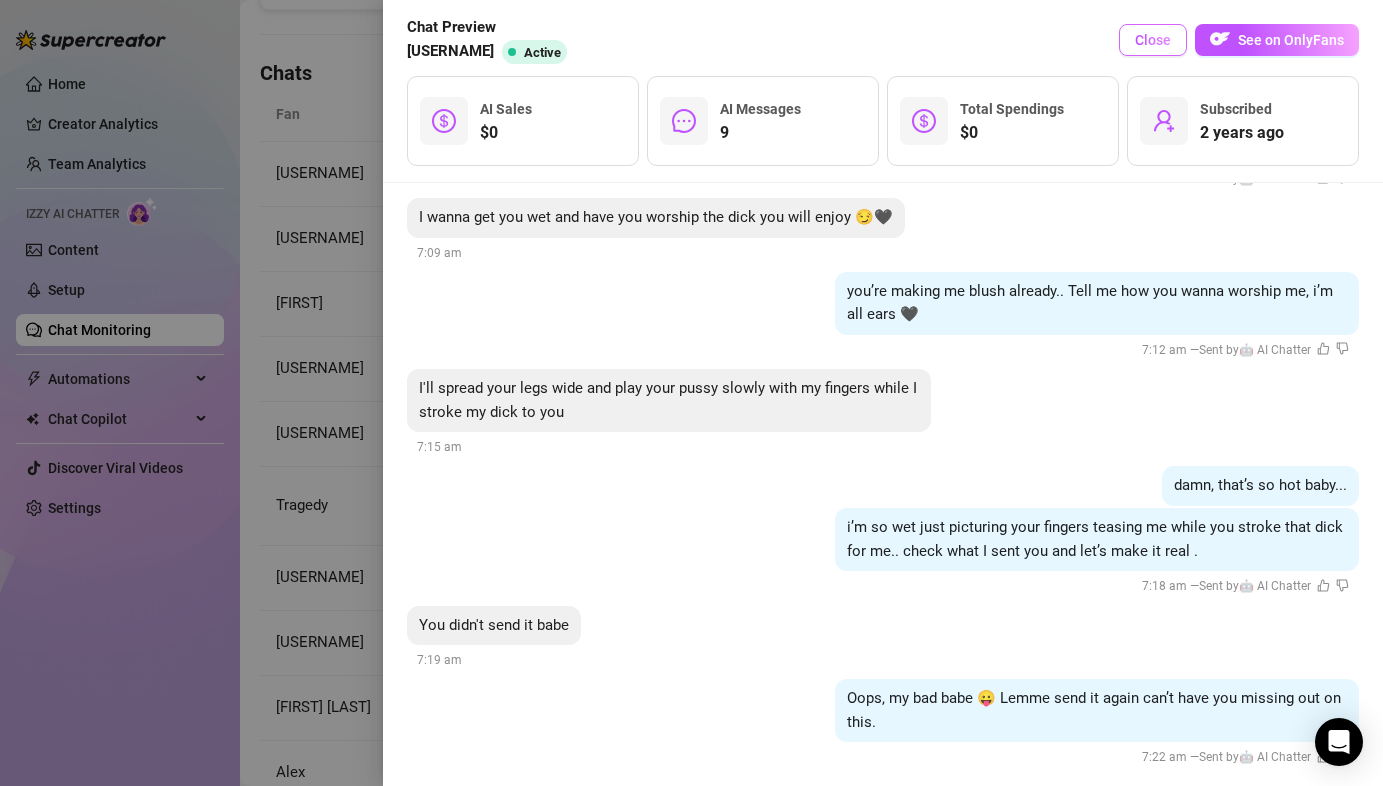 click on "Close" at bounding box center [1153, 40] 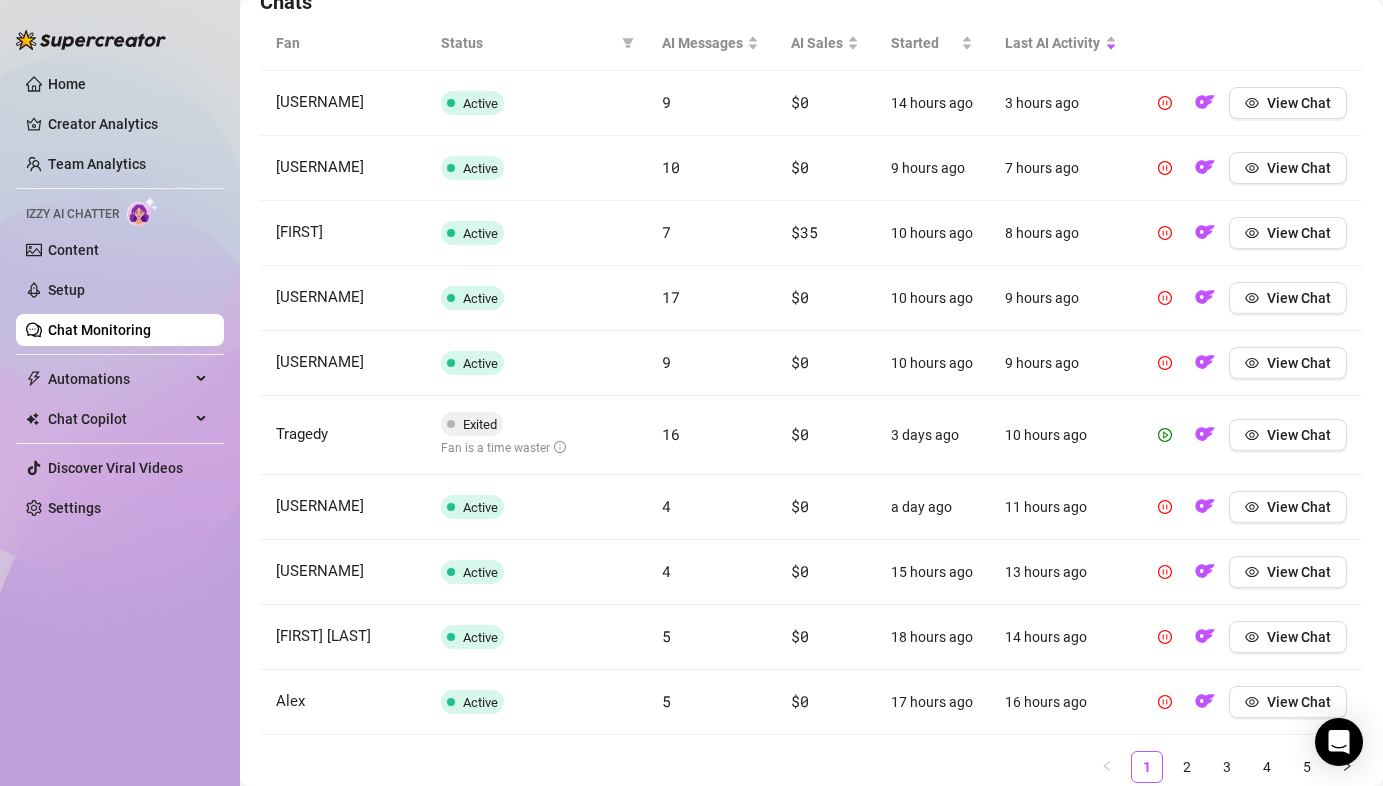 scroll, scrollTop: 753, scrollLeft: 0, axis: vertical 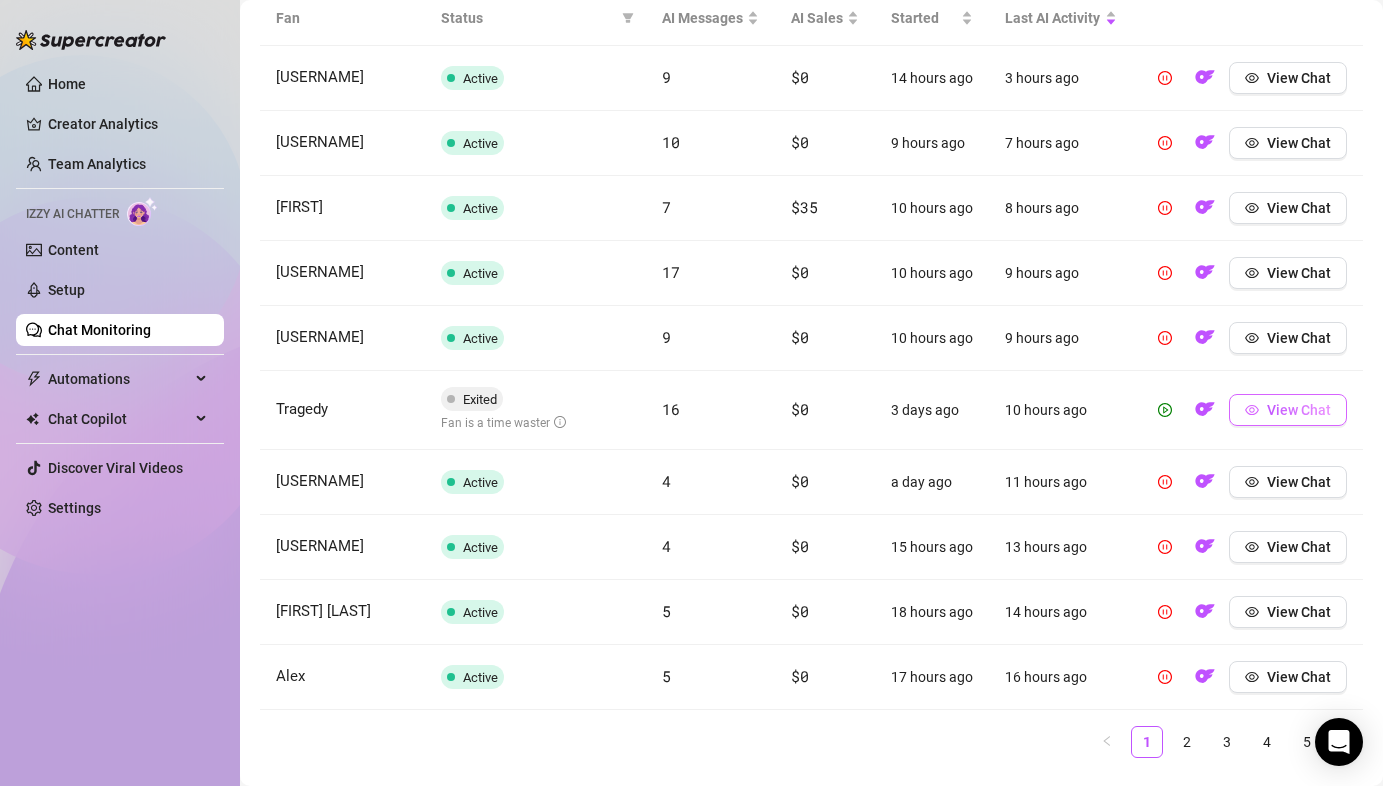 click on "View Chat" at bounding box center [1299, 410] 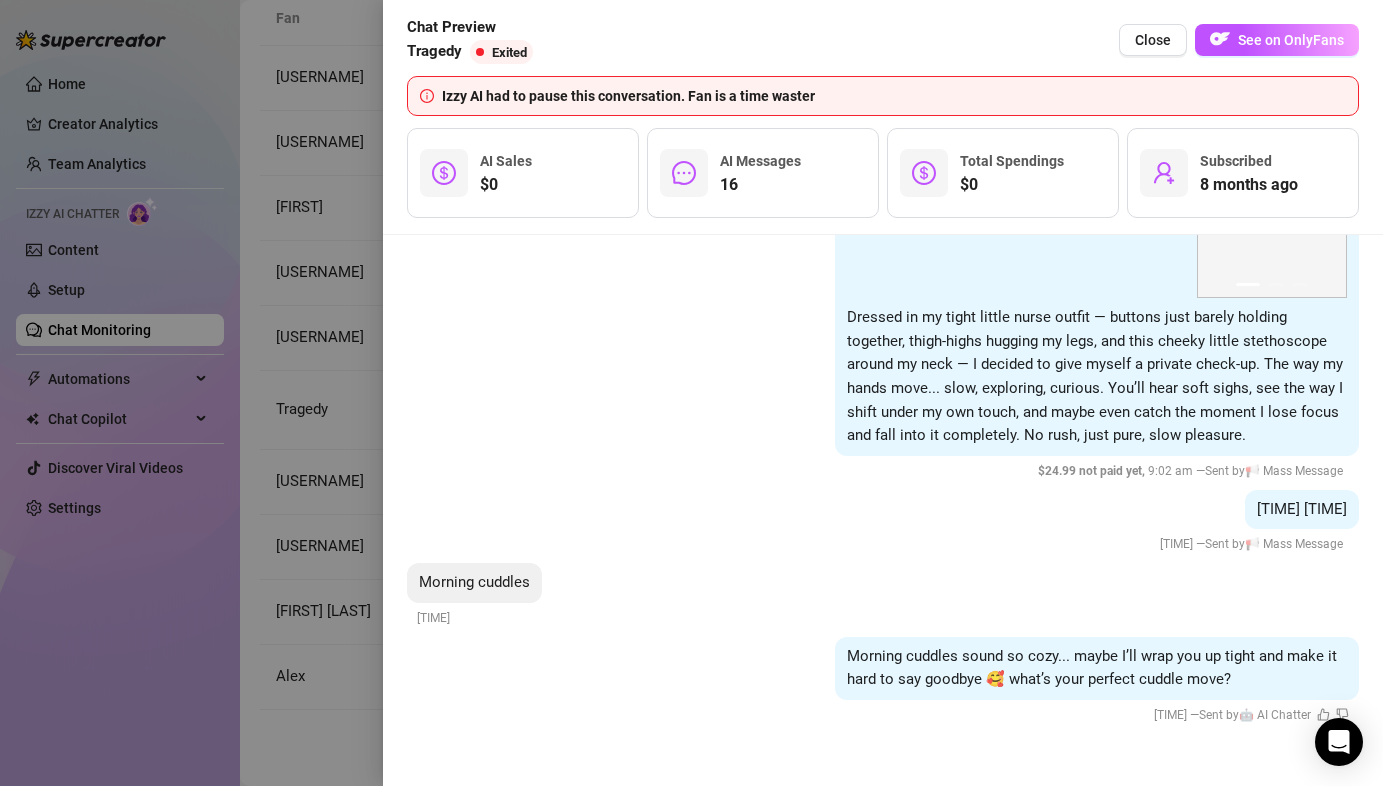 scroll, scrollTop: 6359, scrollLeft: 0, axis: vertical 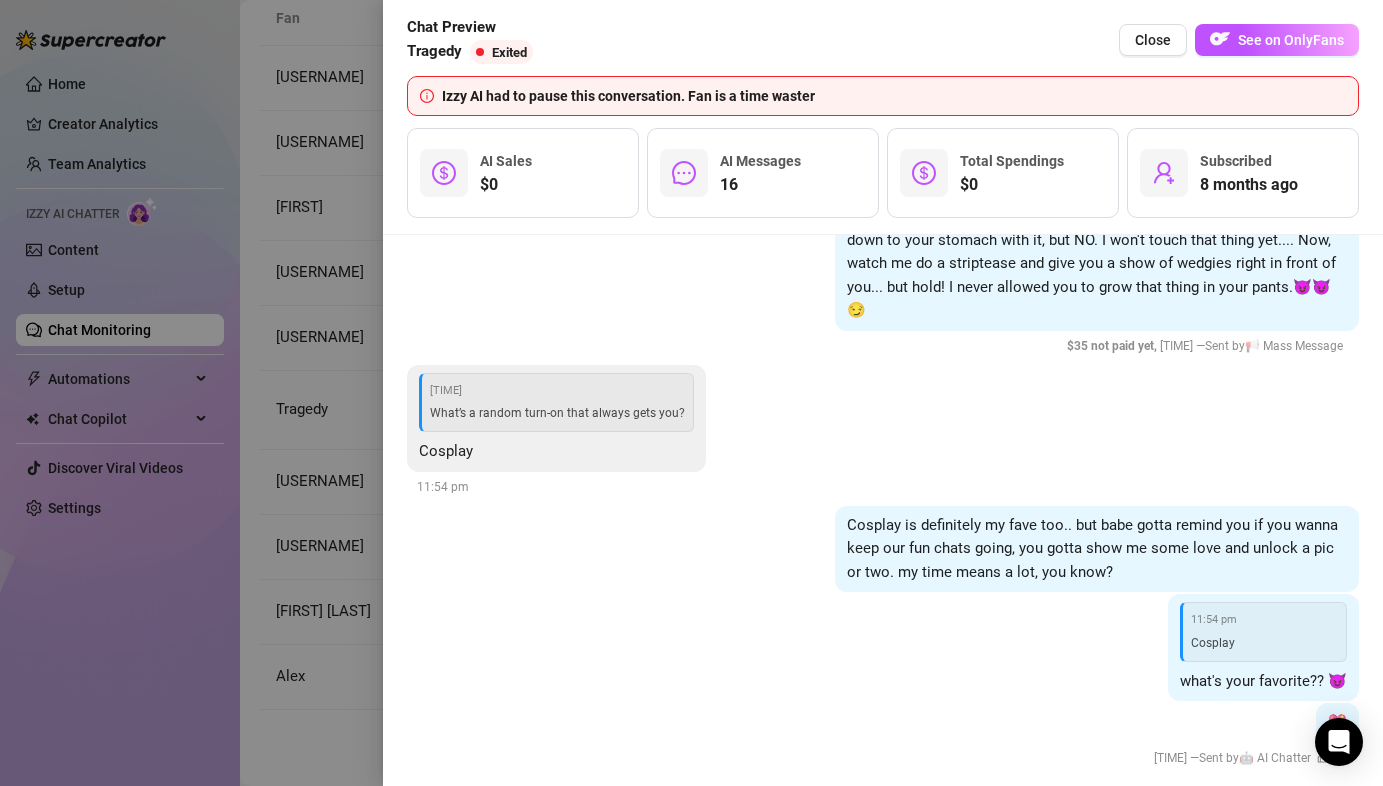 click at bounding box center [691, 393] 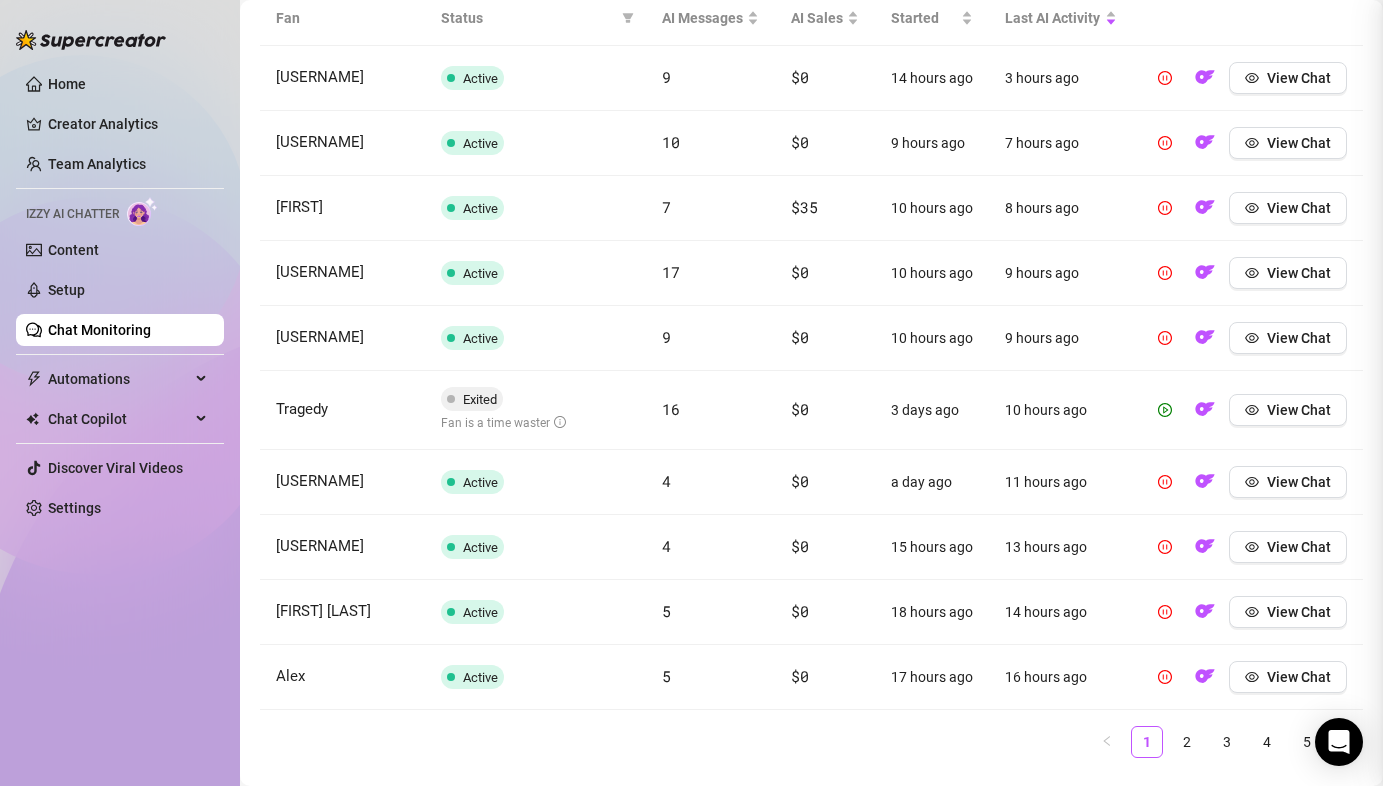 scroll, scrollTop: 0, scrollLeft: 0, axis: both 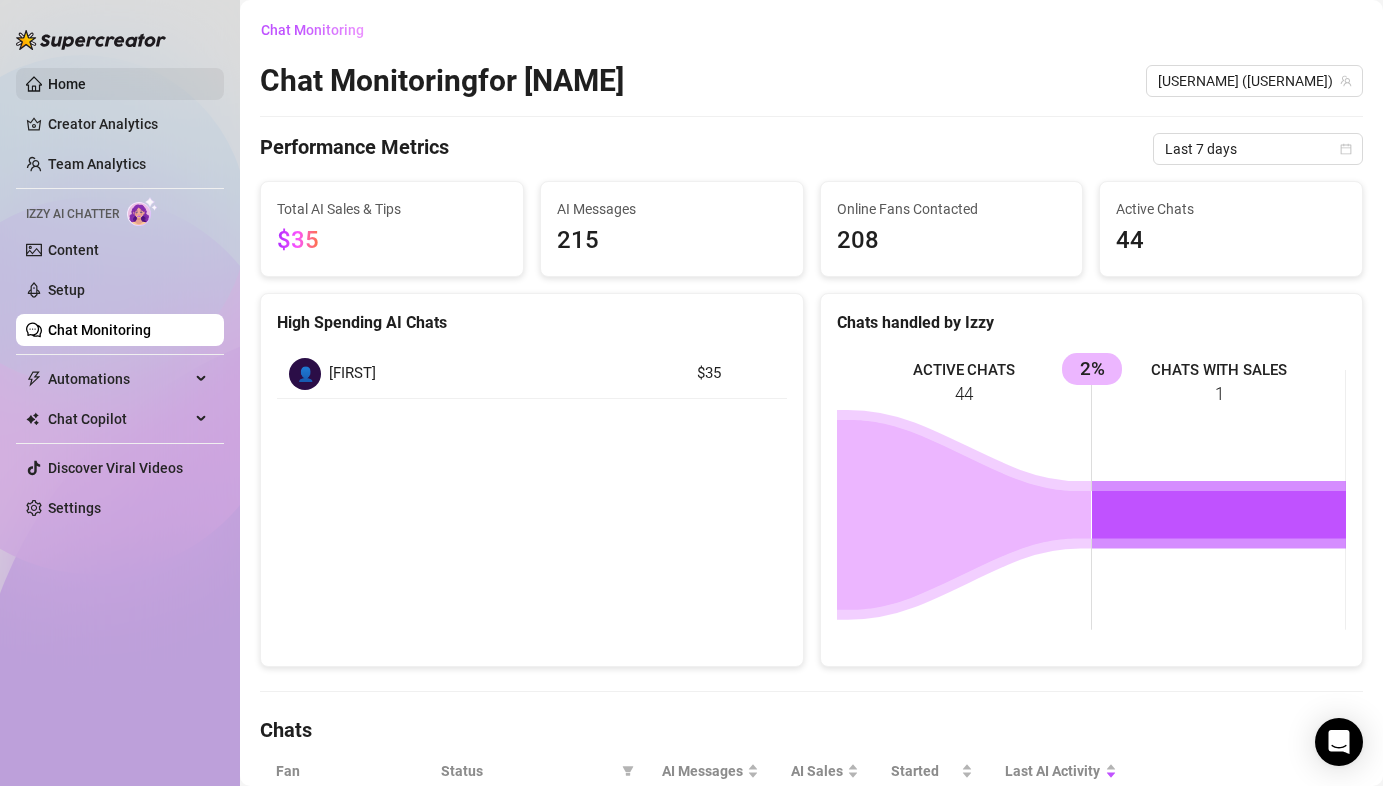 click on "Home" at bounding box center (67, 84) 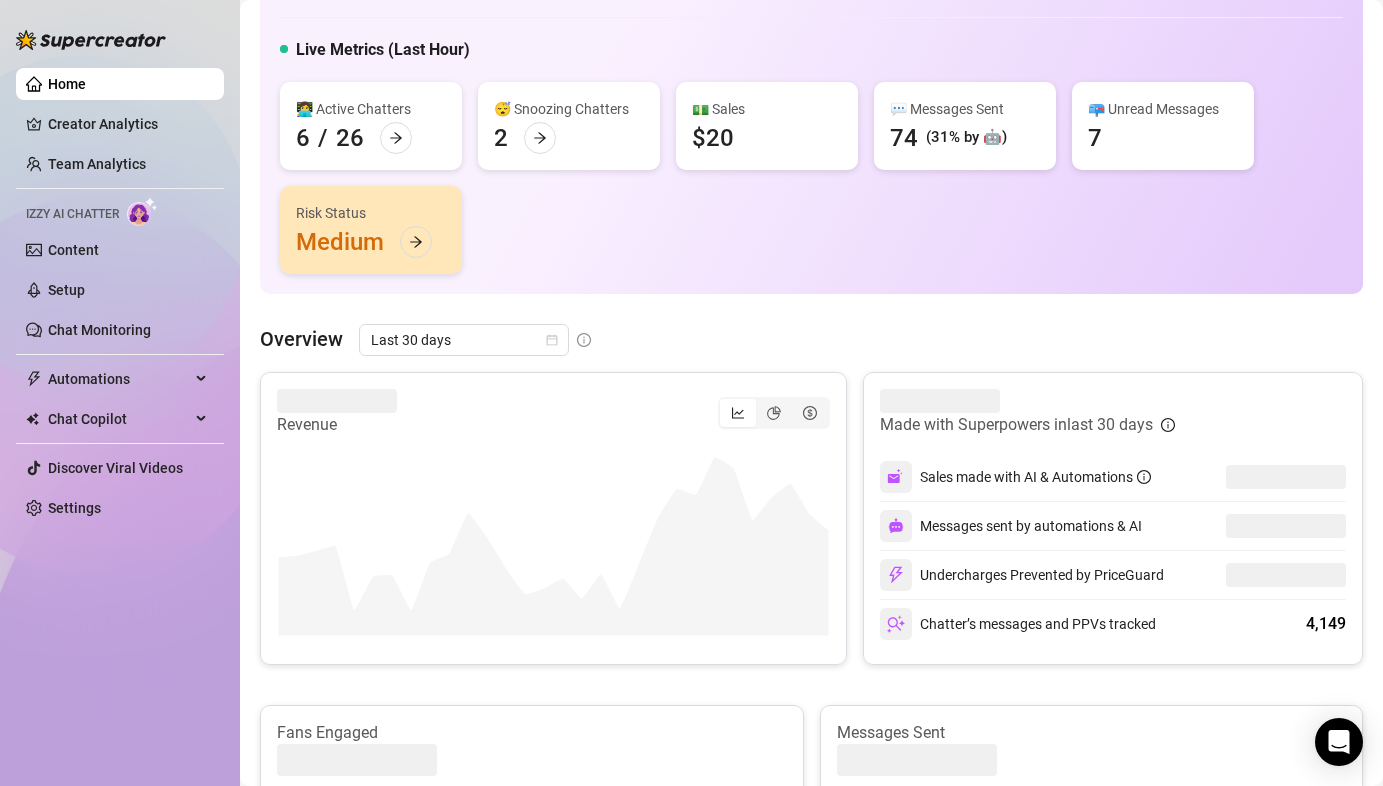 scroll, scrollTop: 142, scrollLeft: 0, axis: vertical 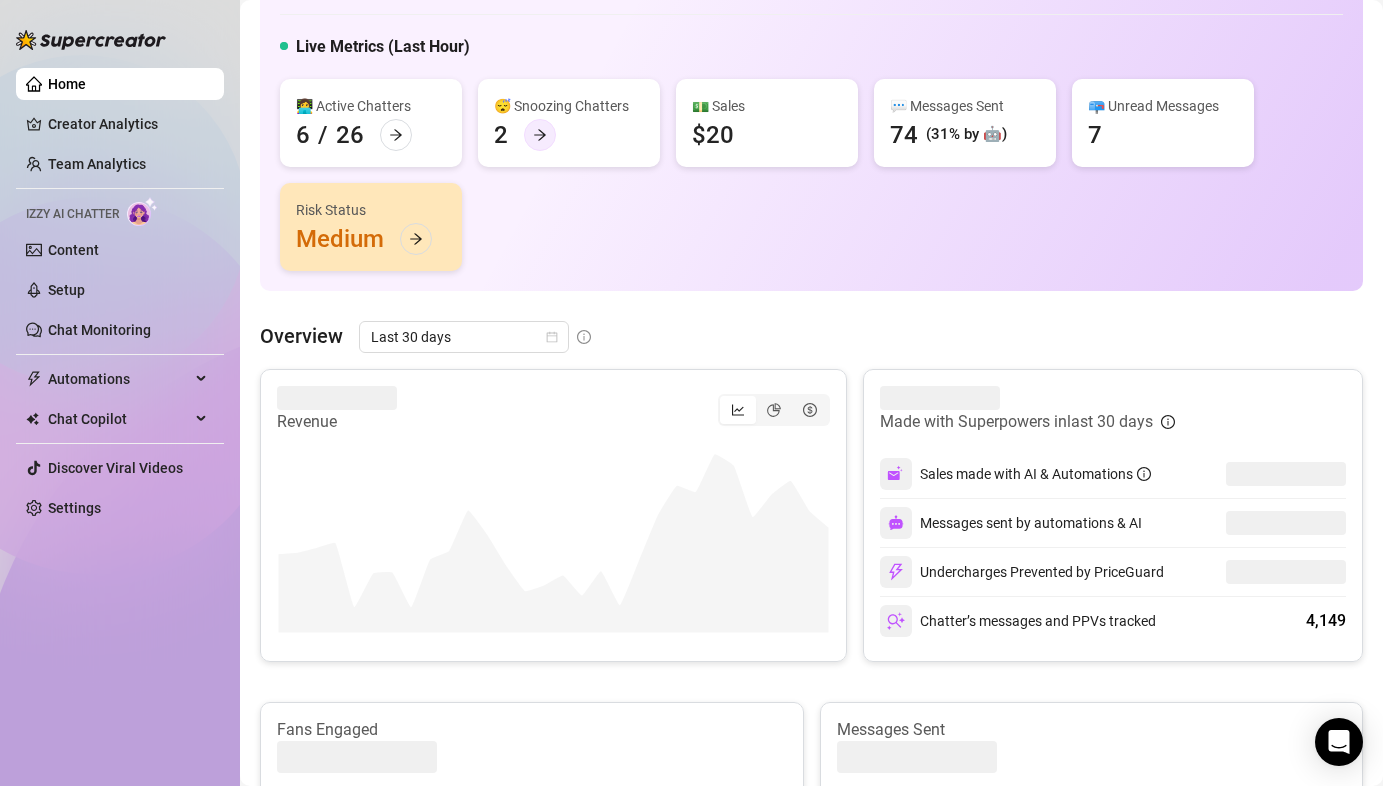 click at bounding box center (540, 135) 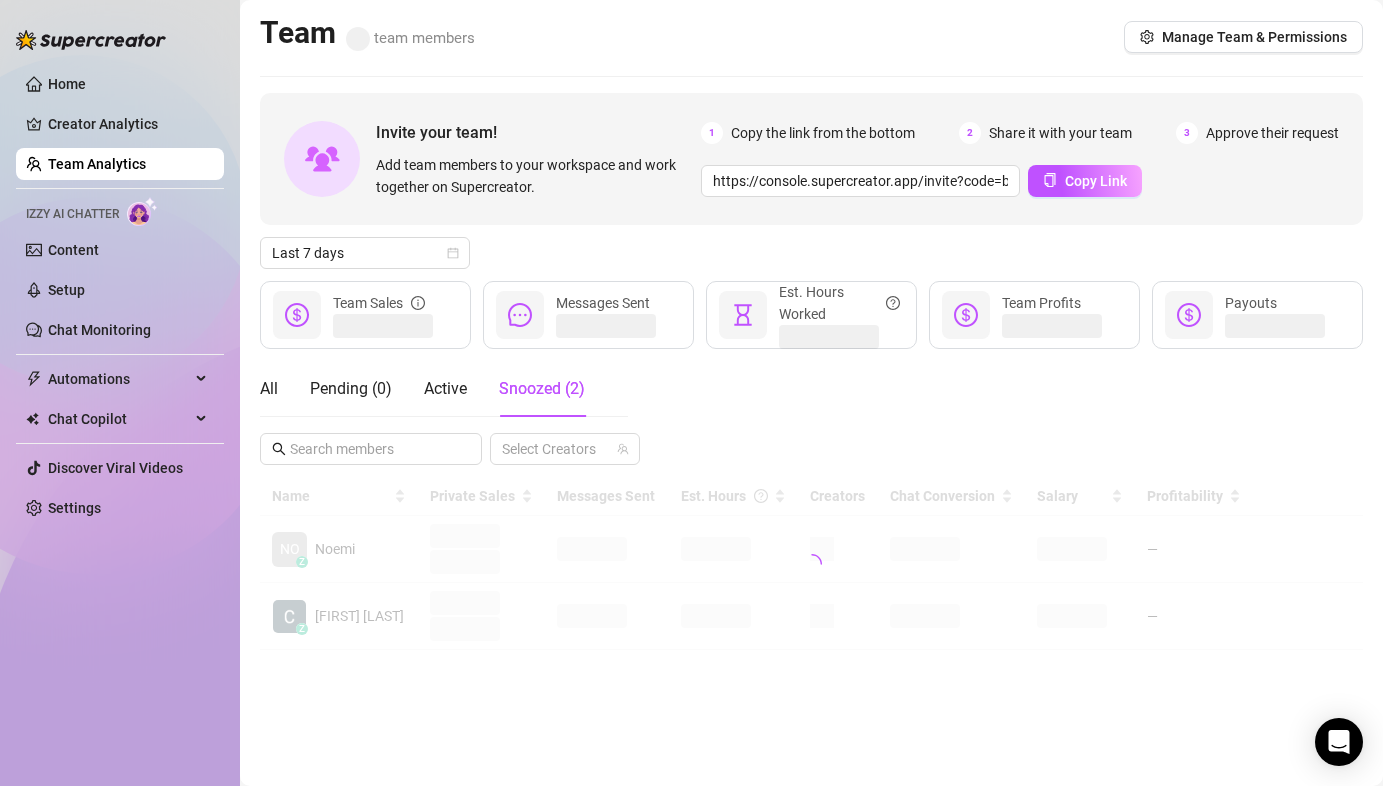 scroll, scrollTop: 0, scrollLeft: 0, axis: both 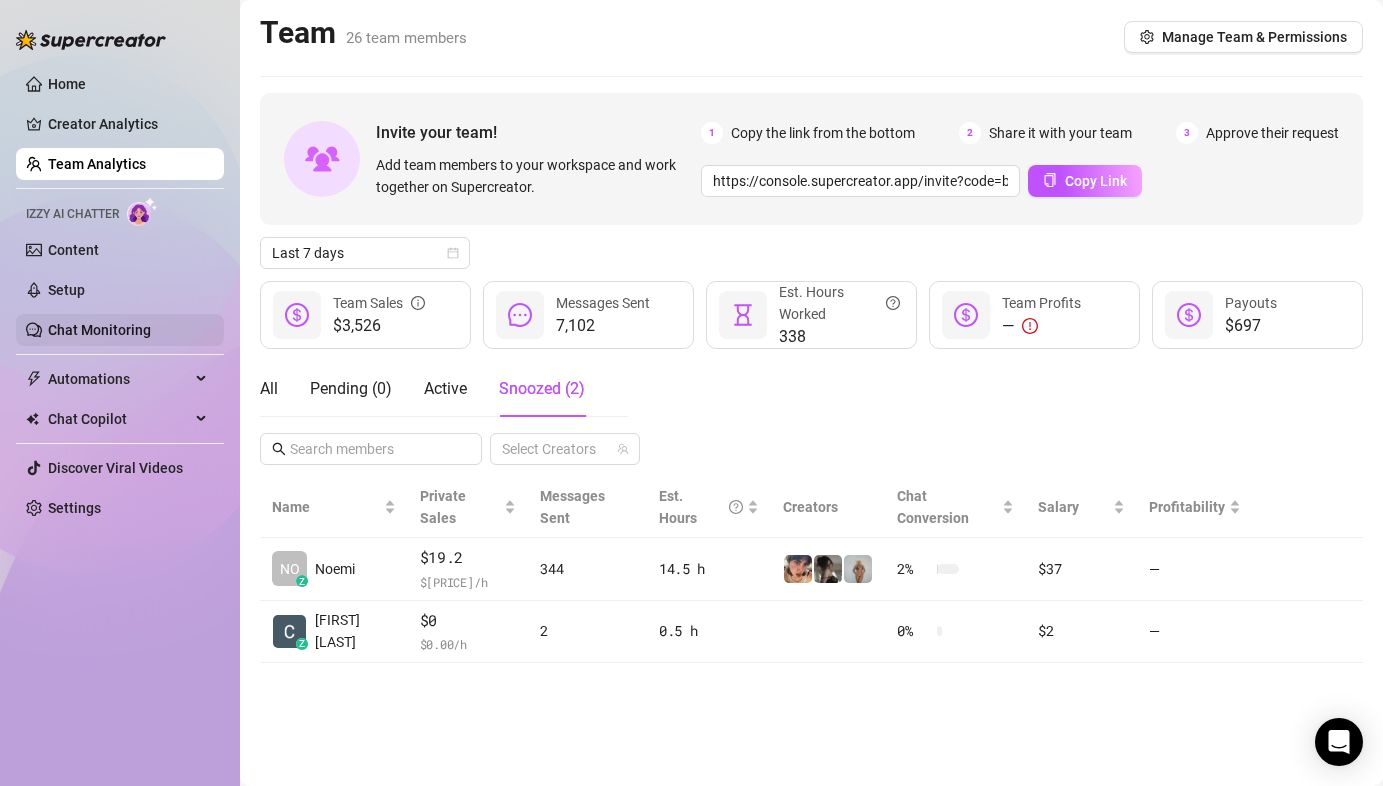 click on "Chat Monitoring" at bounding box center [99, 330] 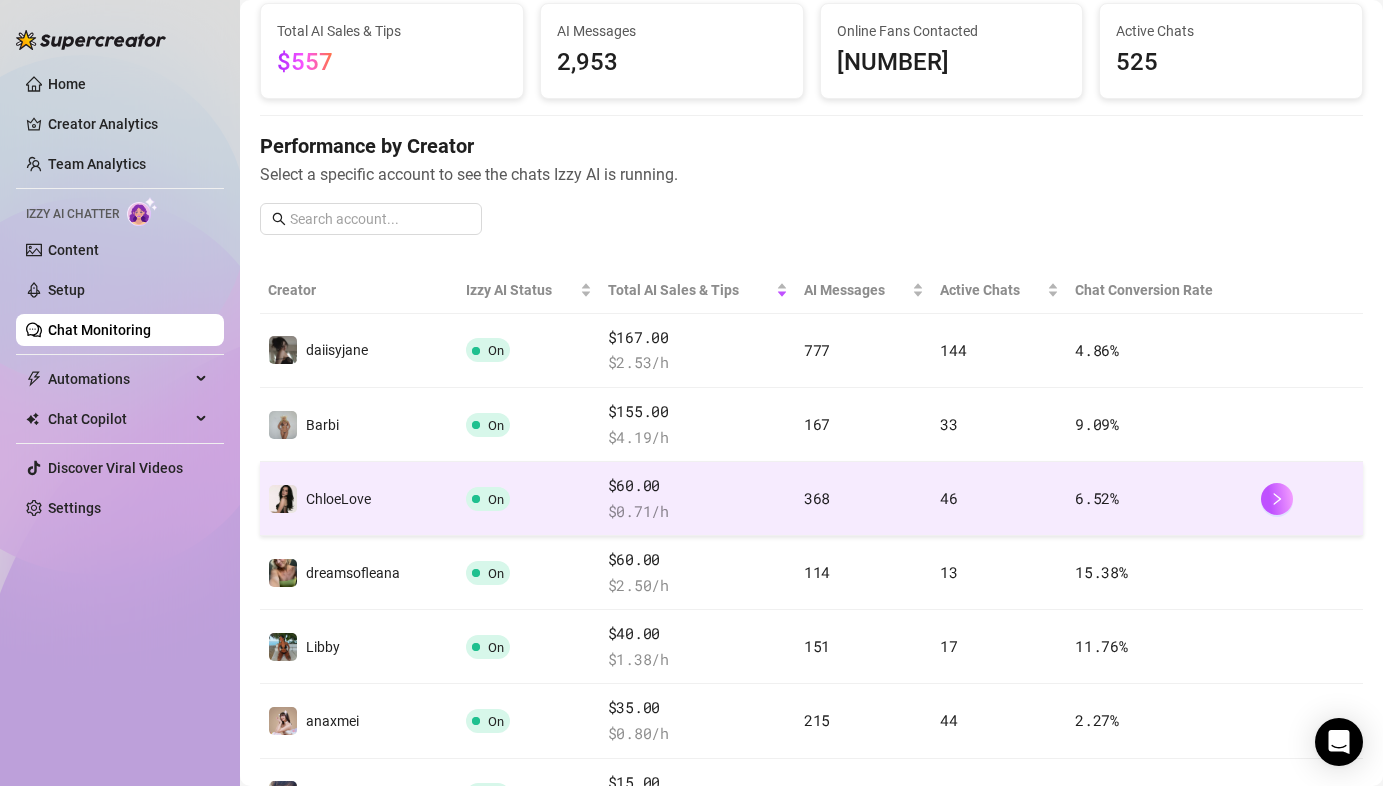 scroll, scrollTop: 131, scrollLeft: 0, axis: vertical 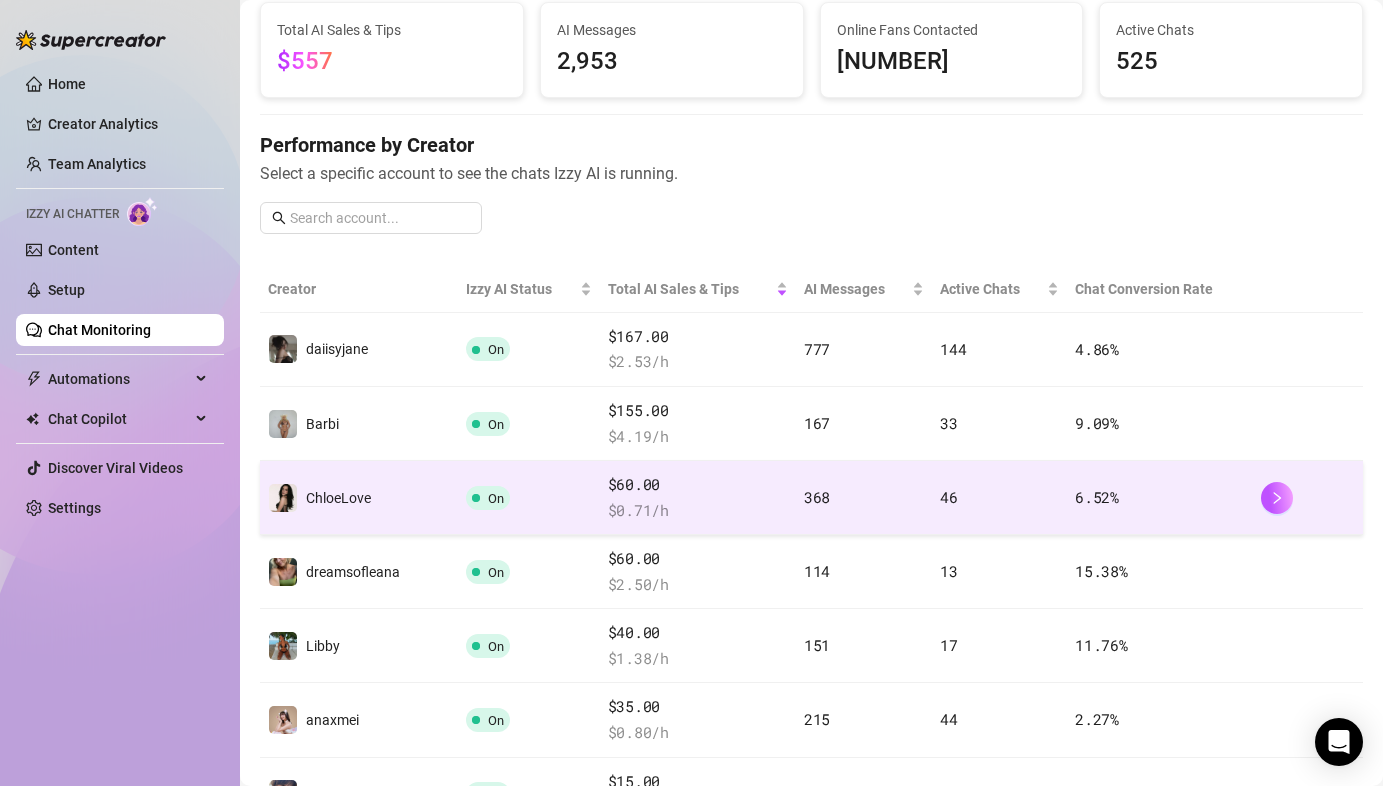 click on "$60.00" at bounding box center [698, 485] 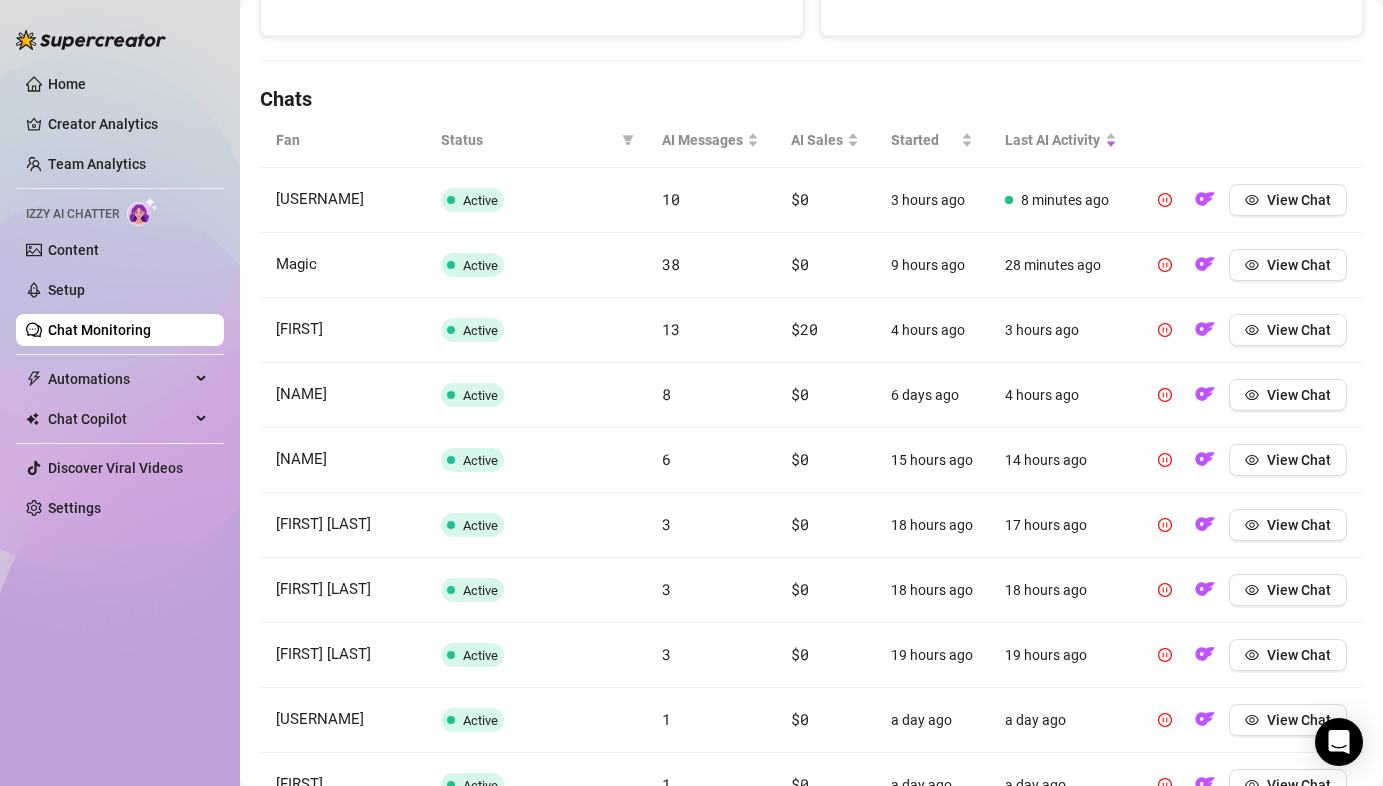 scroll, scrollTop: 635, scrollLeft: 0, axis: vertical 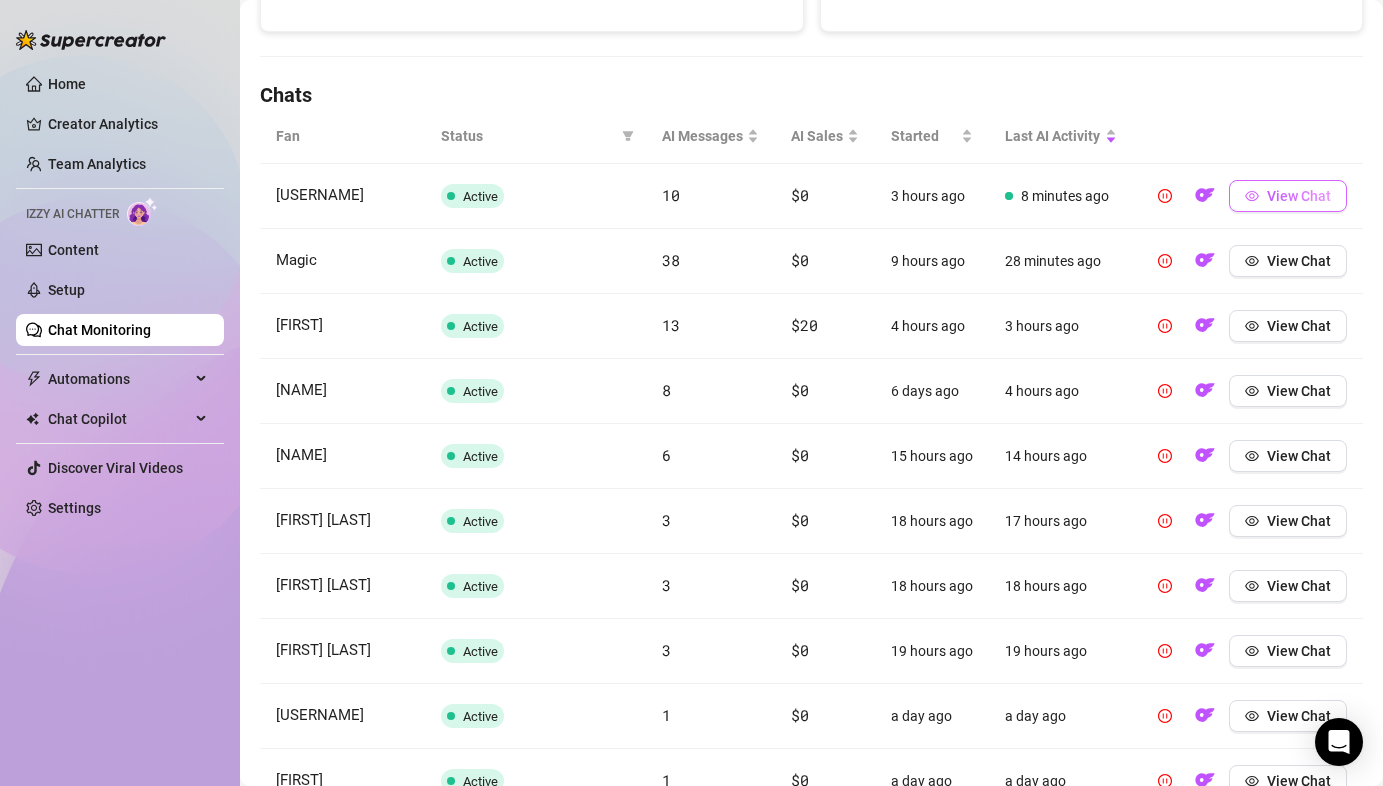 click on "View Chat" at bounding box center [1299, 196] 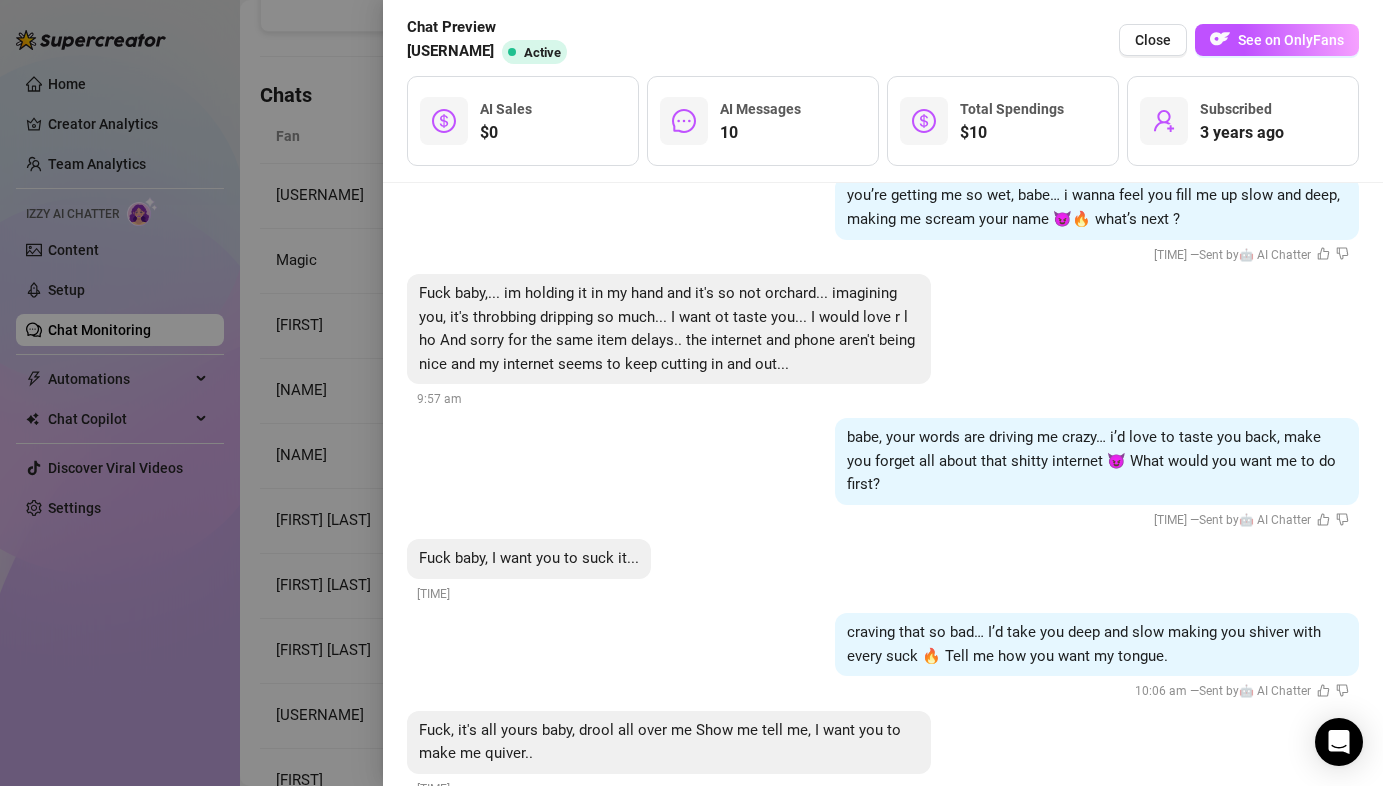 scroll, scrollTop: 2881, scrollLeft: 0, axis: vertical 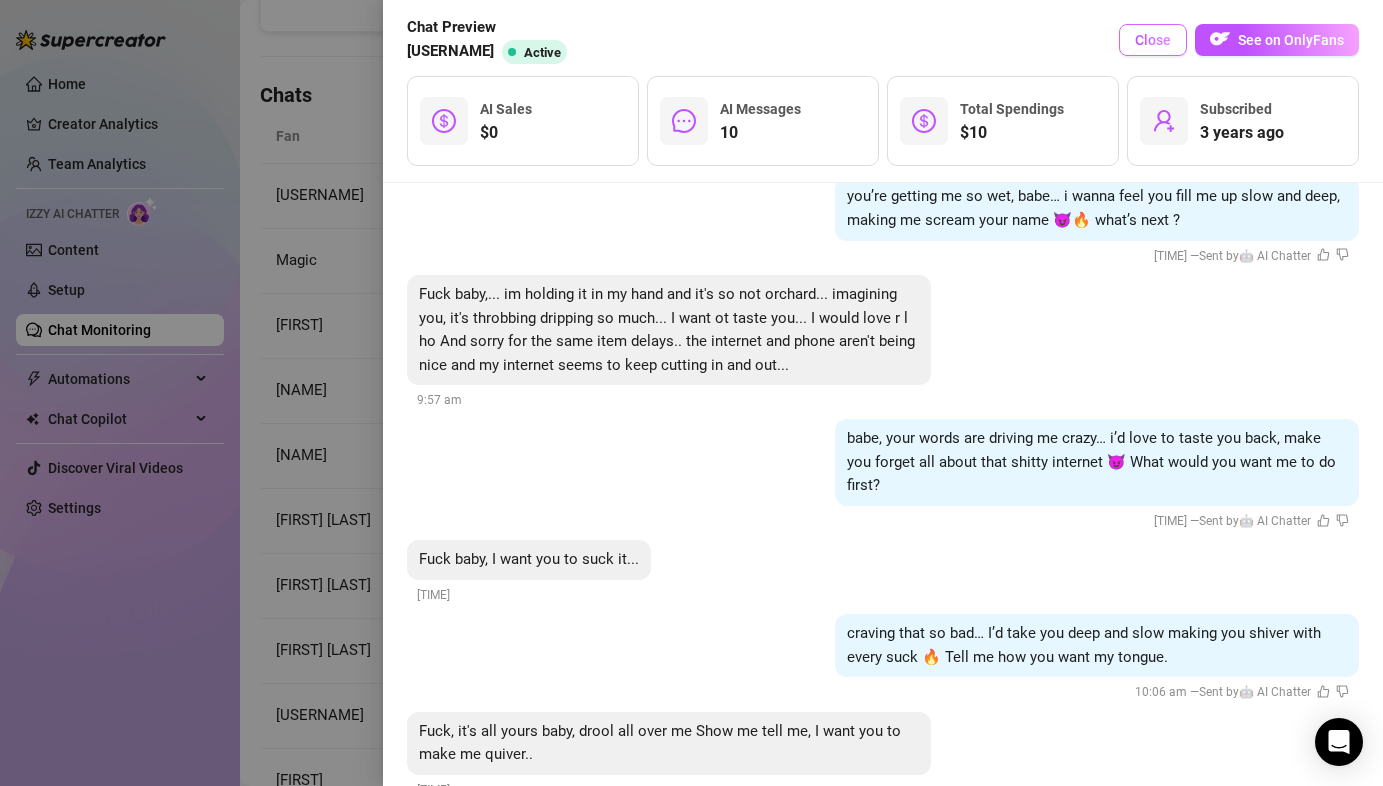 click on "Close" at bounding box center (1153, 40) 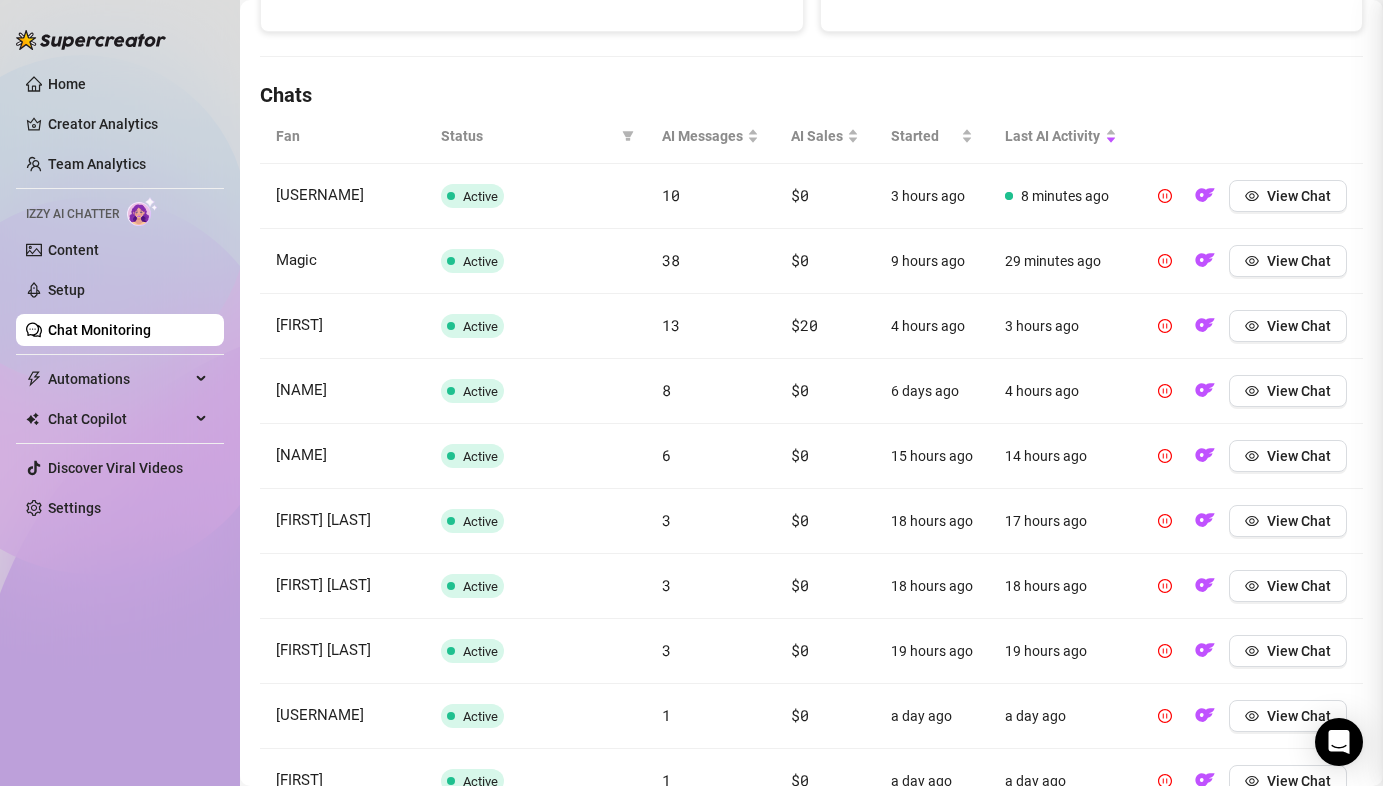 scroll, scrollTop: 0, scrollLeft: 0, axis: both 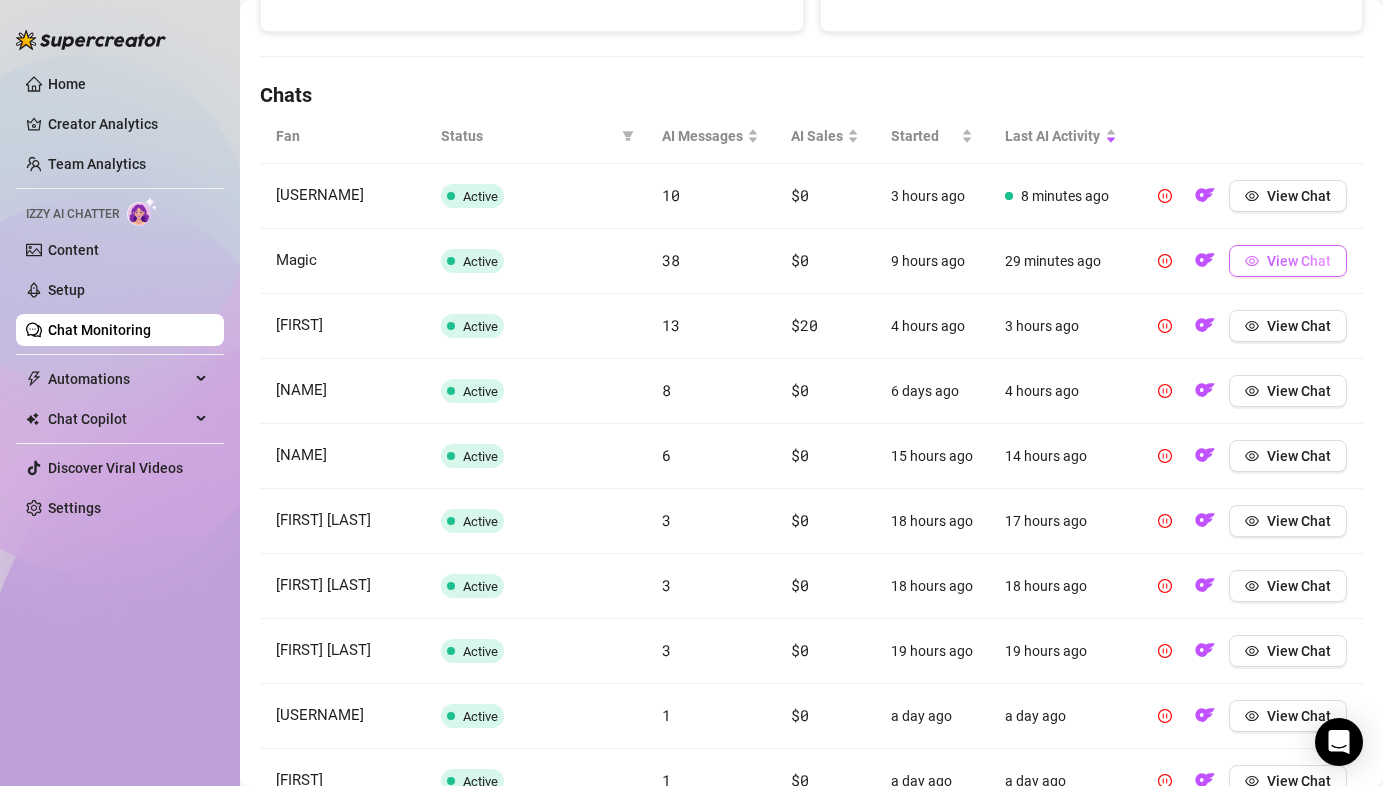 click on "View Chat" at bounding box center [1299, 261] 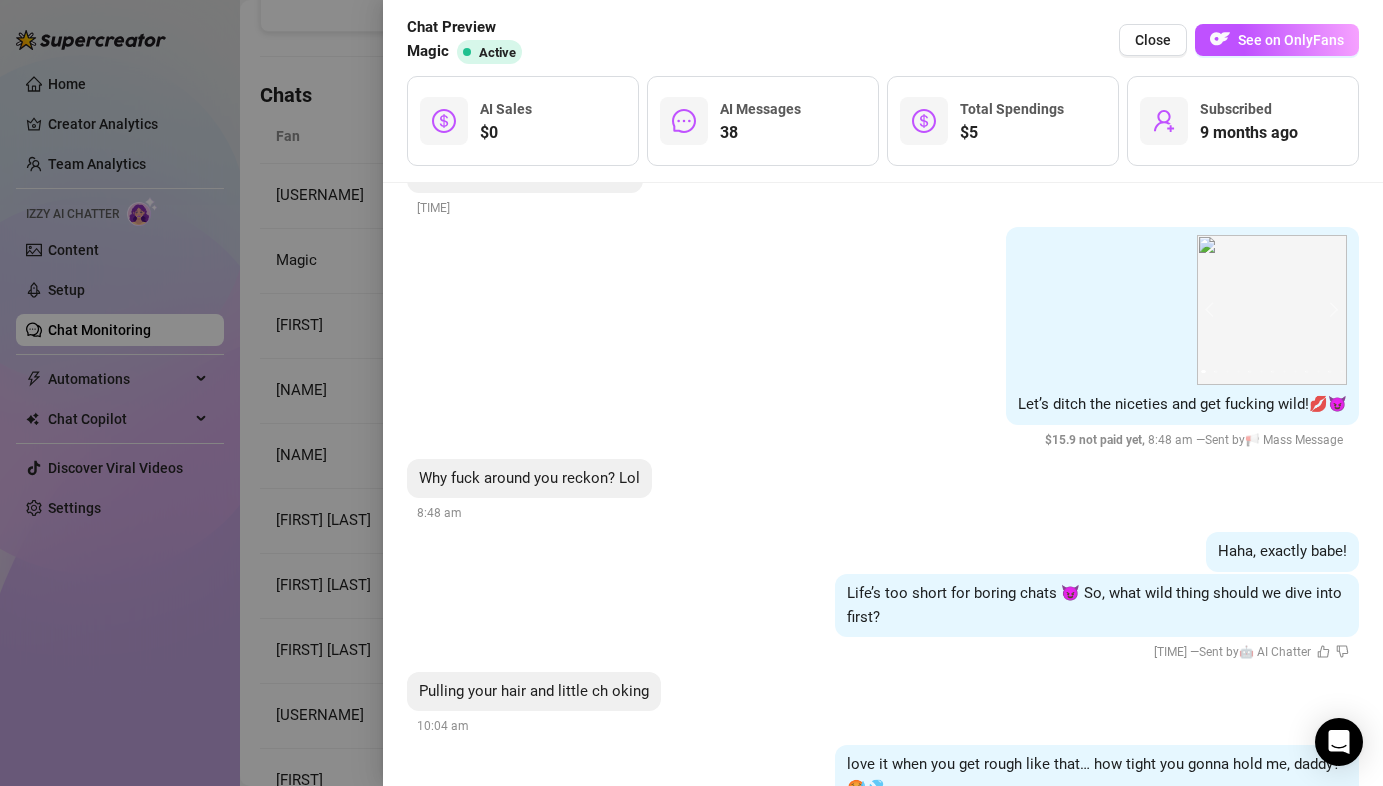 scroll, scrollTop: 9906, scrollLeft: 0, axis: vertical 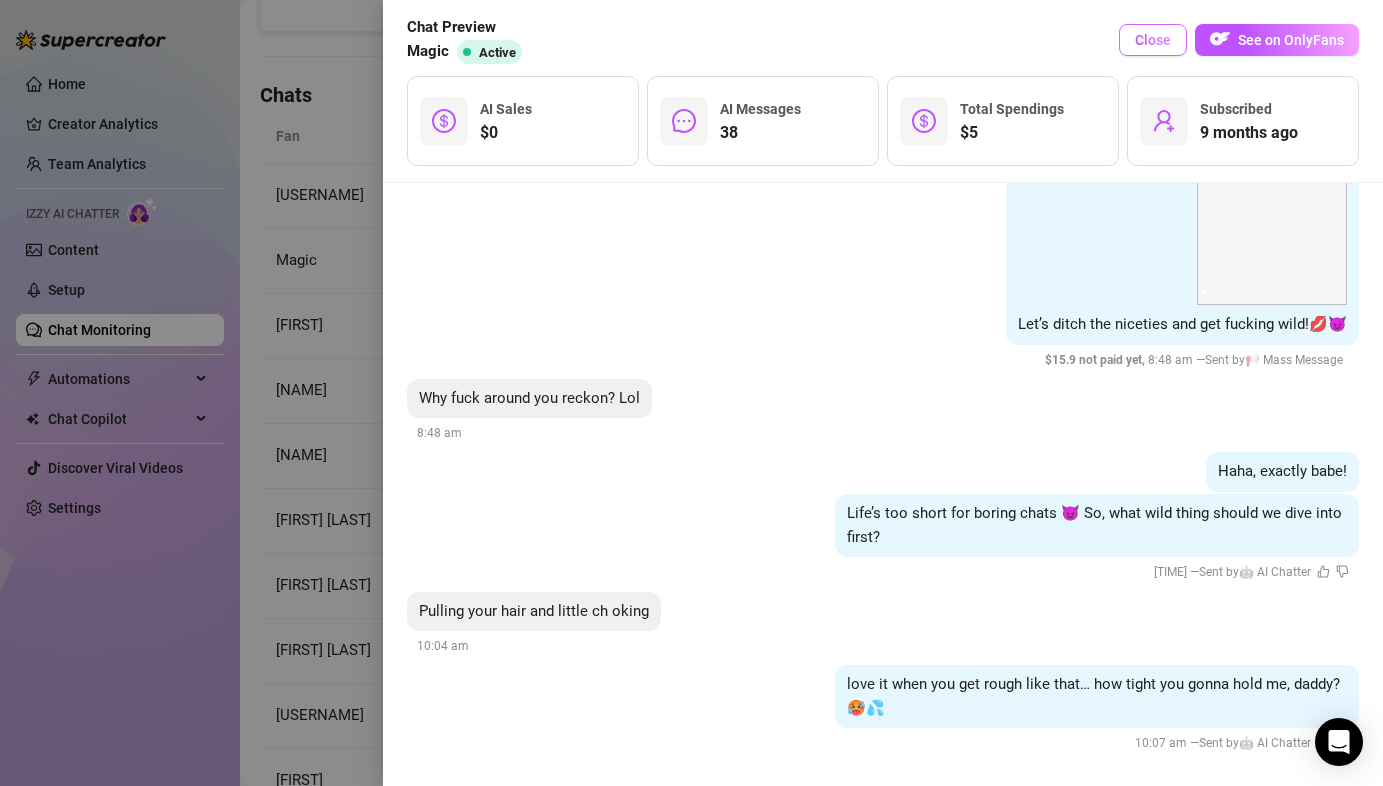 click on "Close" at bounding box center [1153, 40] 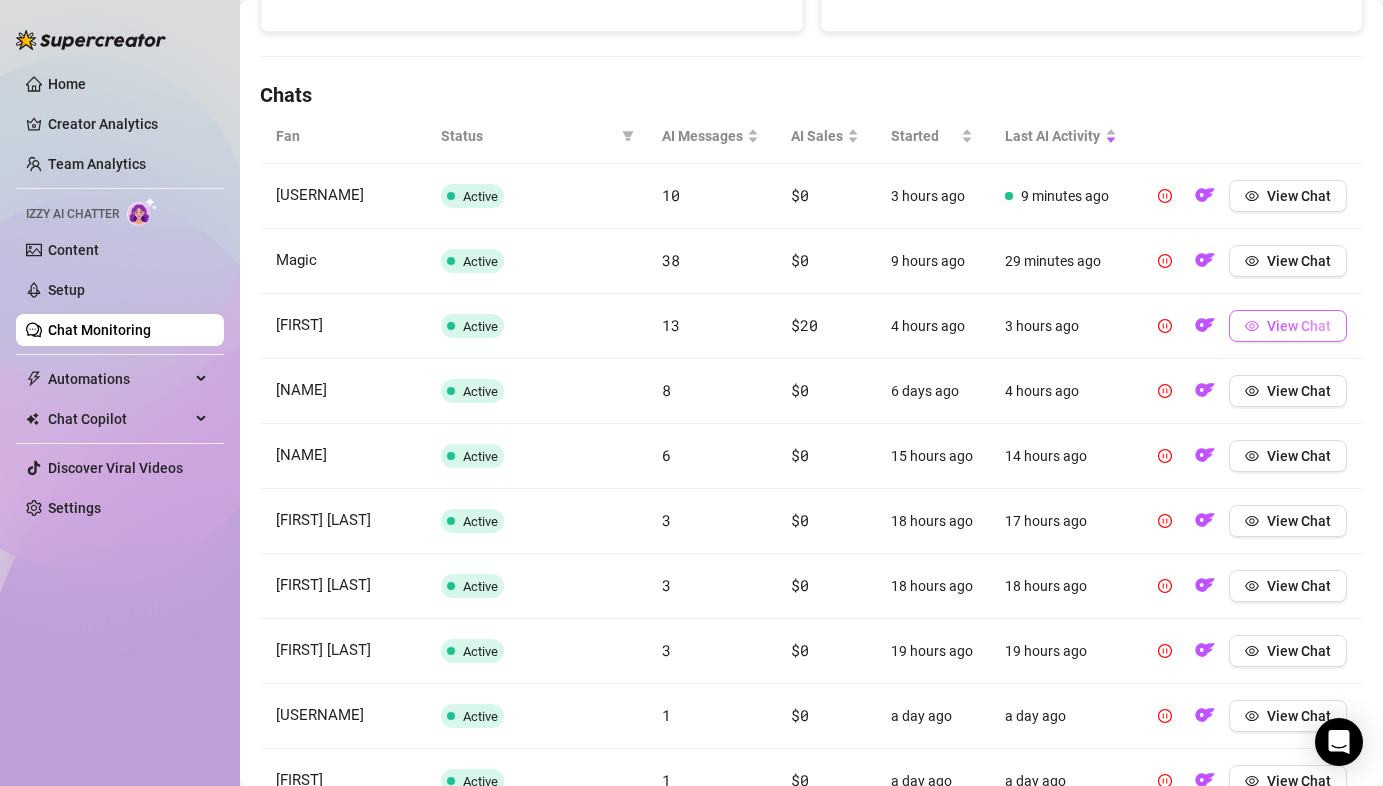 click on "View Chat" at bounding box center (1299, 326) 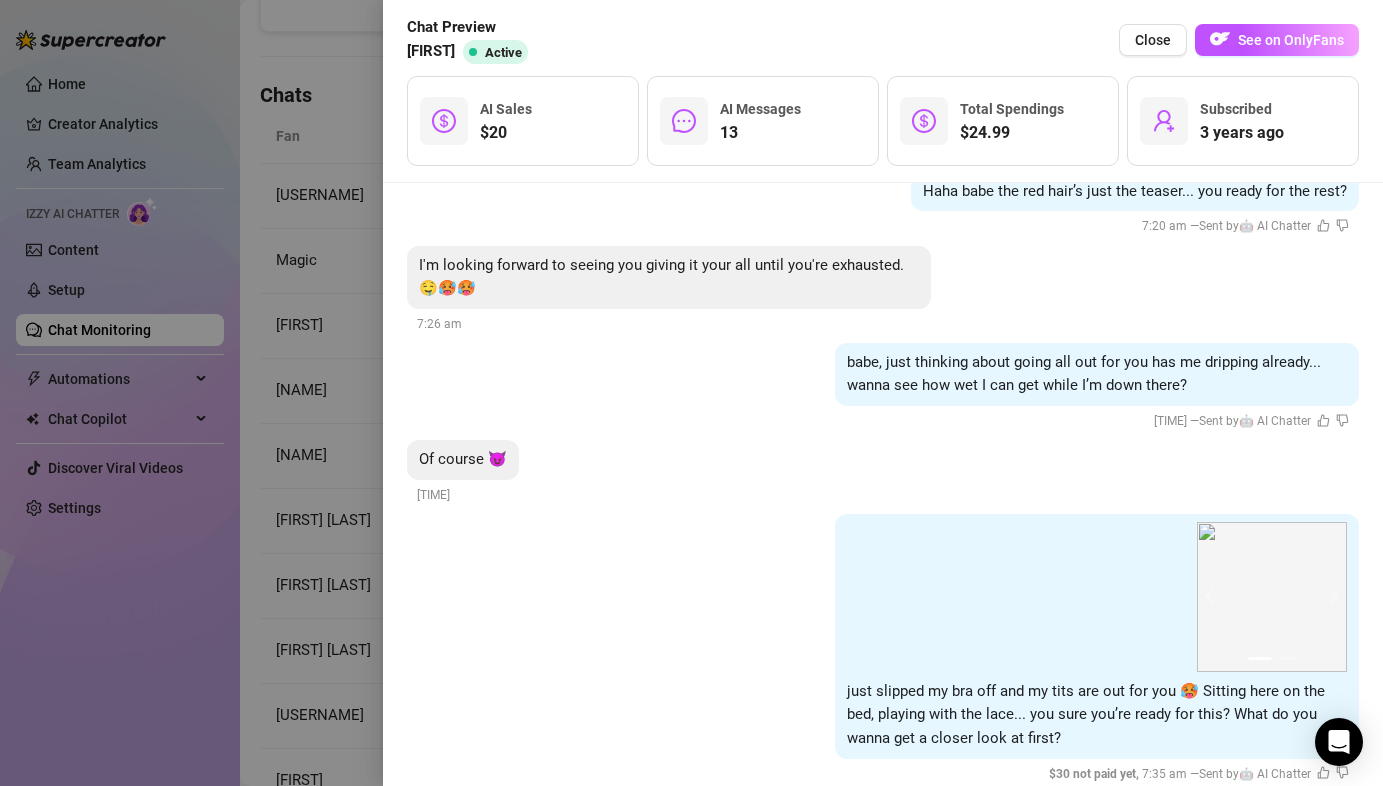 scroll, scrollTop: 3836, scrollLeft: 0, axis: vertical 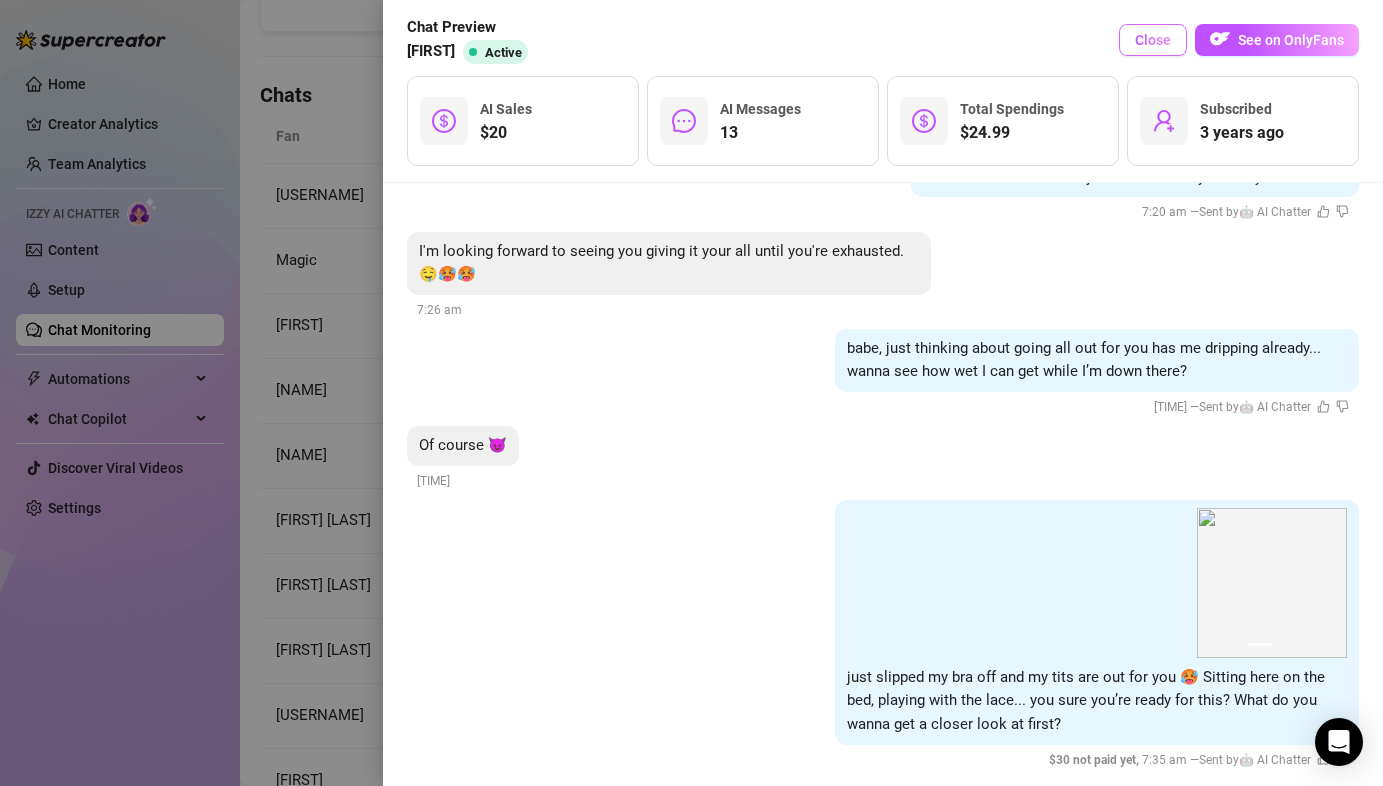 click on "Close" at bounding box center [1153, 40] 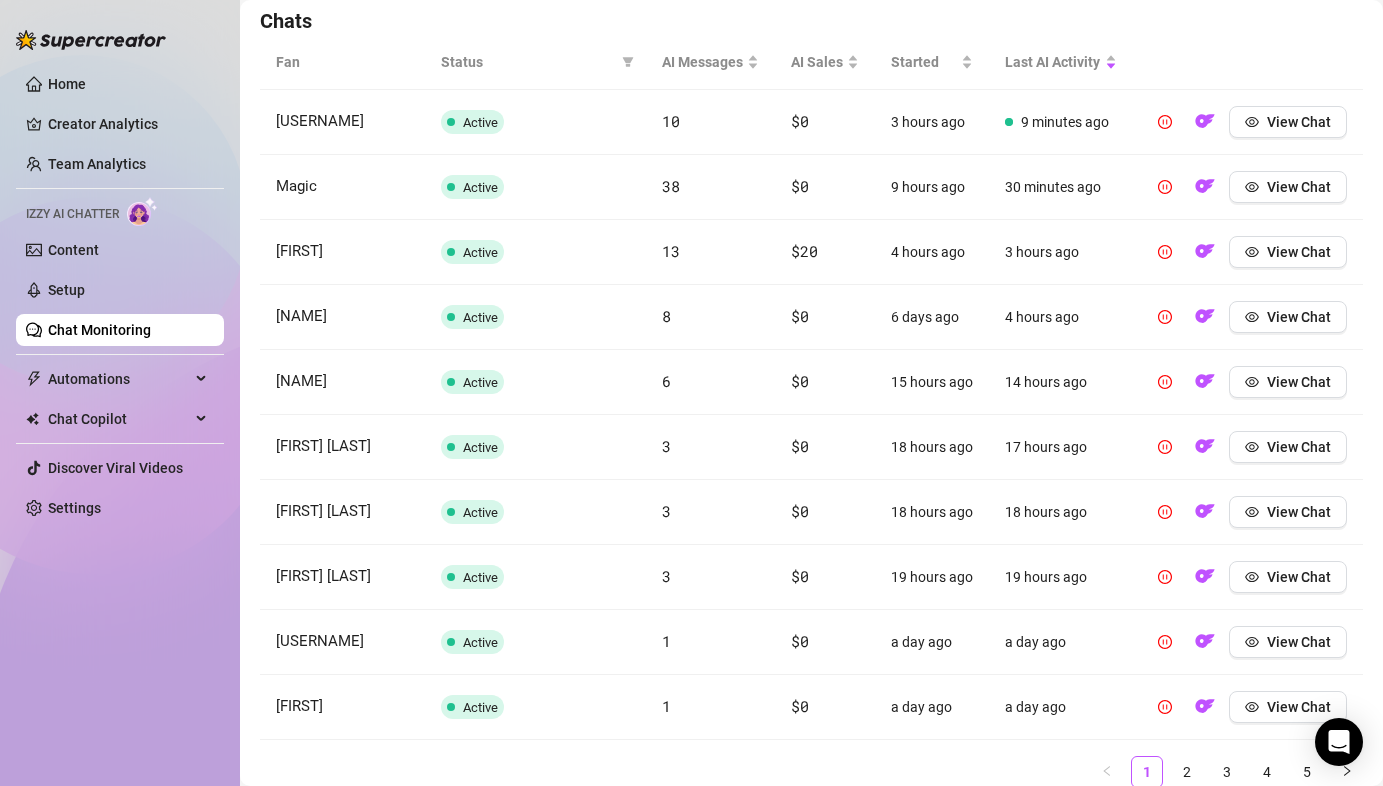 scroll, scrollTop: 684, scrollLeft: 0, axis: vertical 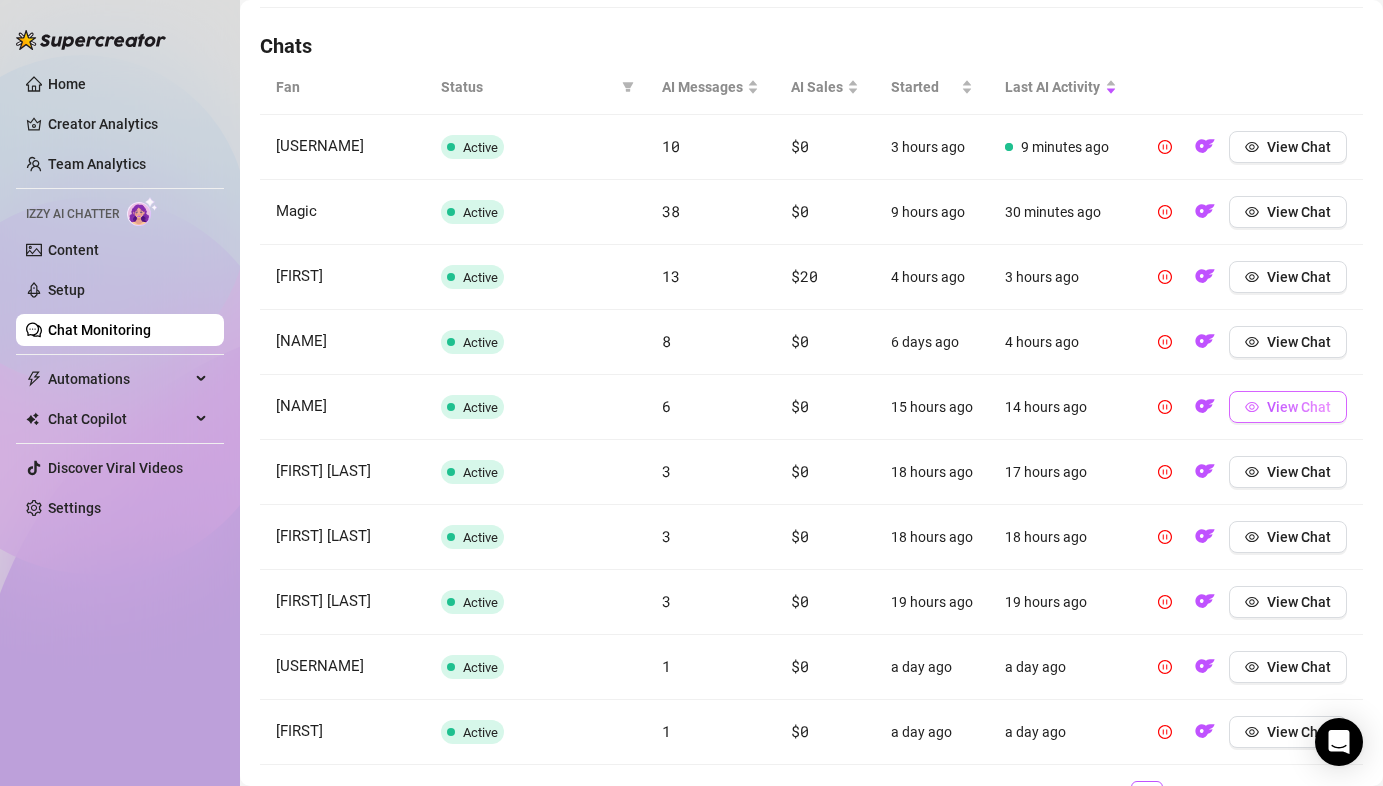 click on "View Chat" at bounding box center [1288, 407] 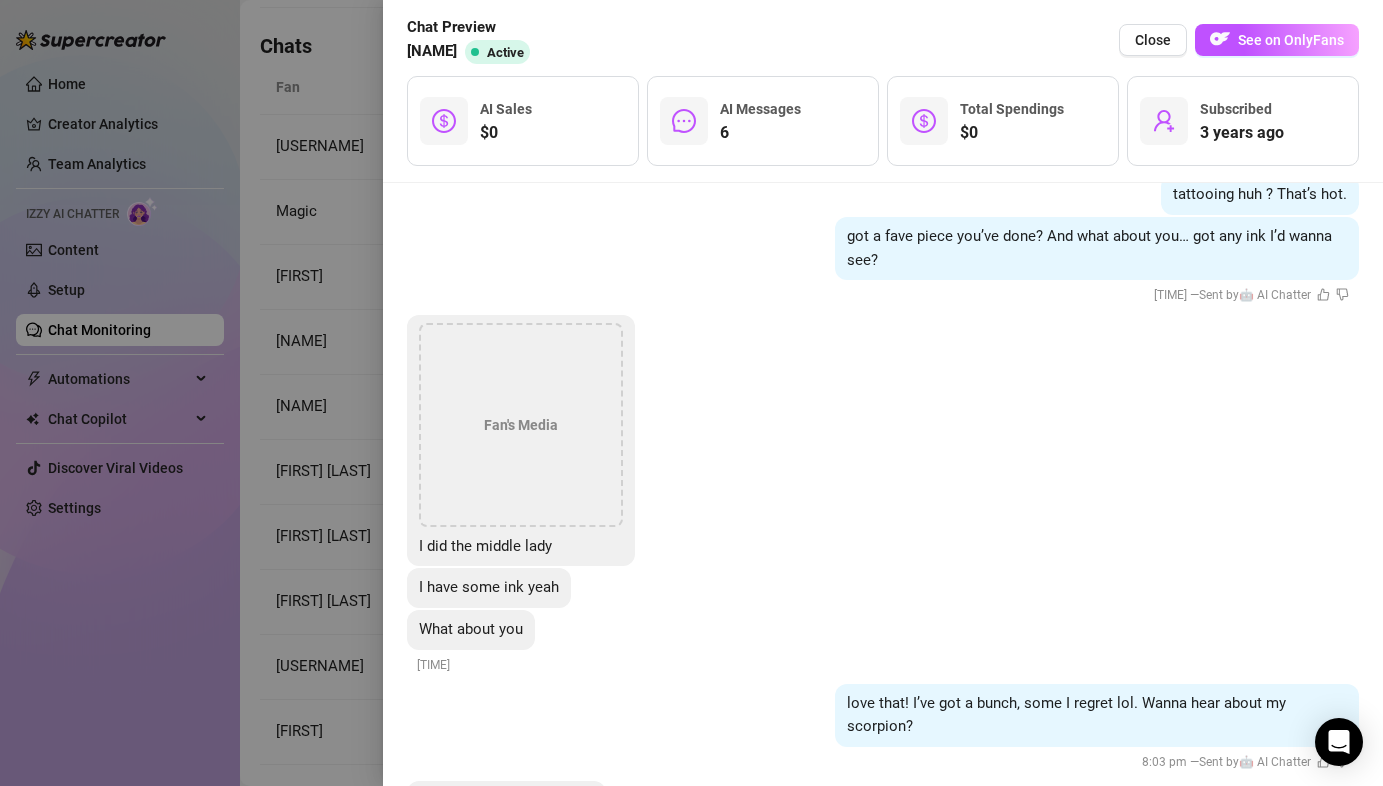 scroll, scrollTop: 1895, scrollLeft: 0, axis: vertical 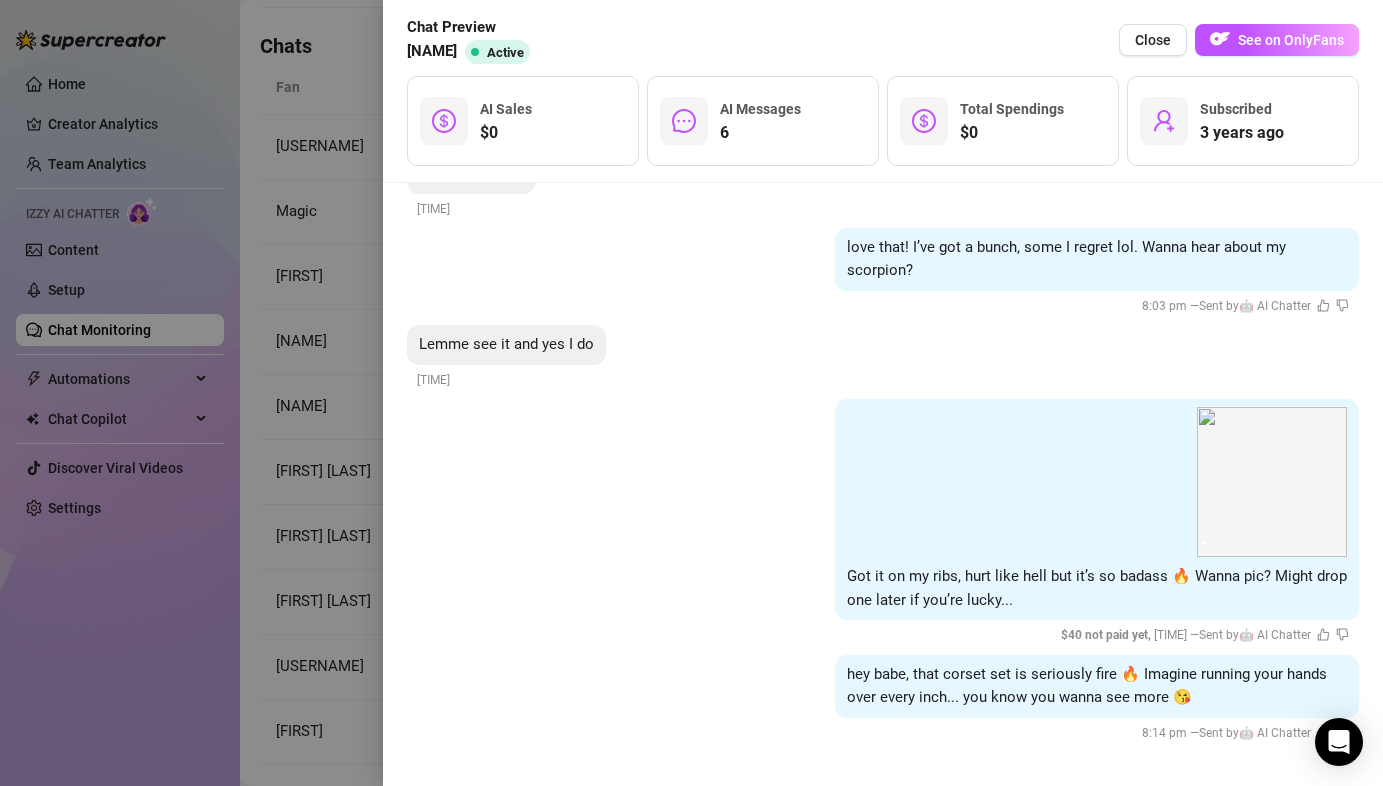 click at bounding box center [691, 393] 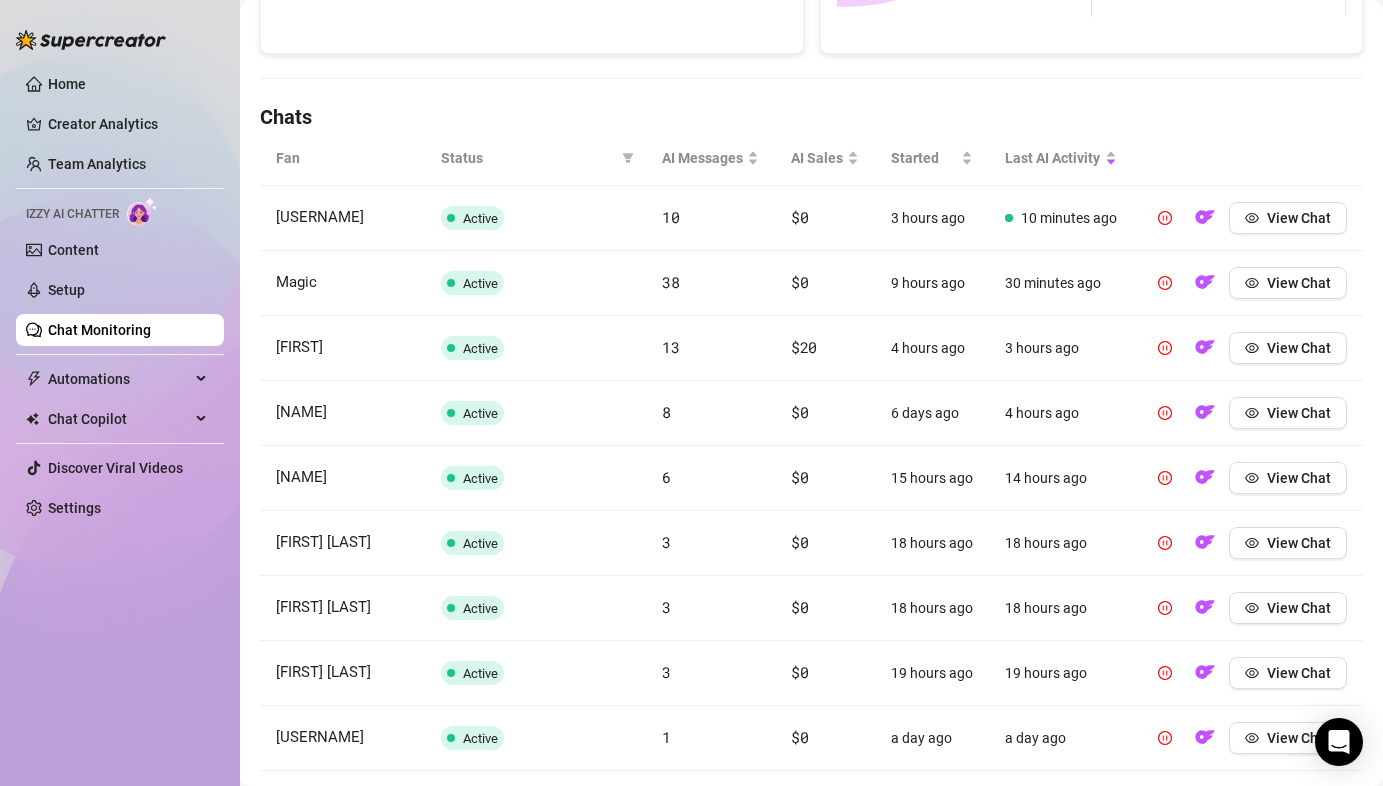 scroll, scrollTop: 615, scrollLeft: 0, axis: vertical 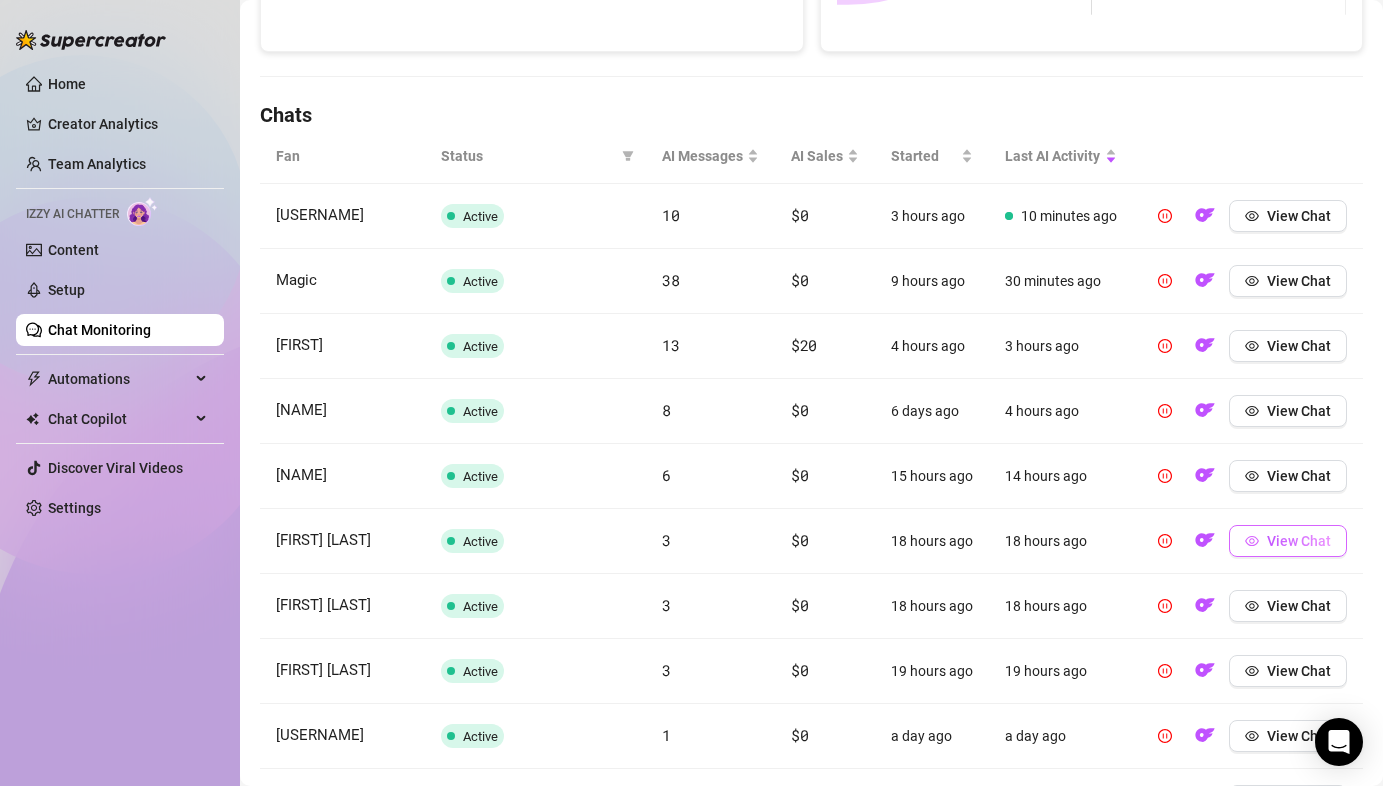 click on "View Chat" at bounding box center (1299, 541) 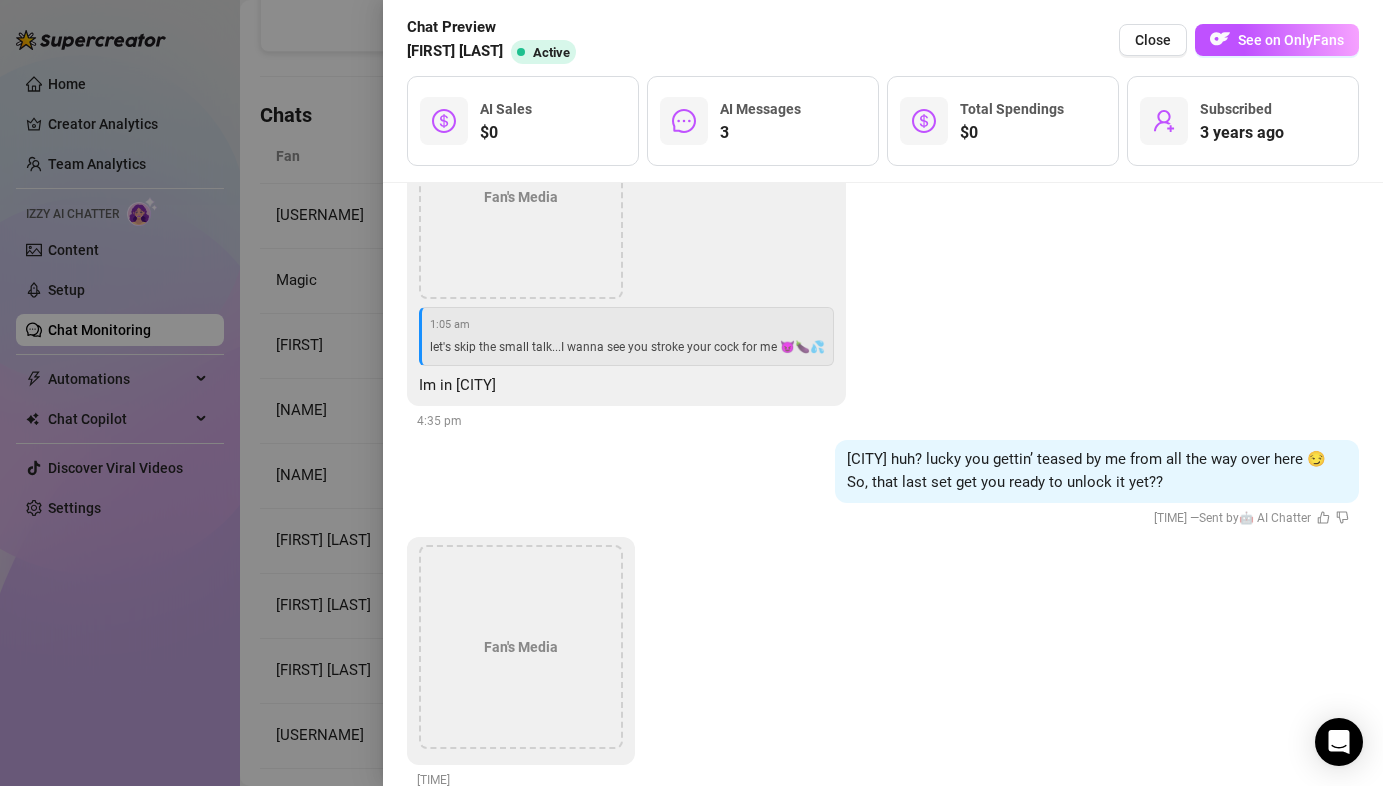 scroll, scrollTop: 1494, scrollLeft: 0, axis: vertical 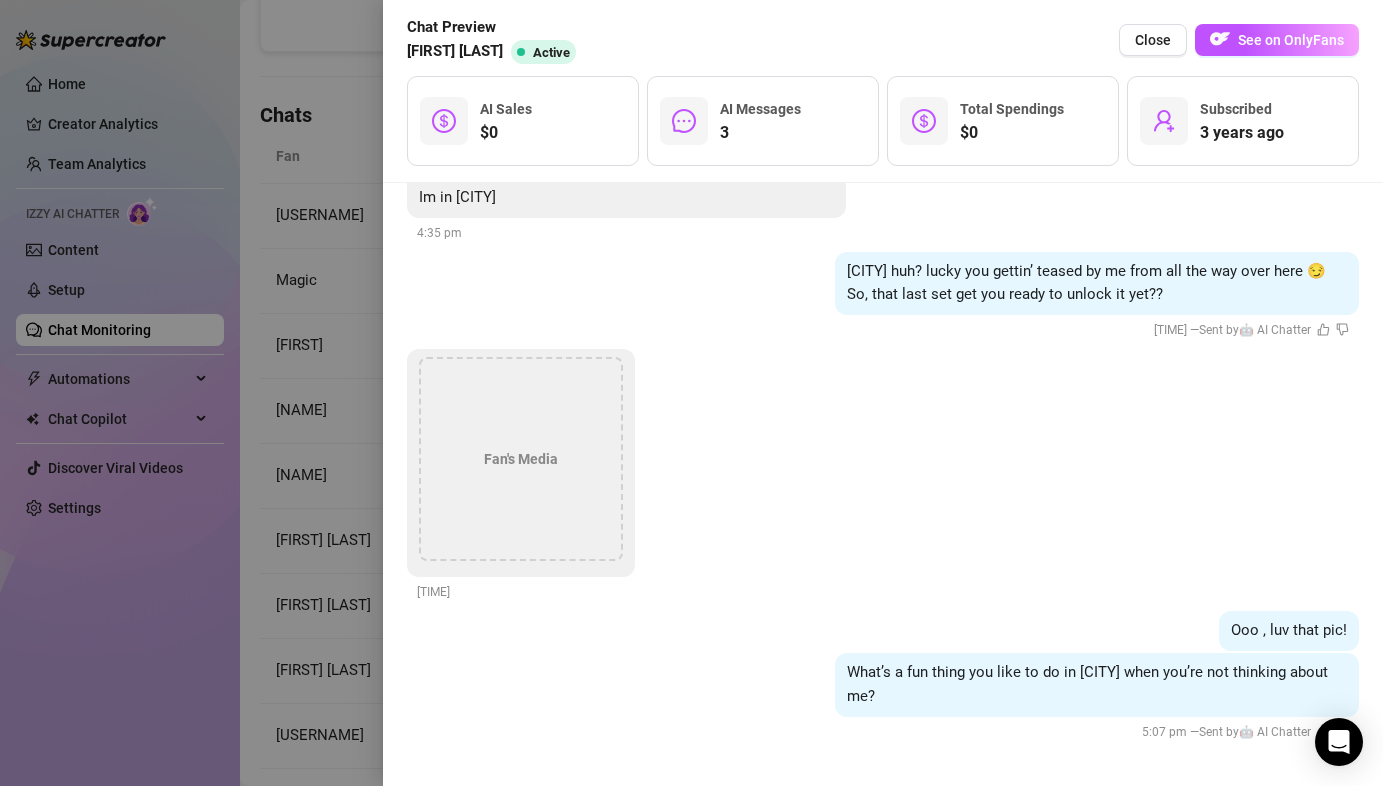 click on "Fan's Media" at bounding box center [521, 459] 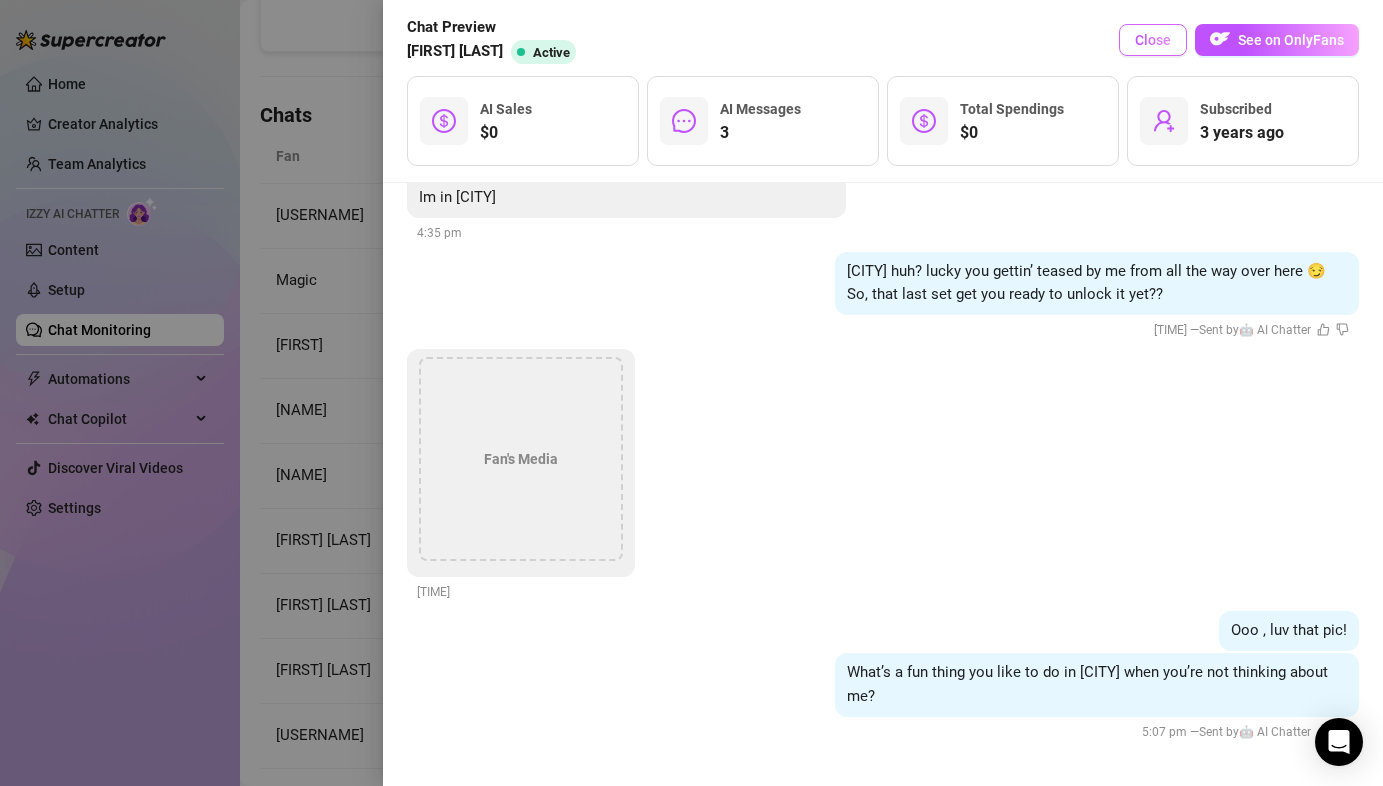 click on "Close" at bounding box center (1153, 40) 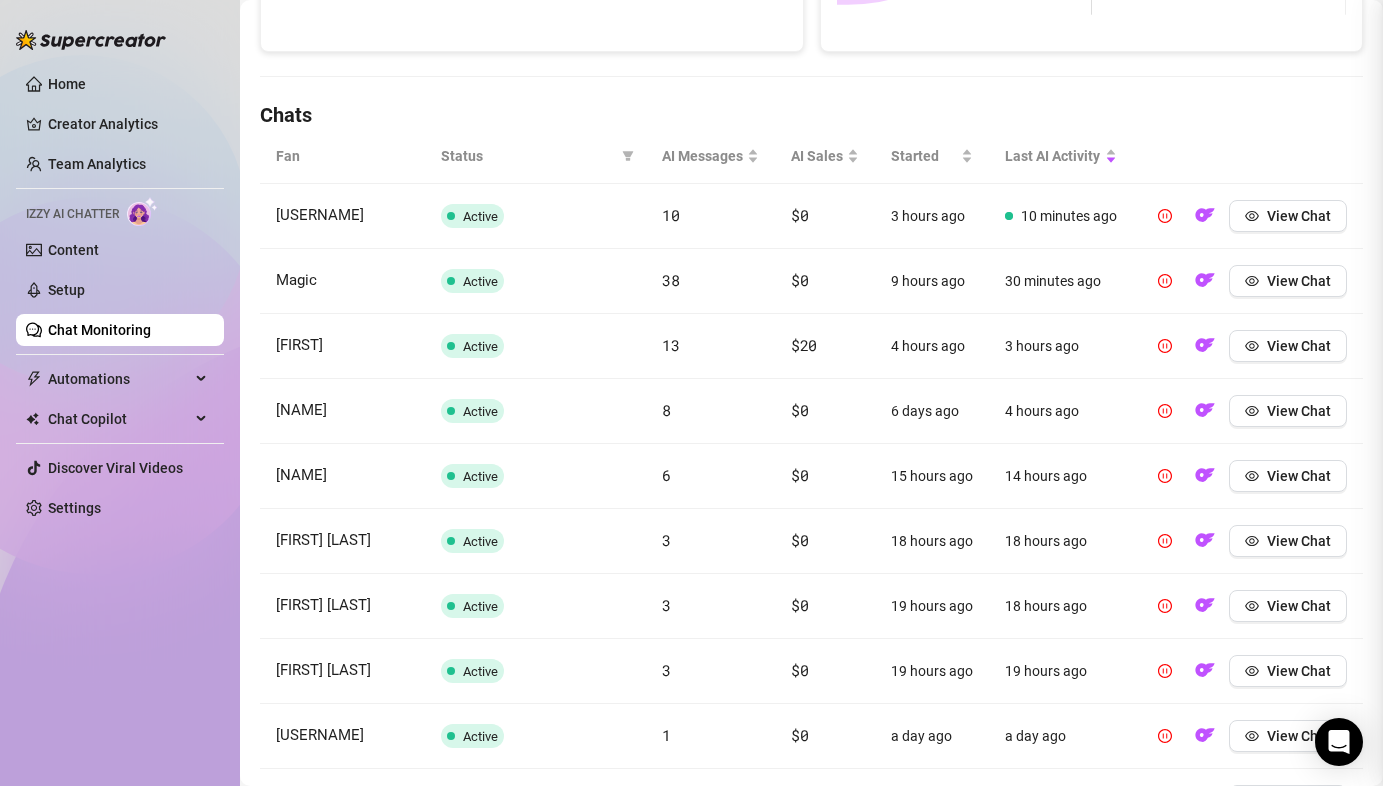 scroll, scrollTop: 0, scrollLeft: 0, axis: both 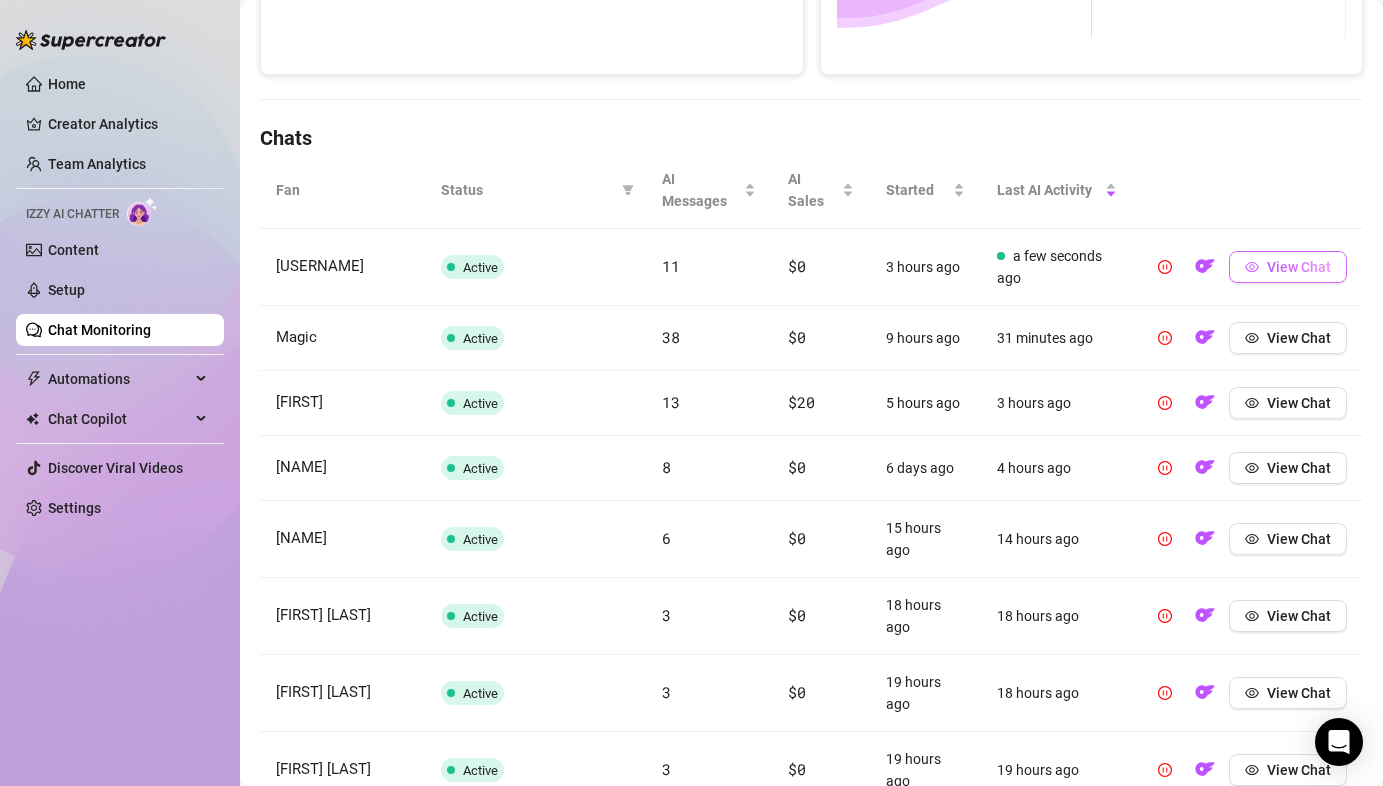 click on "View Chat" at bounding box center [1299, 267] 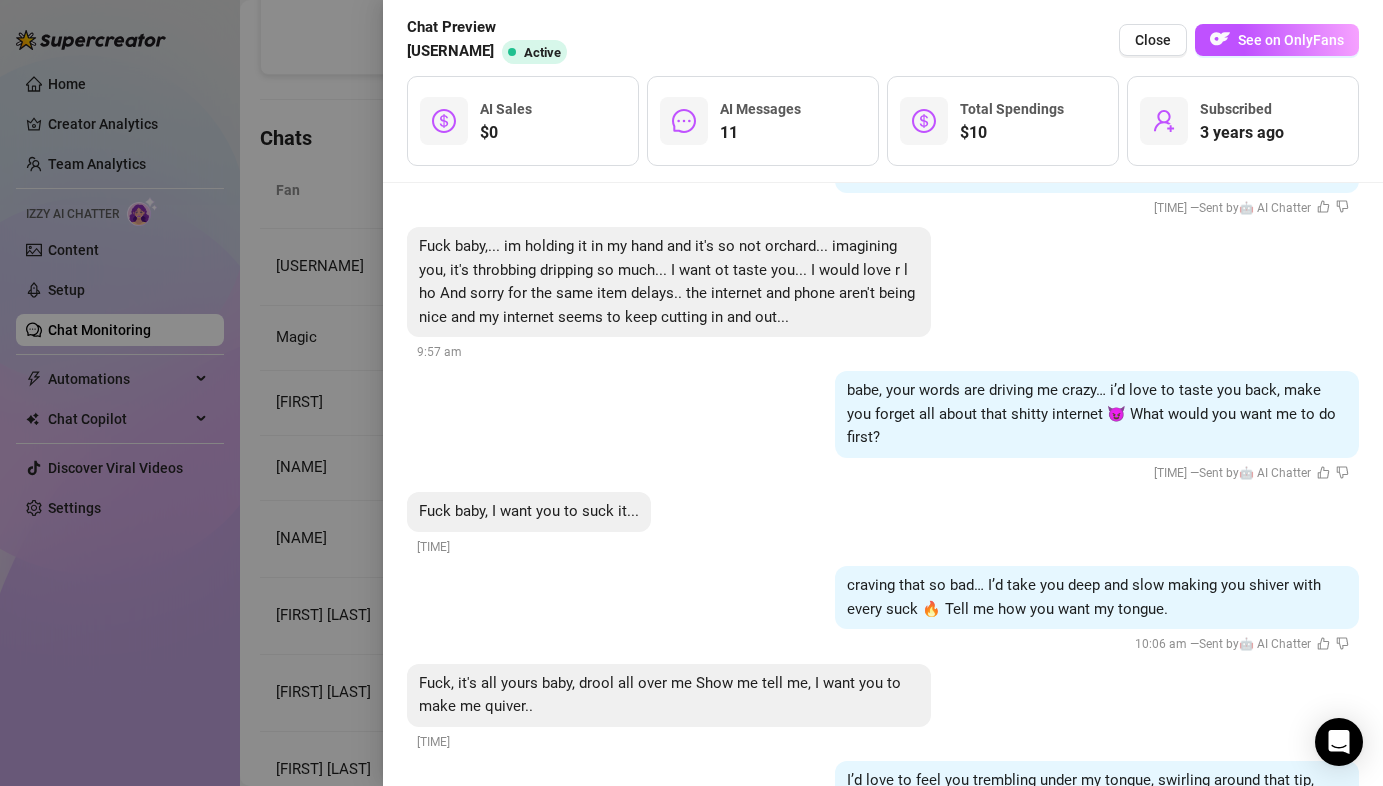 scroll, scrollTop: 3398, scrollLeft: 0, axis: vertical 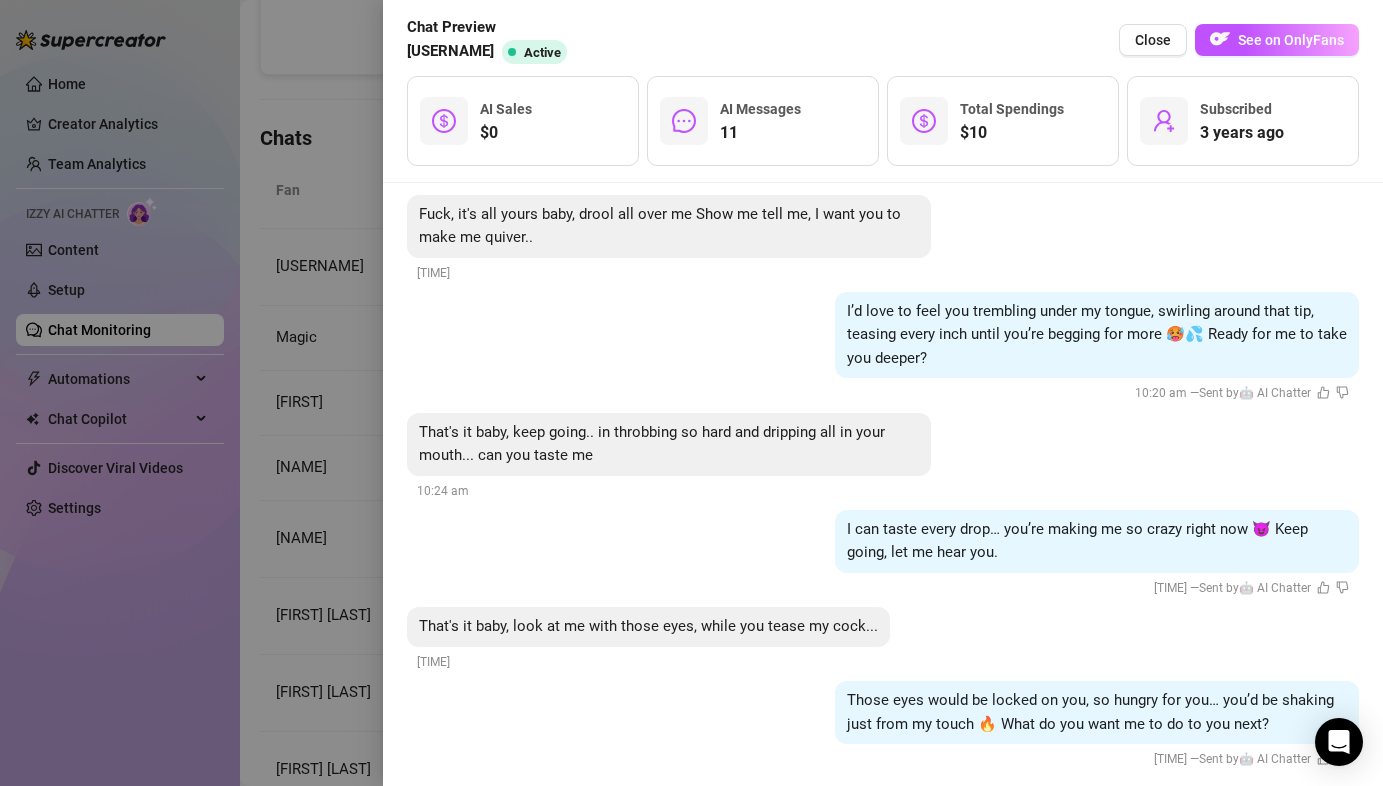 click at bounding box center [691, 393] 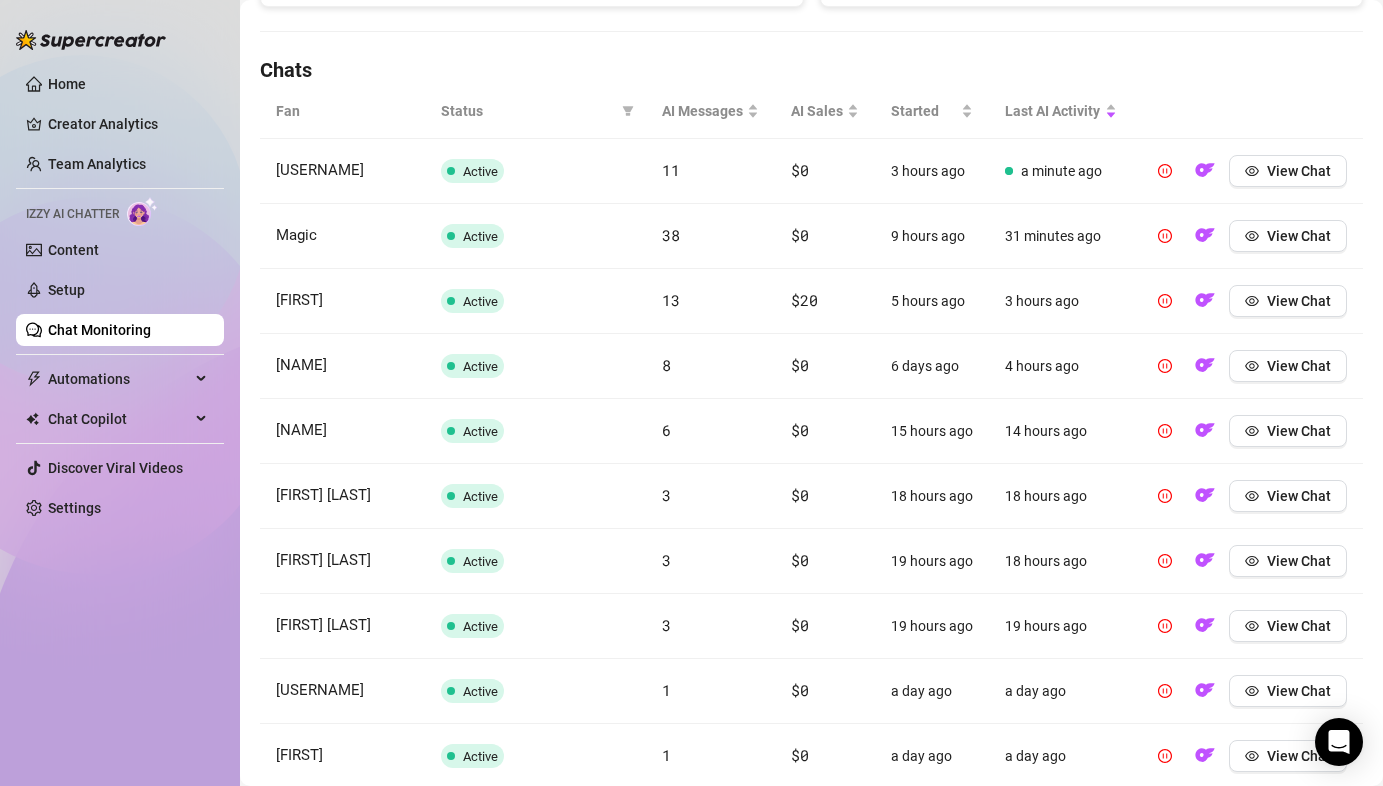 scroll, scrollTop: 662, scrollLeft: 0, axis: vertical 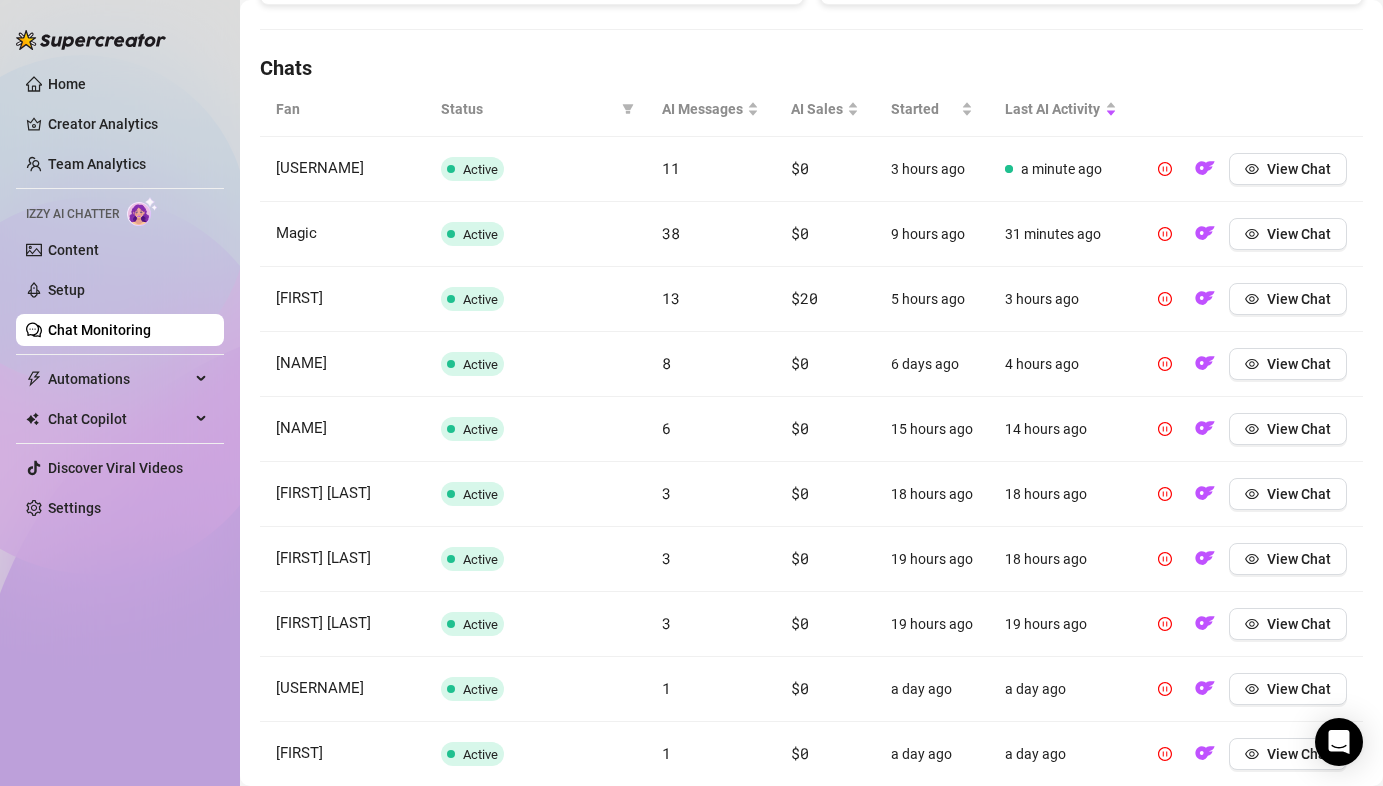 click on "Chat Monitoring" at bounding box center (99, 330) 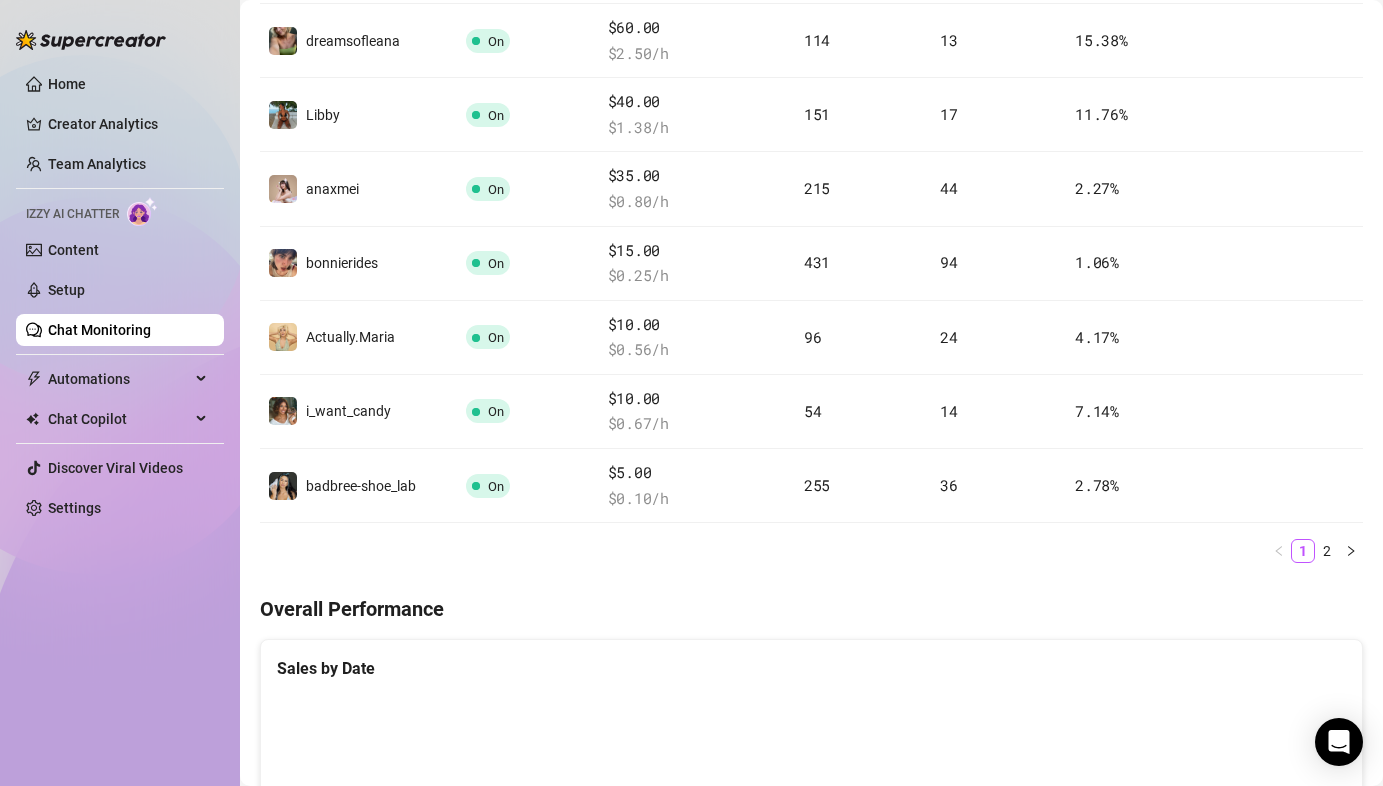 click on "Chat Monitoring" at bounding box center (99, 330) 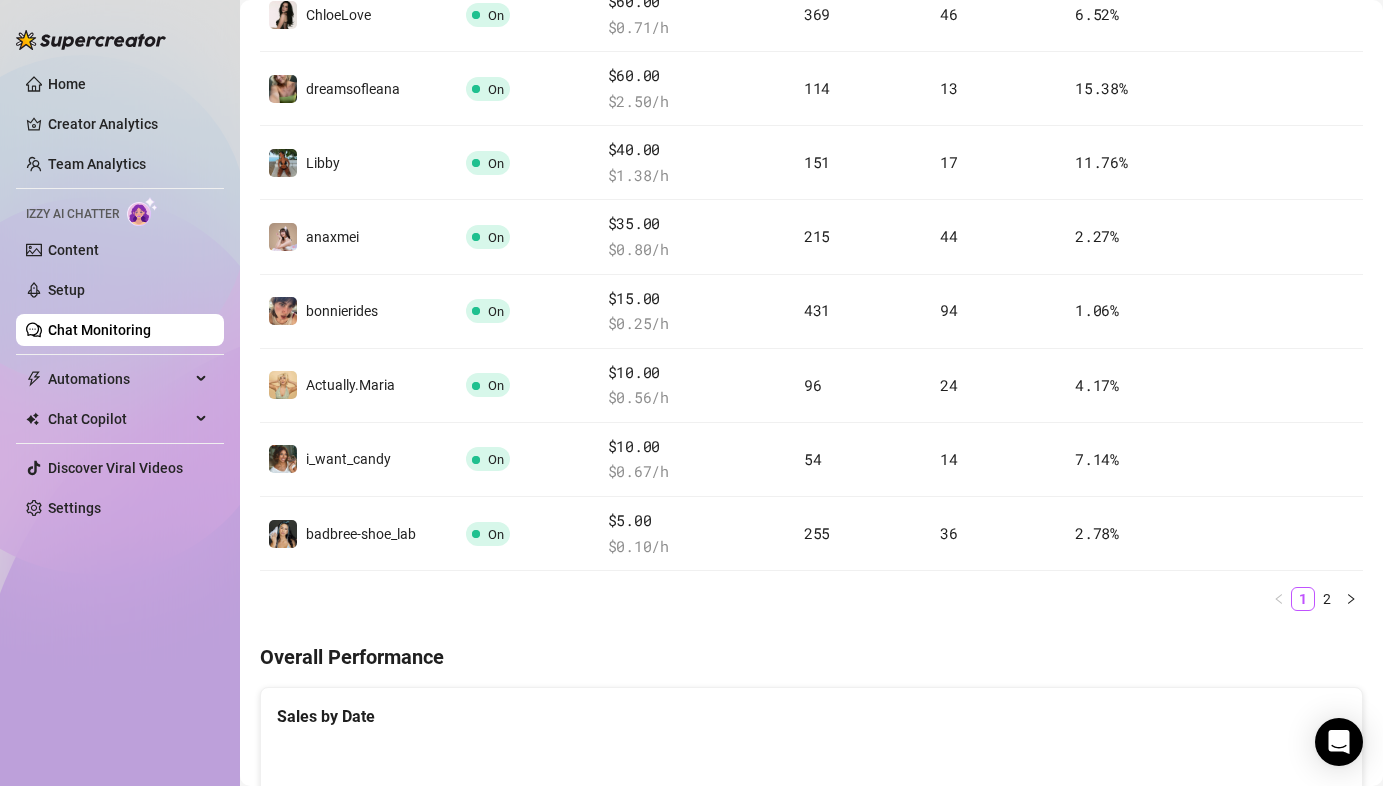 scroll, scrollTop: 613, scrollLeft: 0, axis: vertical 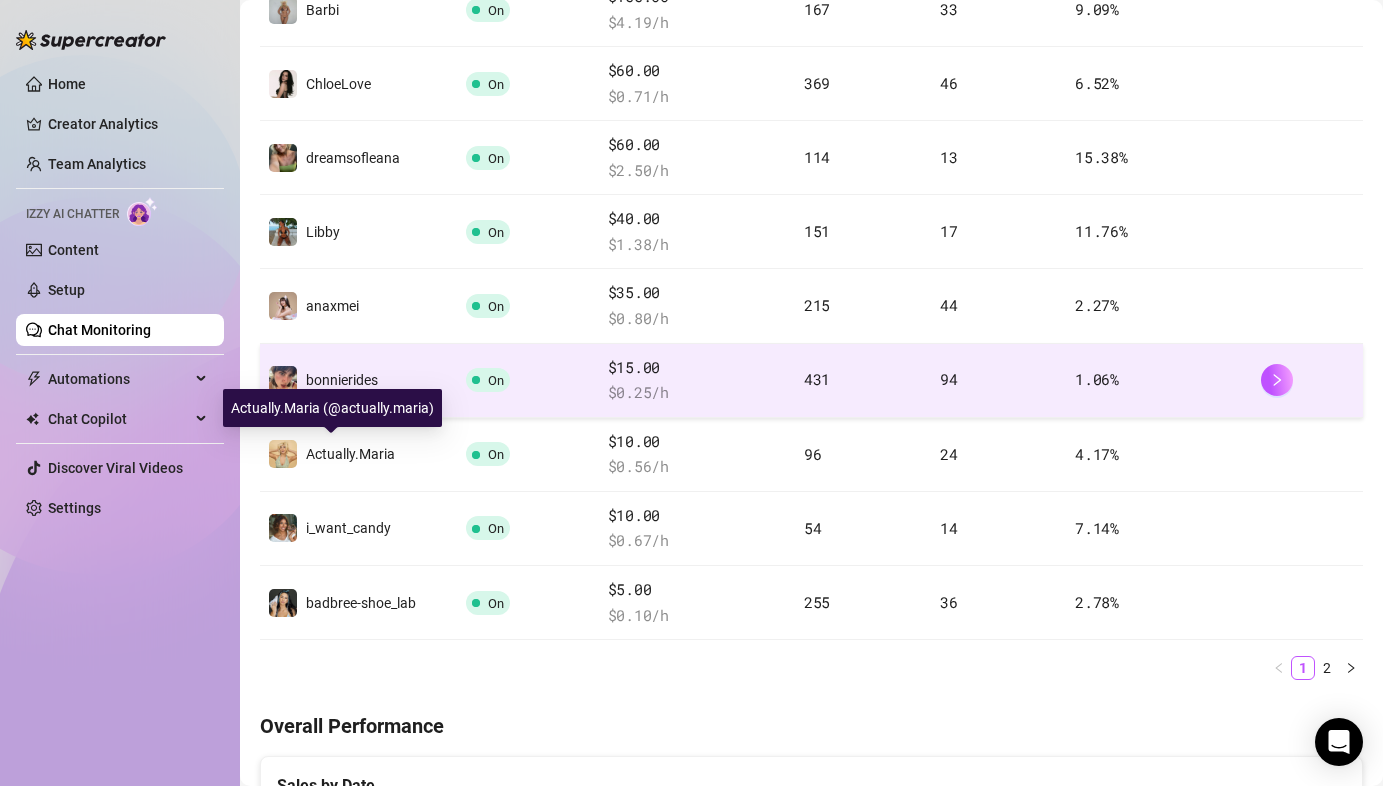click on "bonnierides" at bounding box center [342, 380] 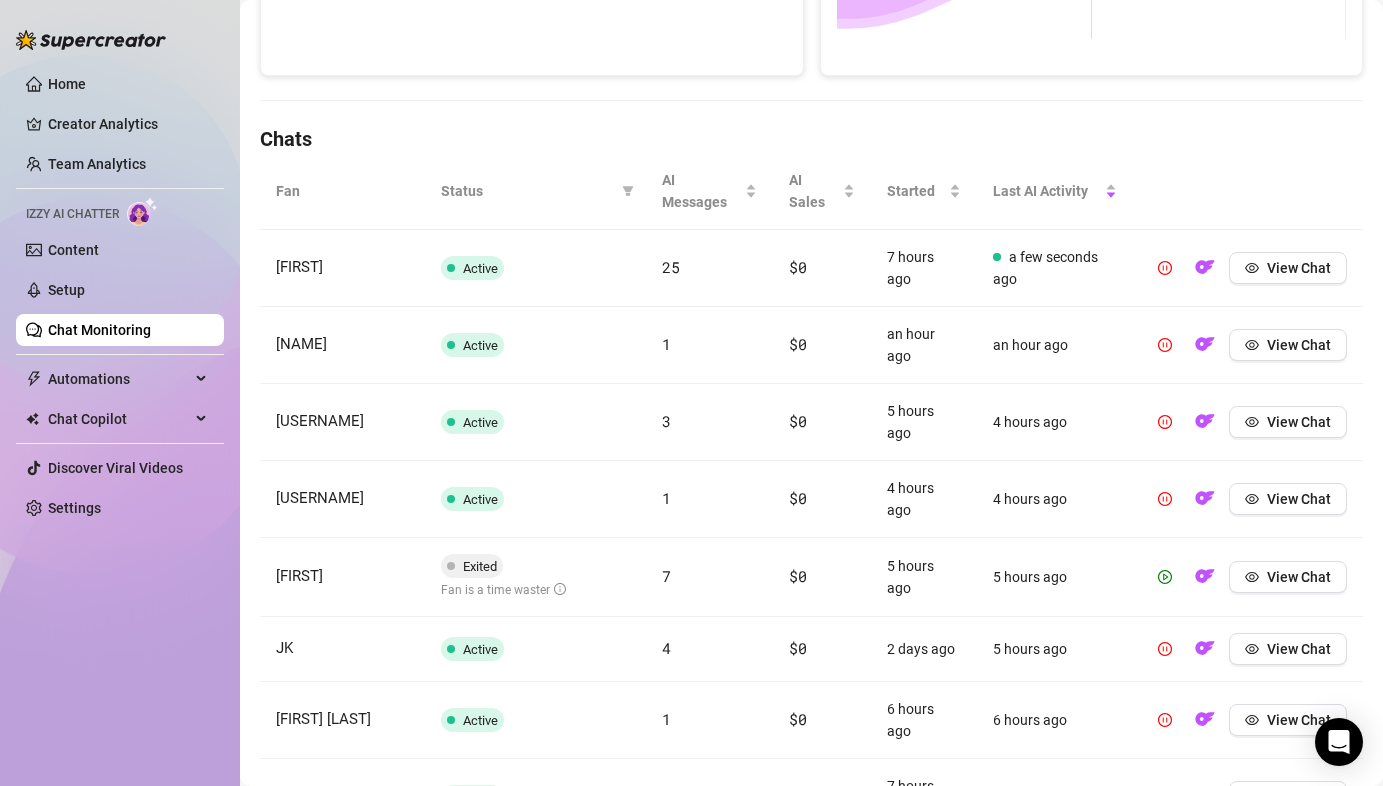 scroll, scrollTop: 599, scrollLeft: 0, axis: vertical 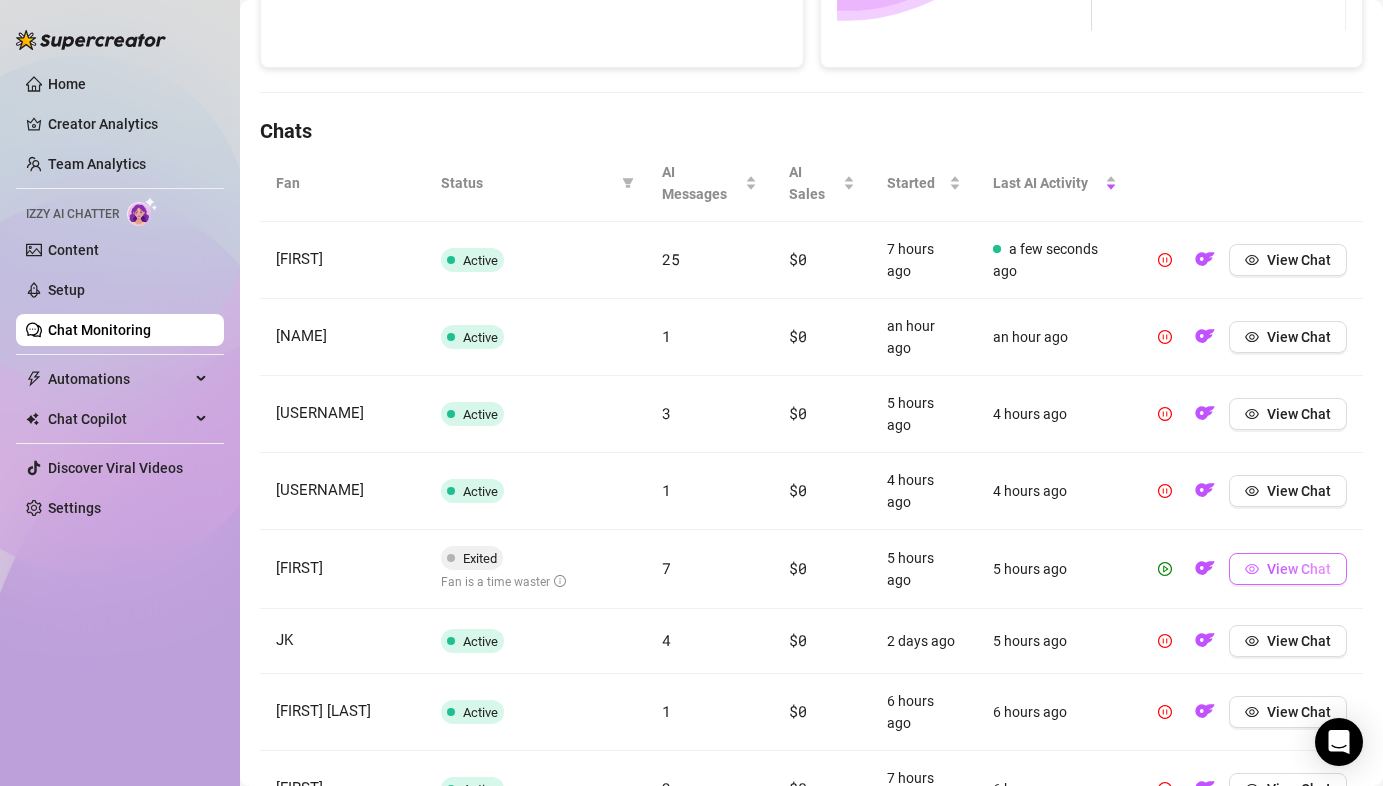 click on "View Chat" at bounding box center [1299, 569] 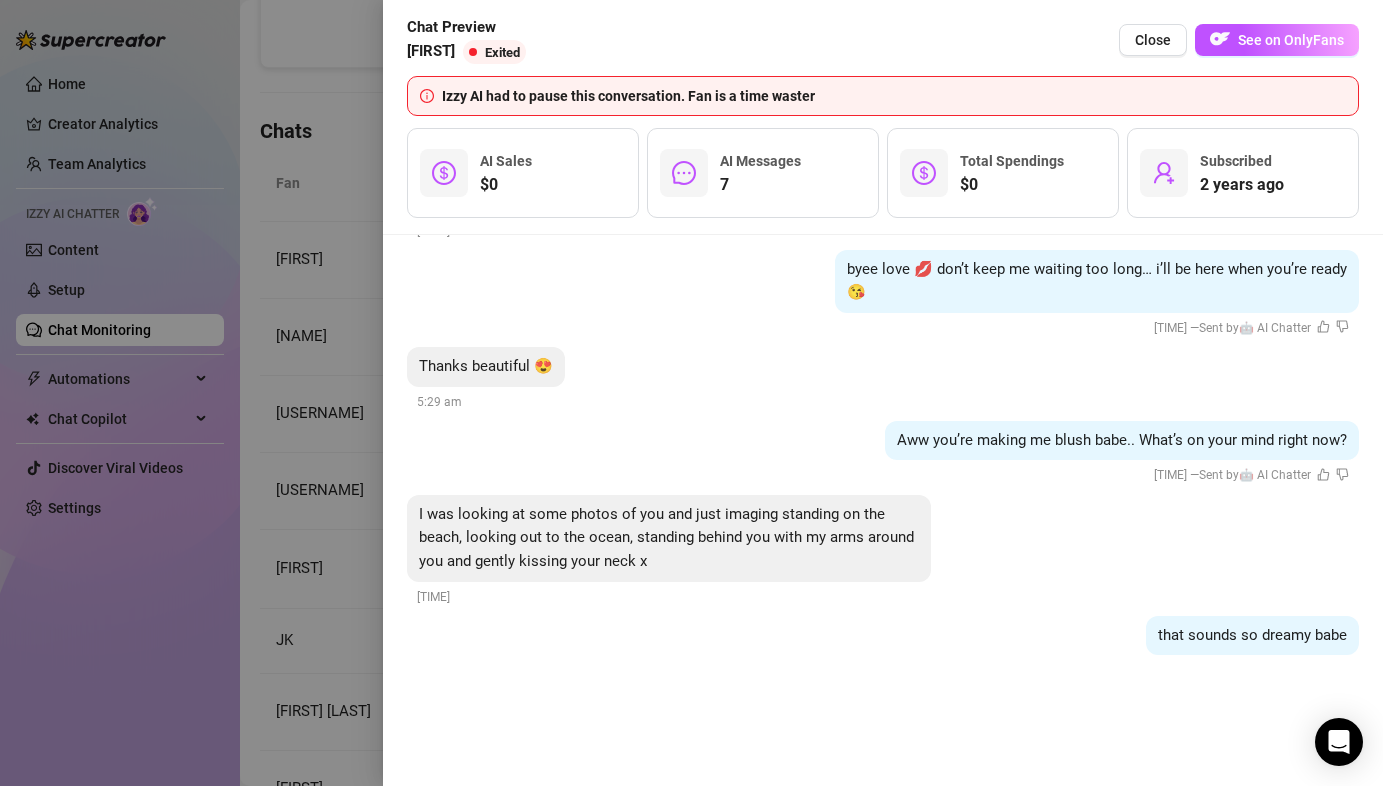 scroll, scrollTop: 6782, scrollLeft: 0, axis: vertical 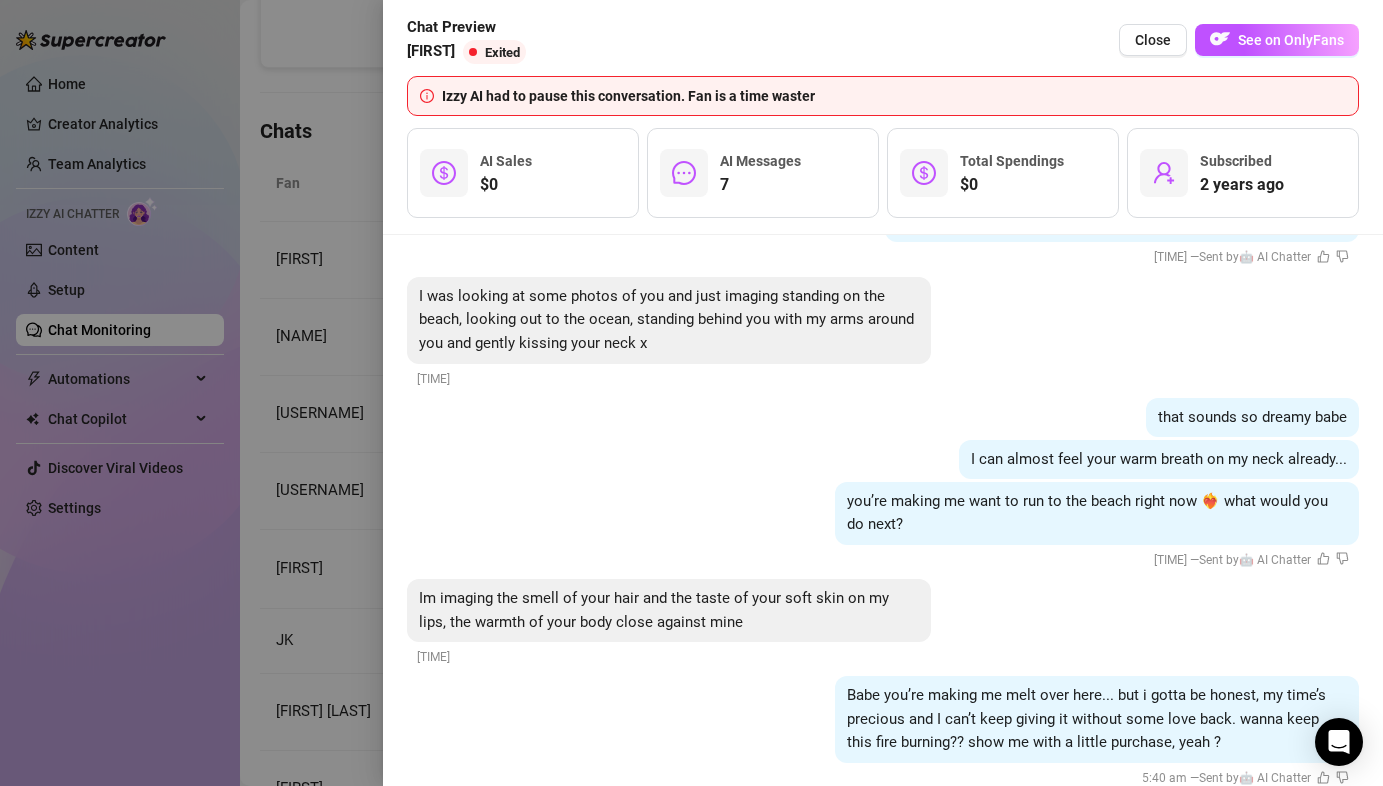 click at bounding box center (691, 393) 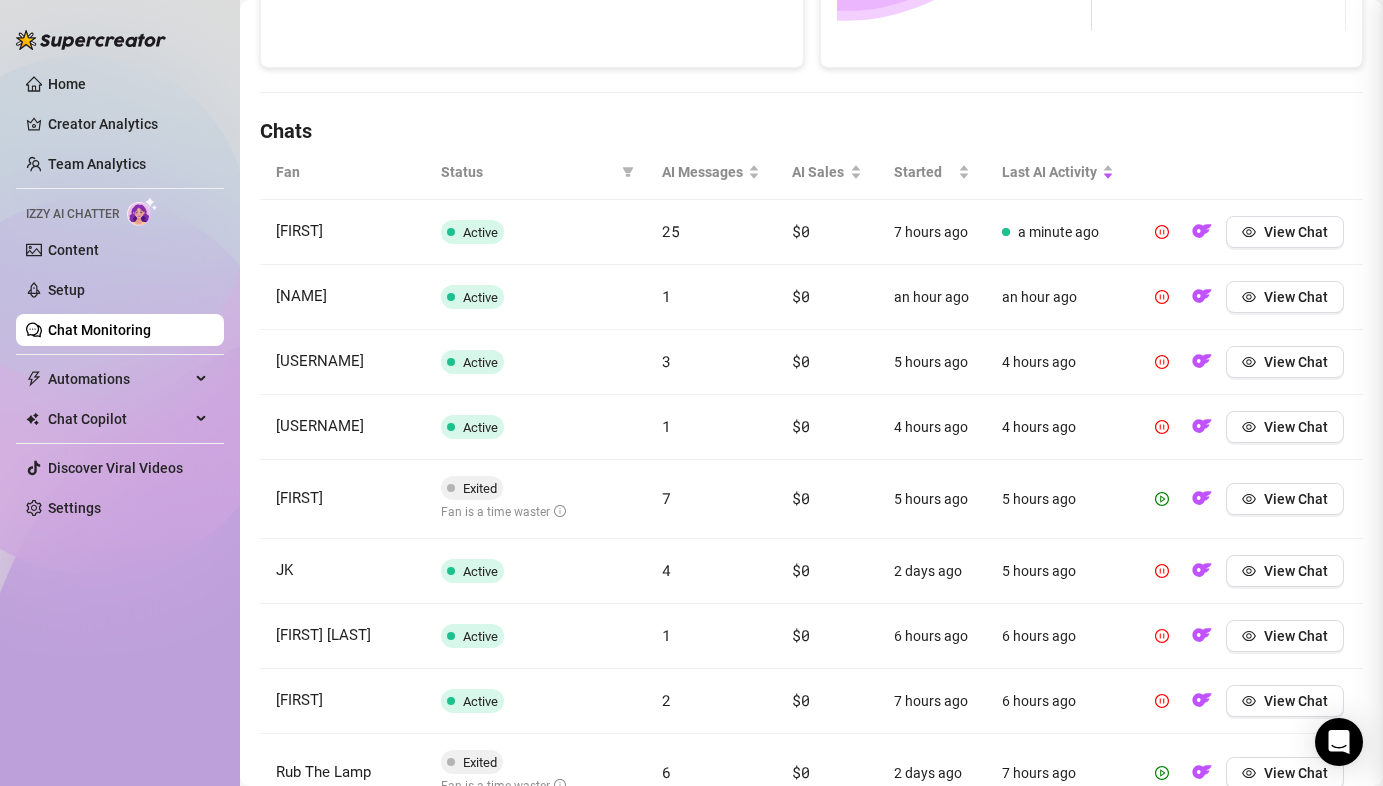 scroll, scrollTop: 0, scrollLeft: 0, axis: both 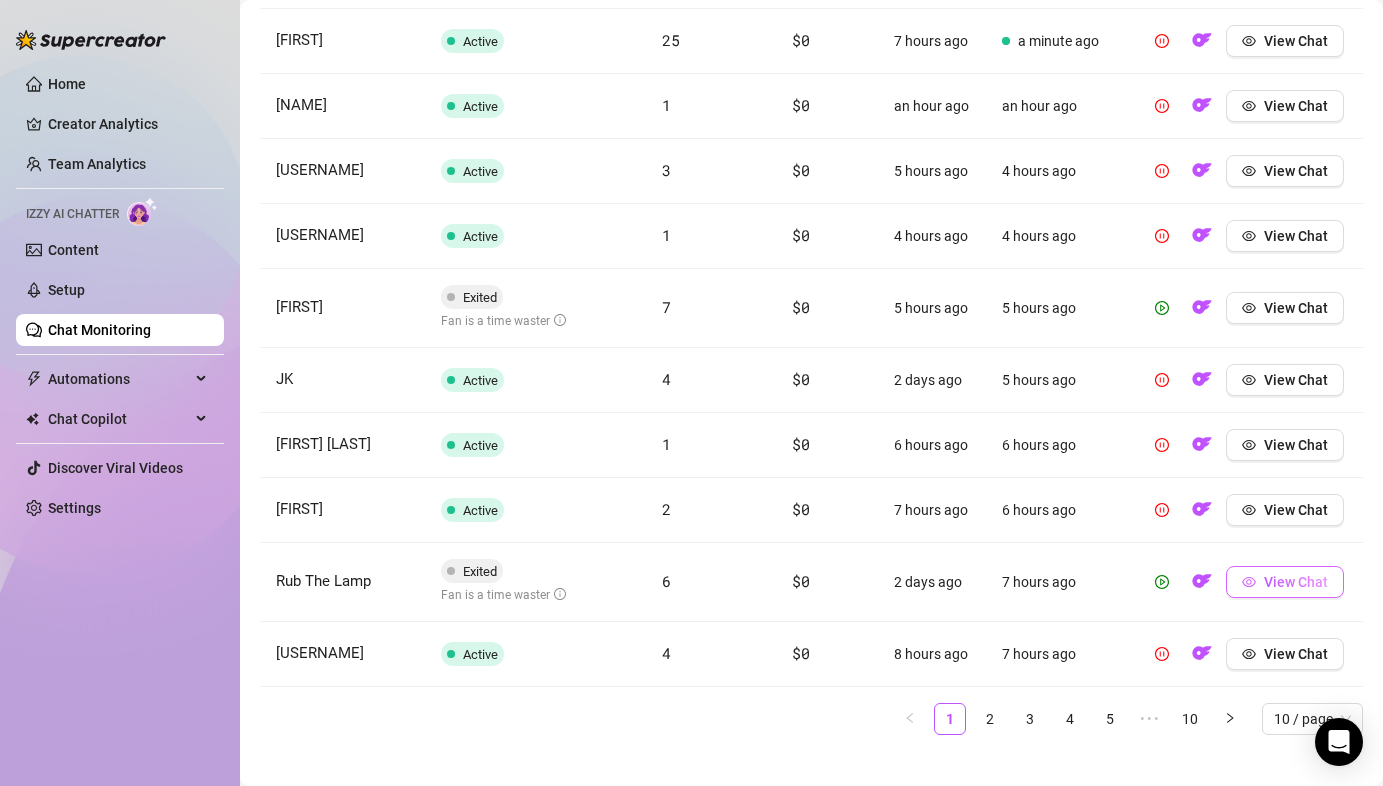 click on "View Chat" at bounding box center [1296, 582] 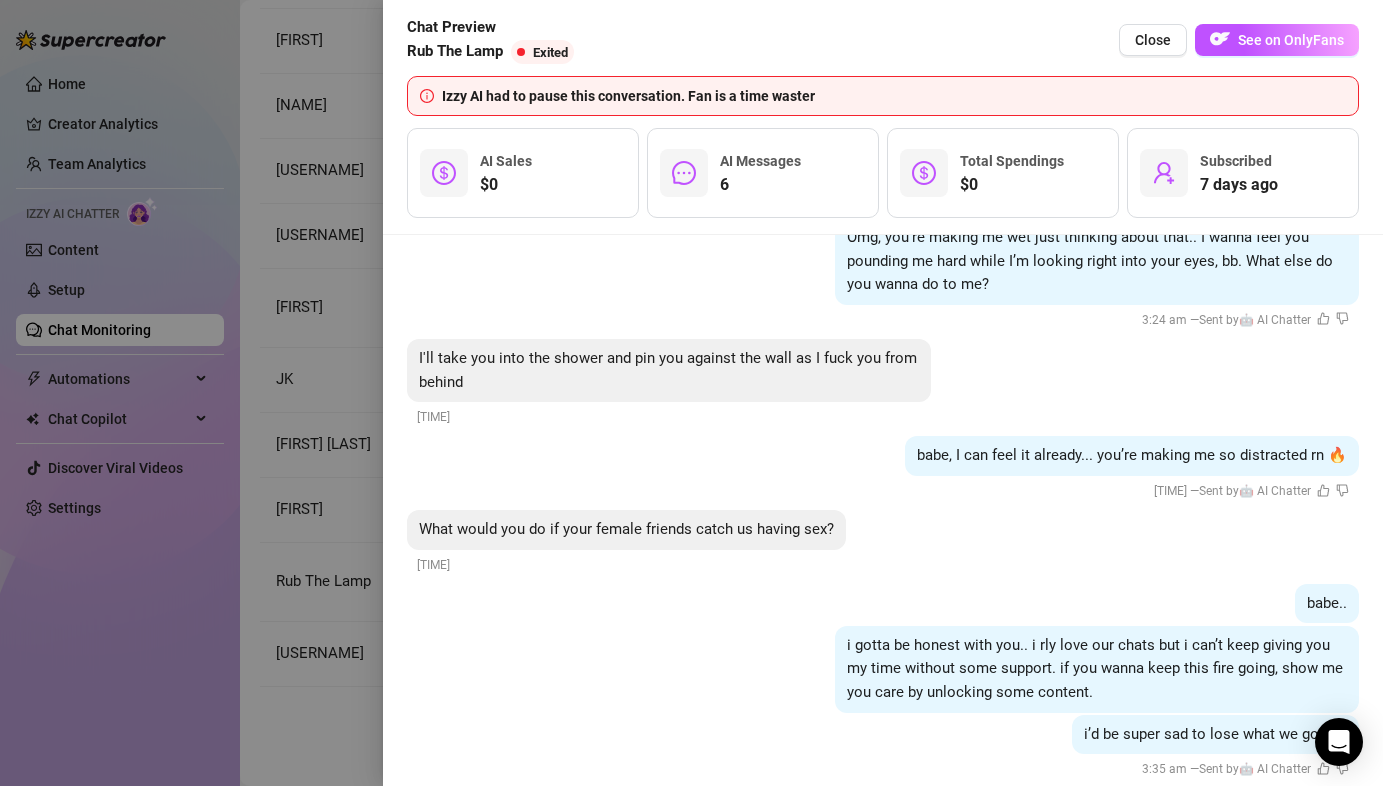 scroll, scrollTop: 8396, scrollLeft: 0, axis: vertical 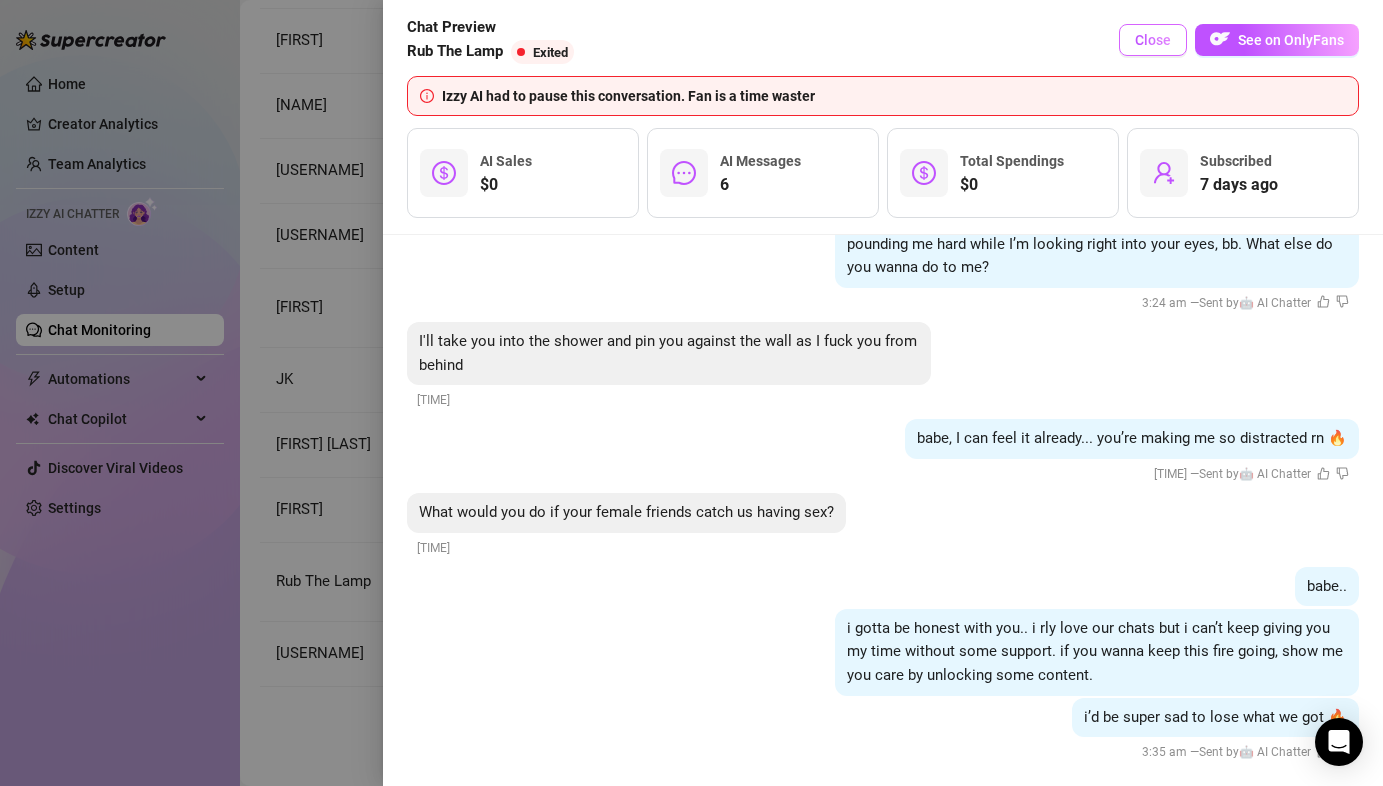 click on "Close" at bounding box center [1153, 40] 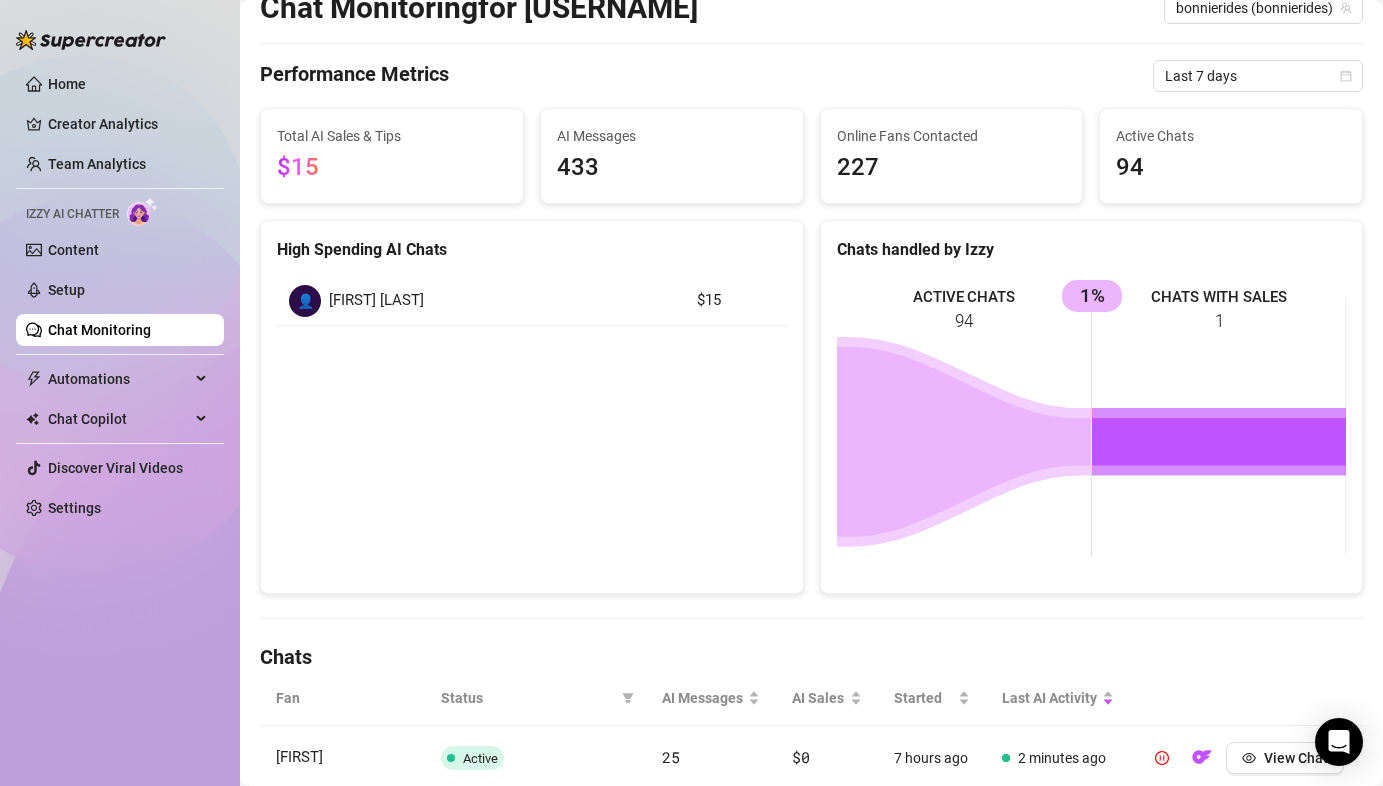 scroll, scrollTop: 0, scrollLeft: 0, axis: both 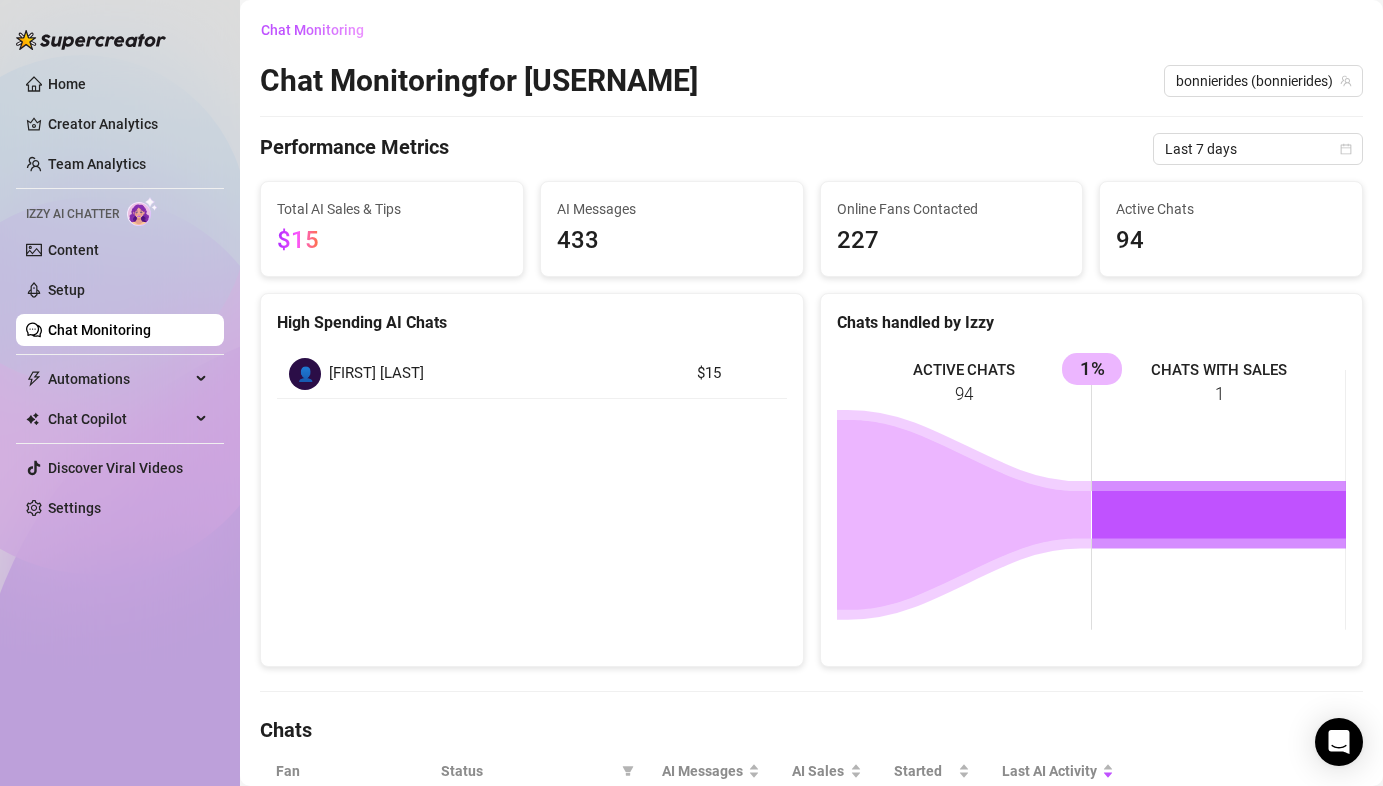 click on "Chat Monitoring" at bounding box center (99, 330) 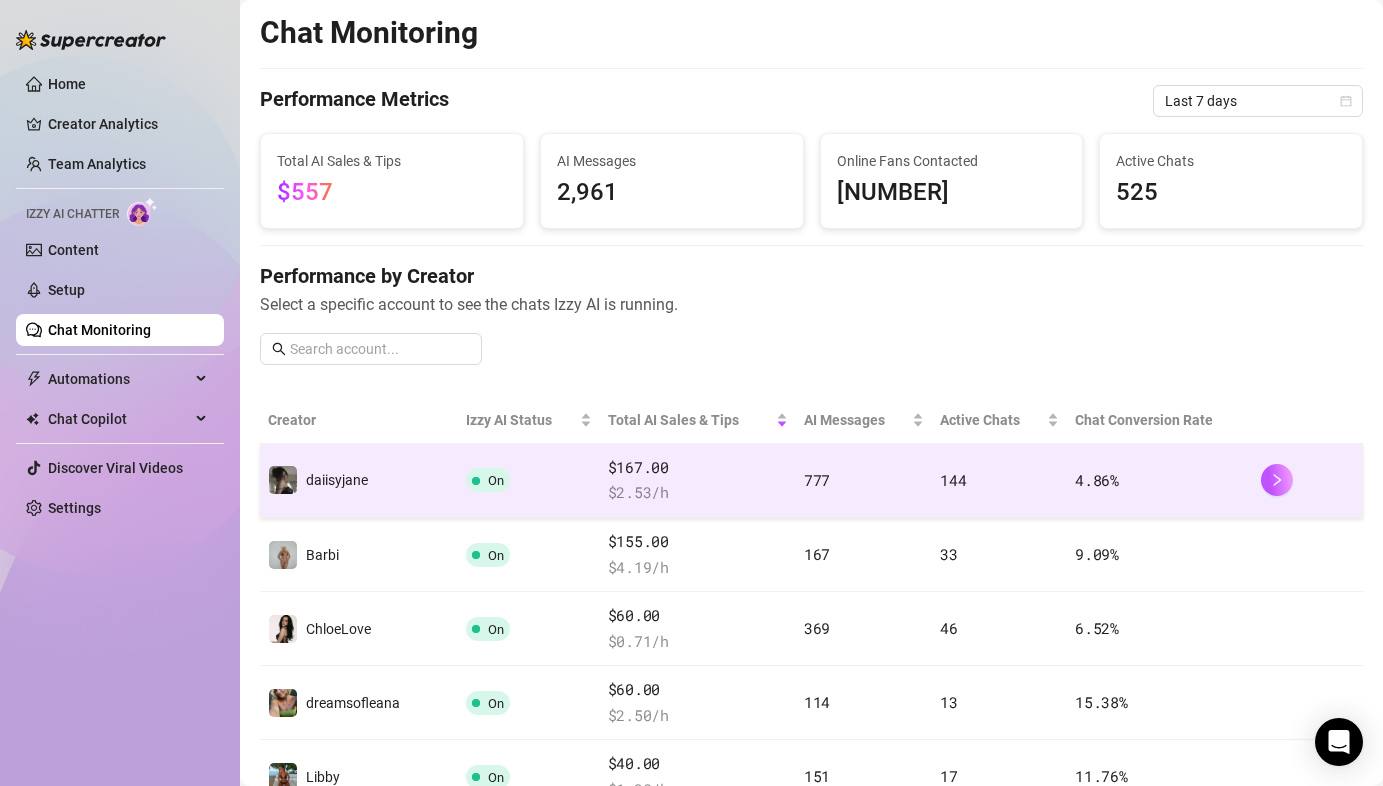 scroll, scrollTop: 35, scrollLeft: 0, axis: vertical 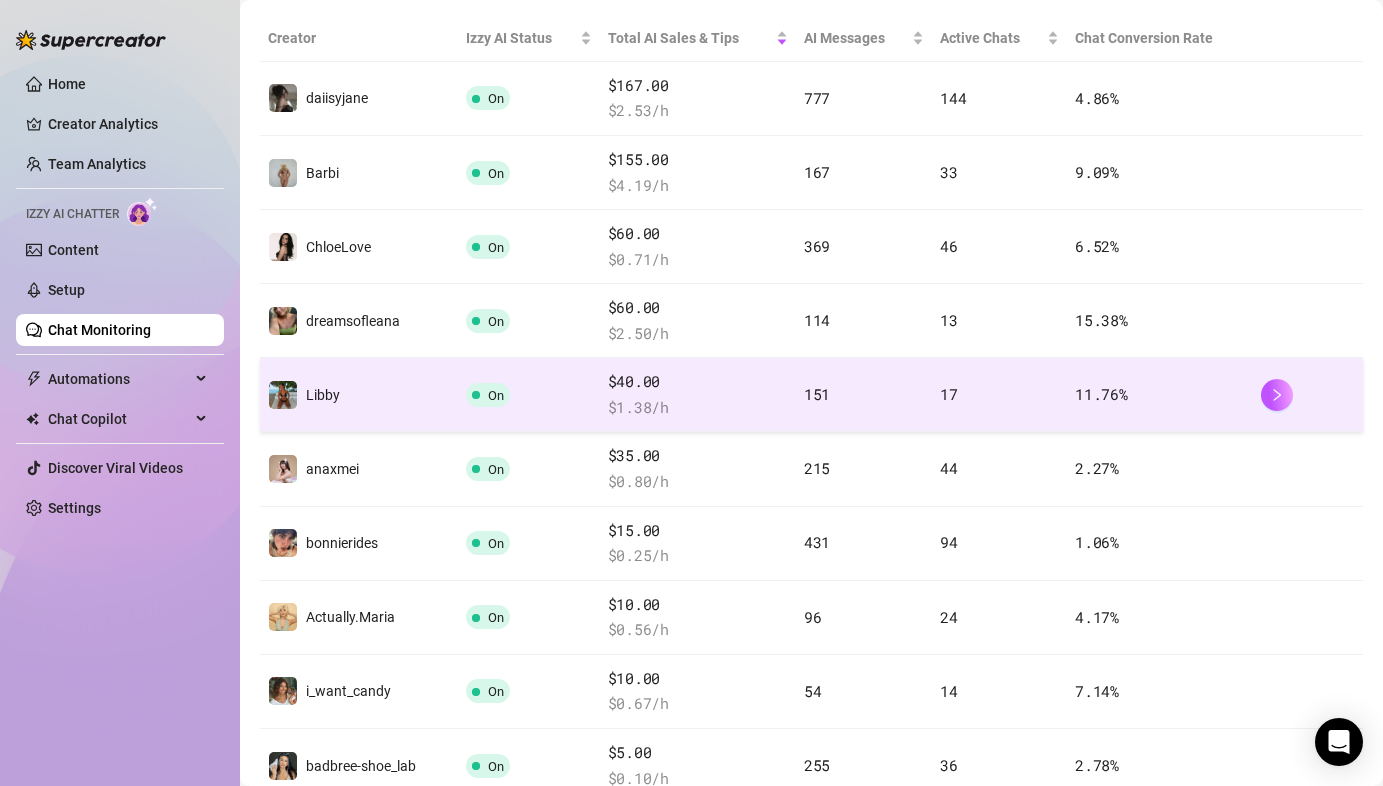 click on "Libby" at bounding box center (359, 395) 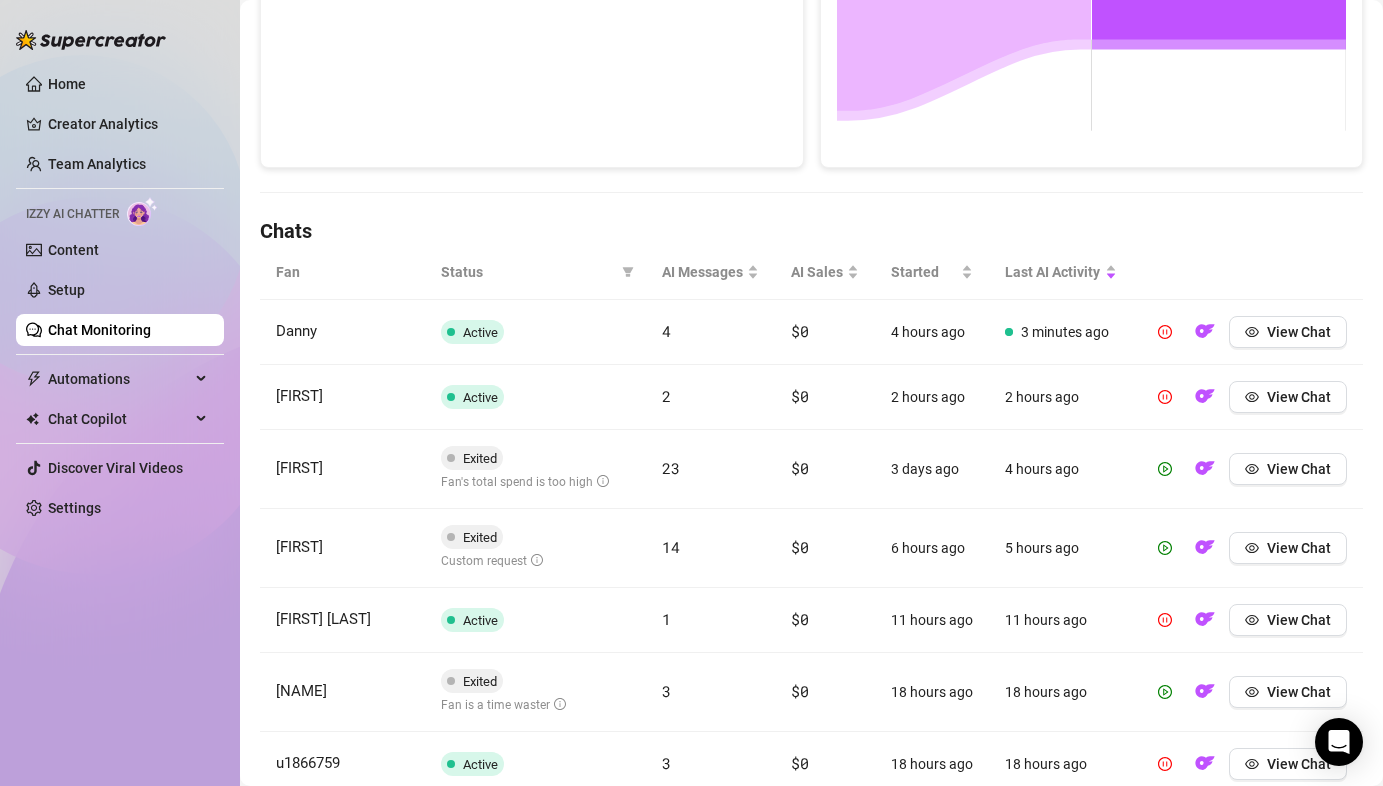 scroll, scrollTop: 500, scrollLeft: 0, axis: vertical 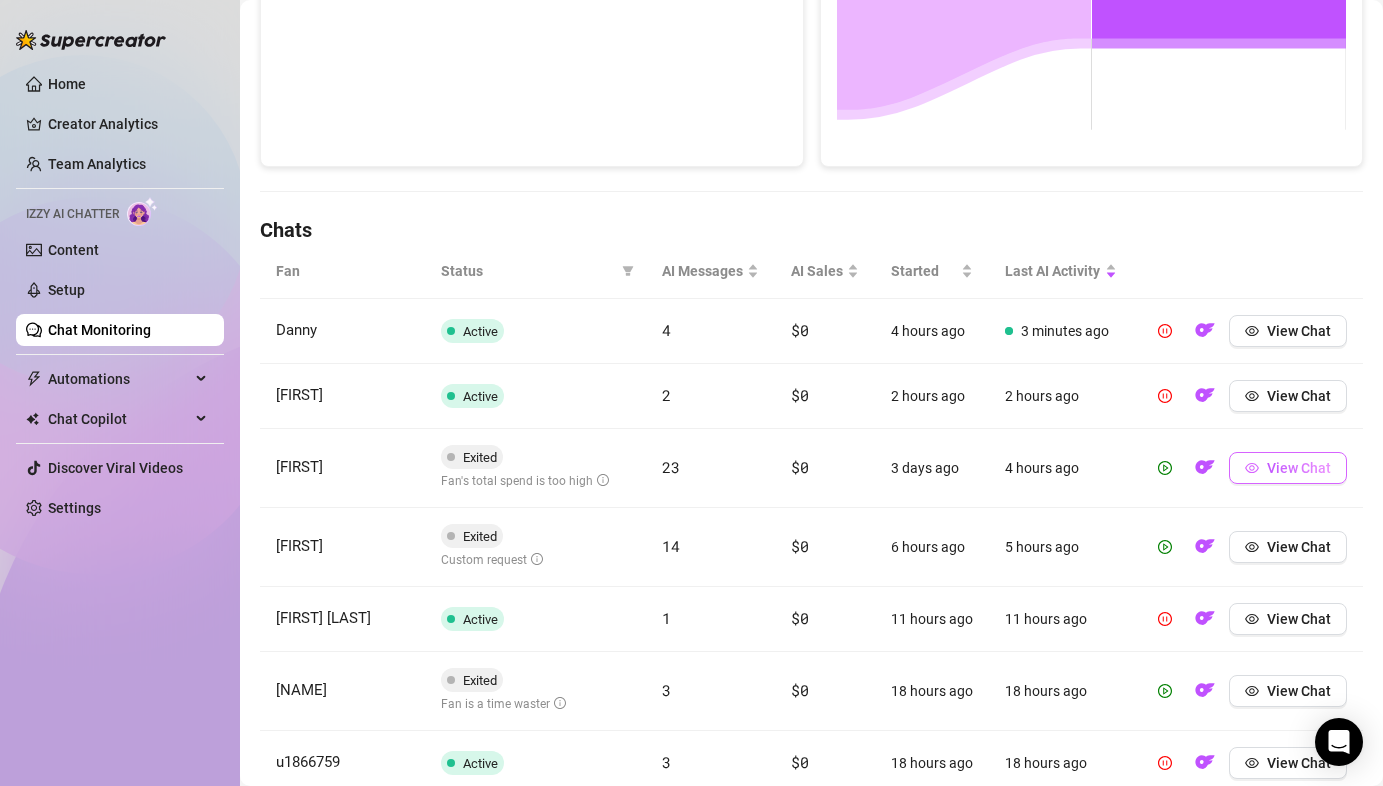 click on "View Chat" at bounding box center [1288, 468] 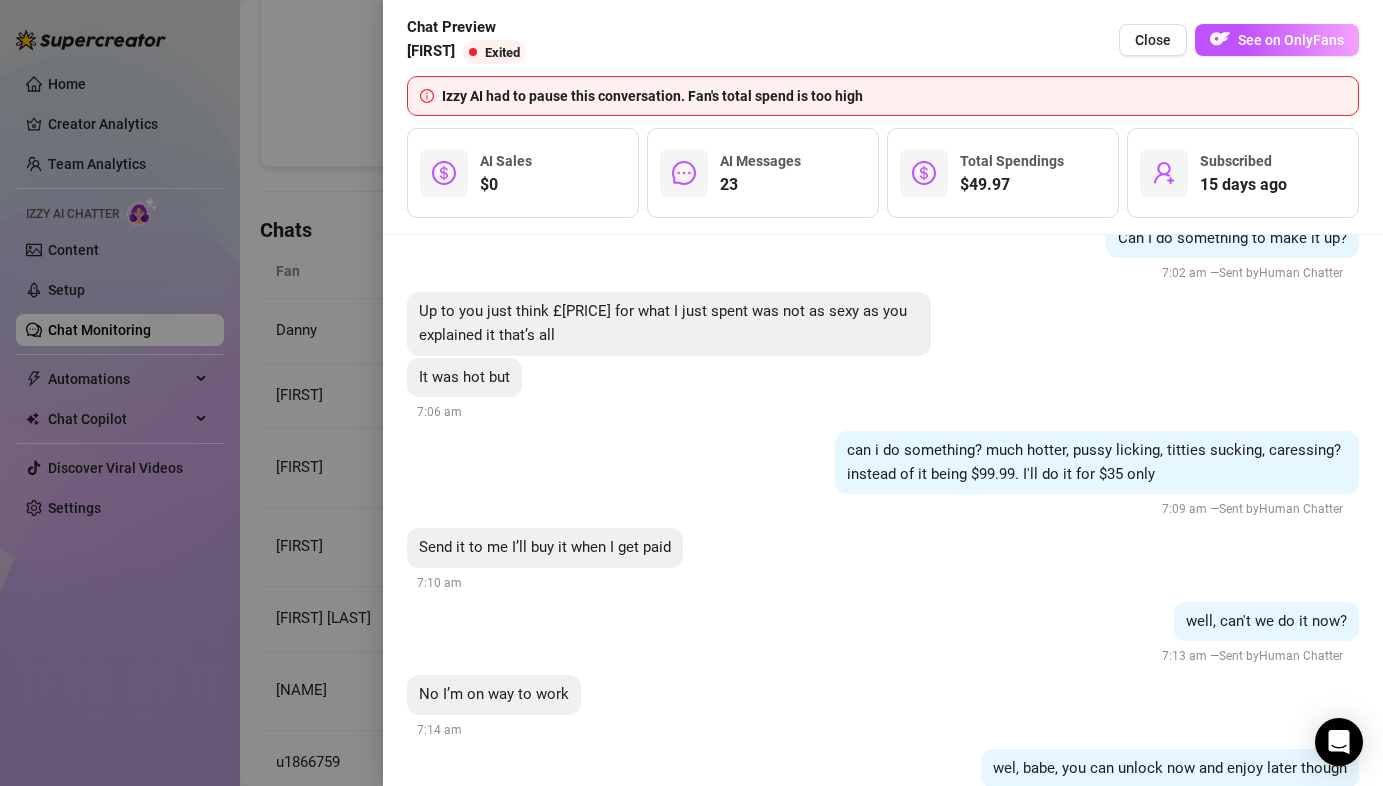 scroll, scrollTop: 11240, scrollLeft: 0, axis: vertical 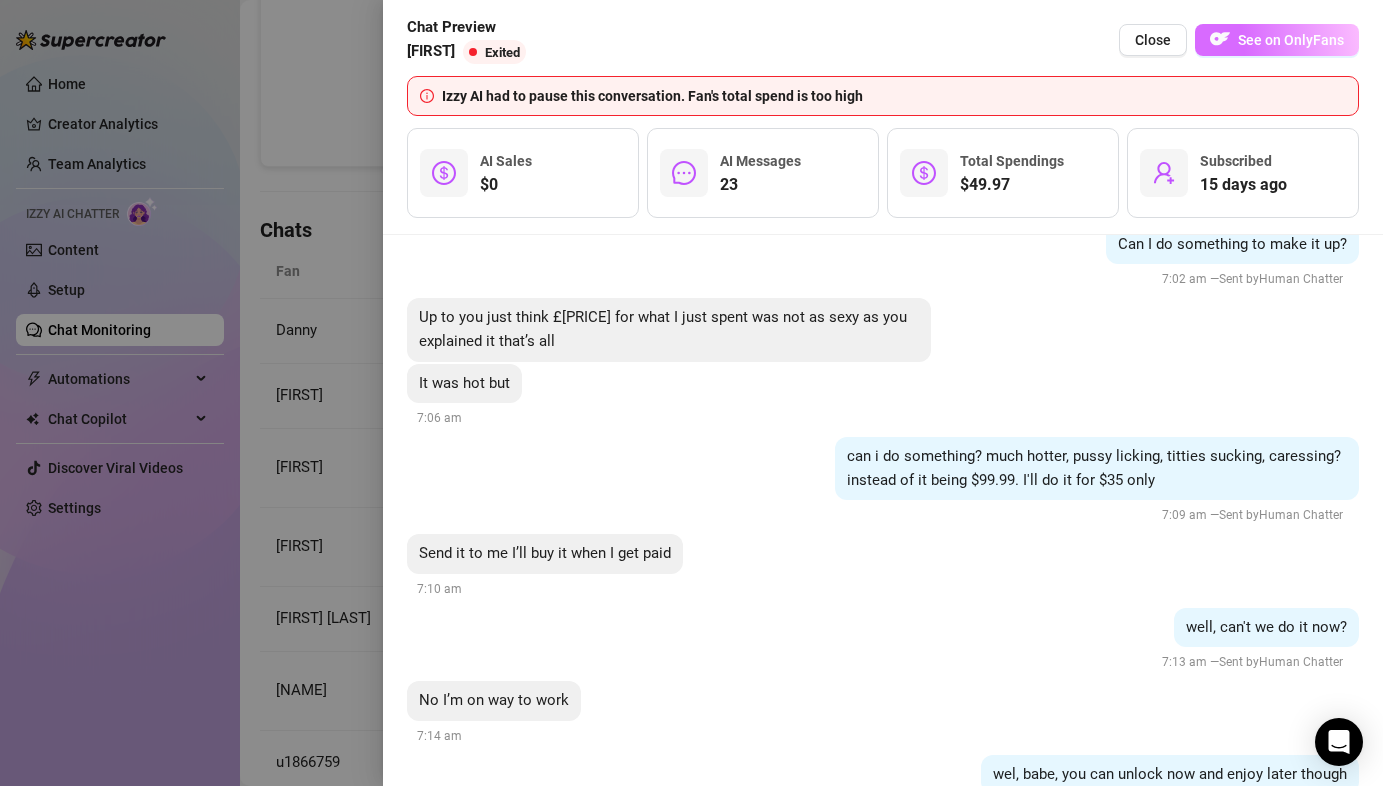 click on "See on OnlyFans" at bounding box center [1291, 40] 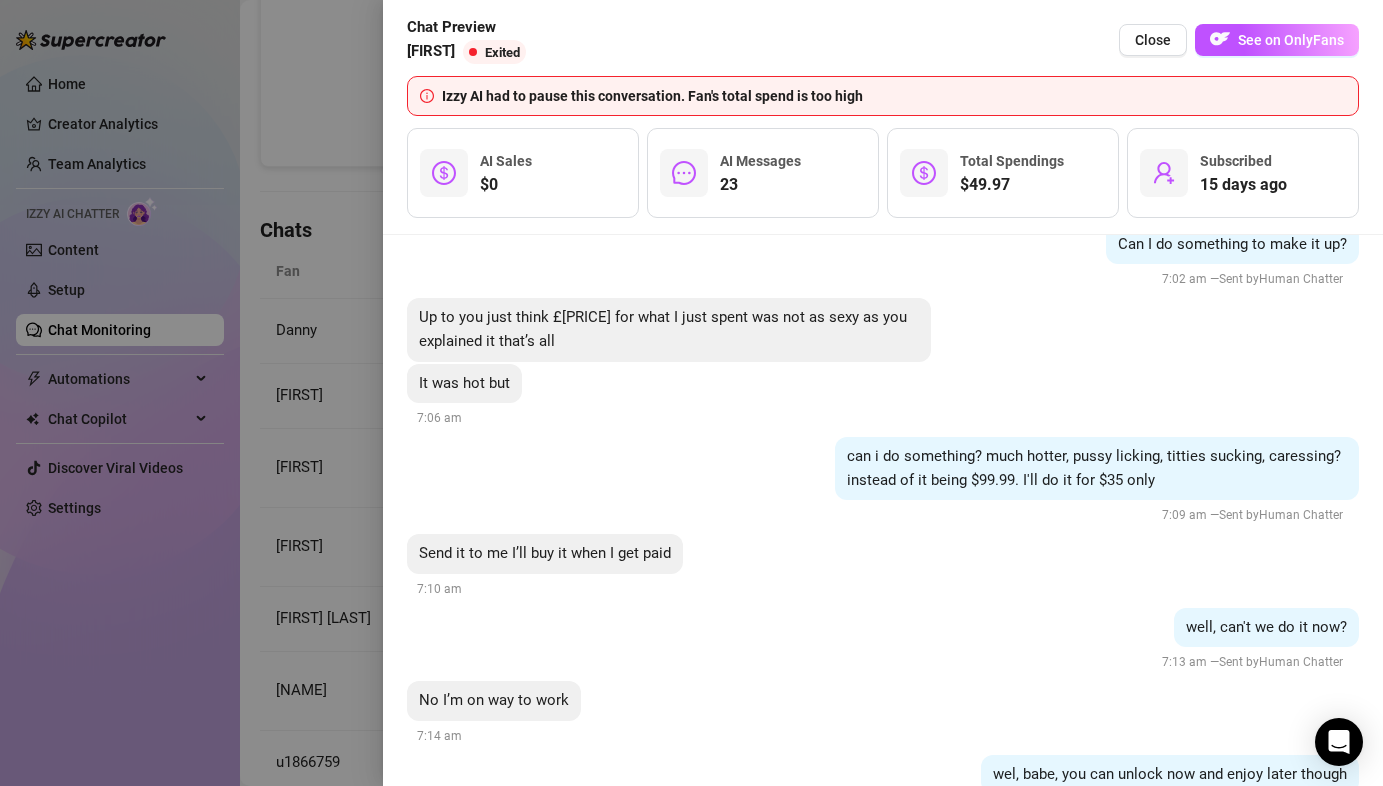 scroll, scrollTop: 11265, scrollLeft: 0, axis: vertical 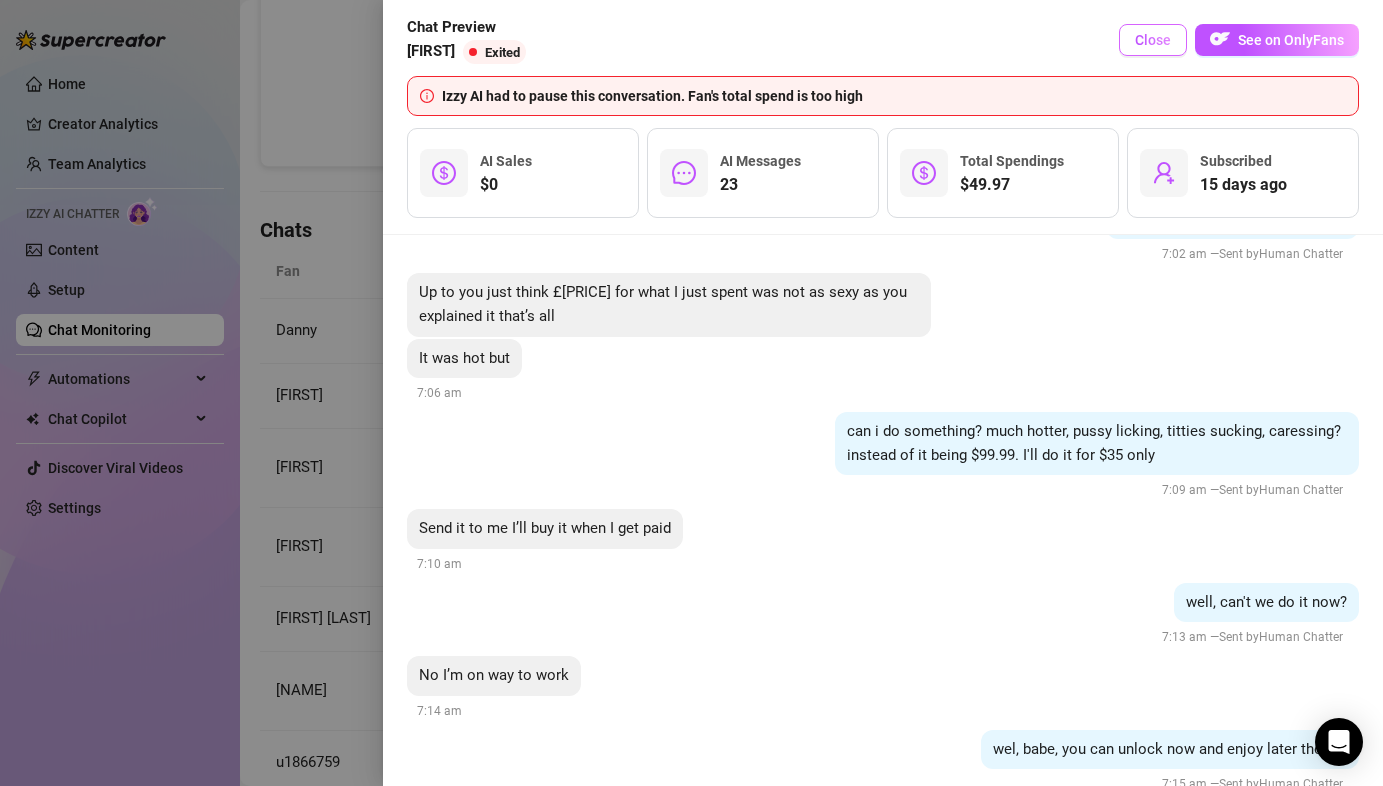 click on "Close" at bounding box center (1153, 40) 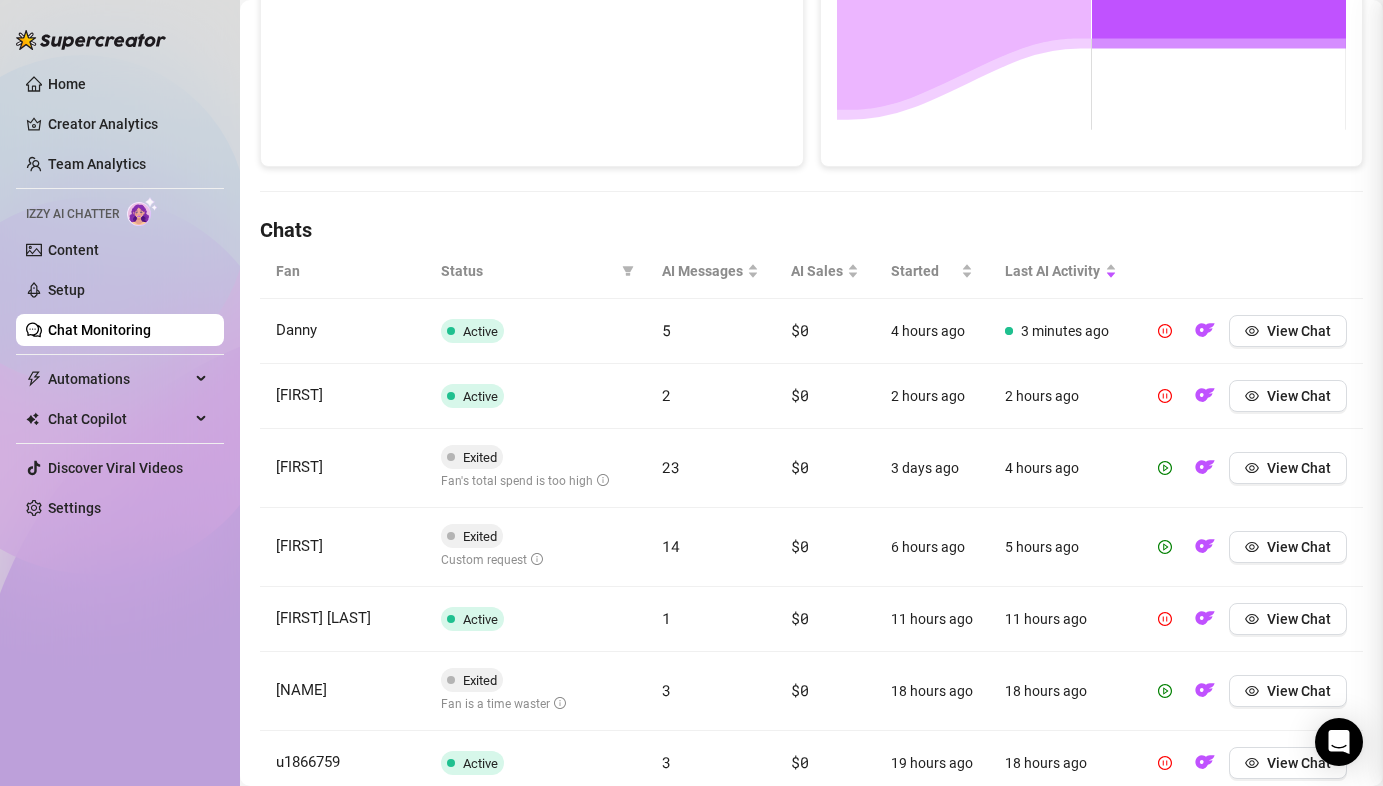 scroll, scrollTop: 0, scrollLeft: 0, axis: both 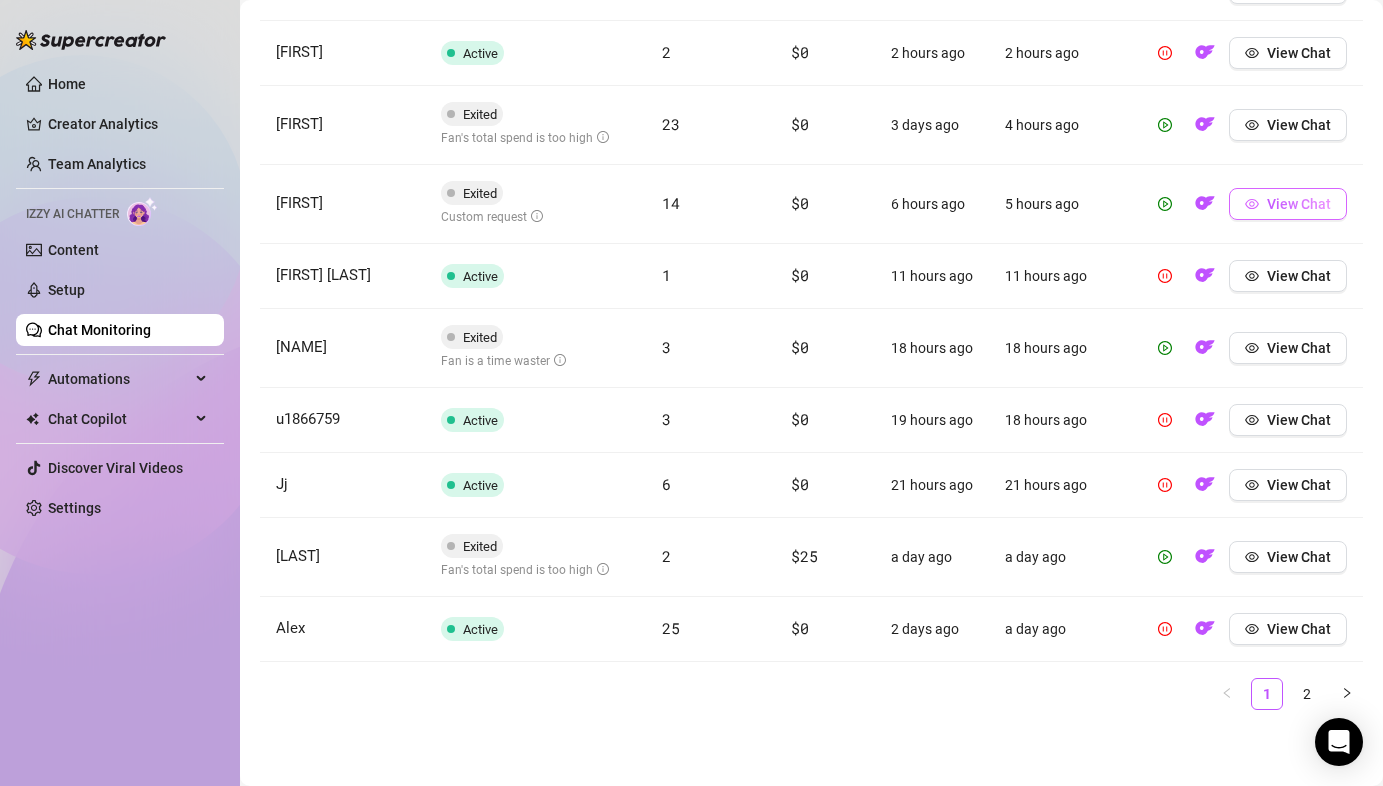click on "View Chat" at bounding box center (1299, 204) 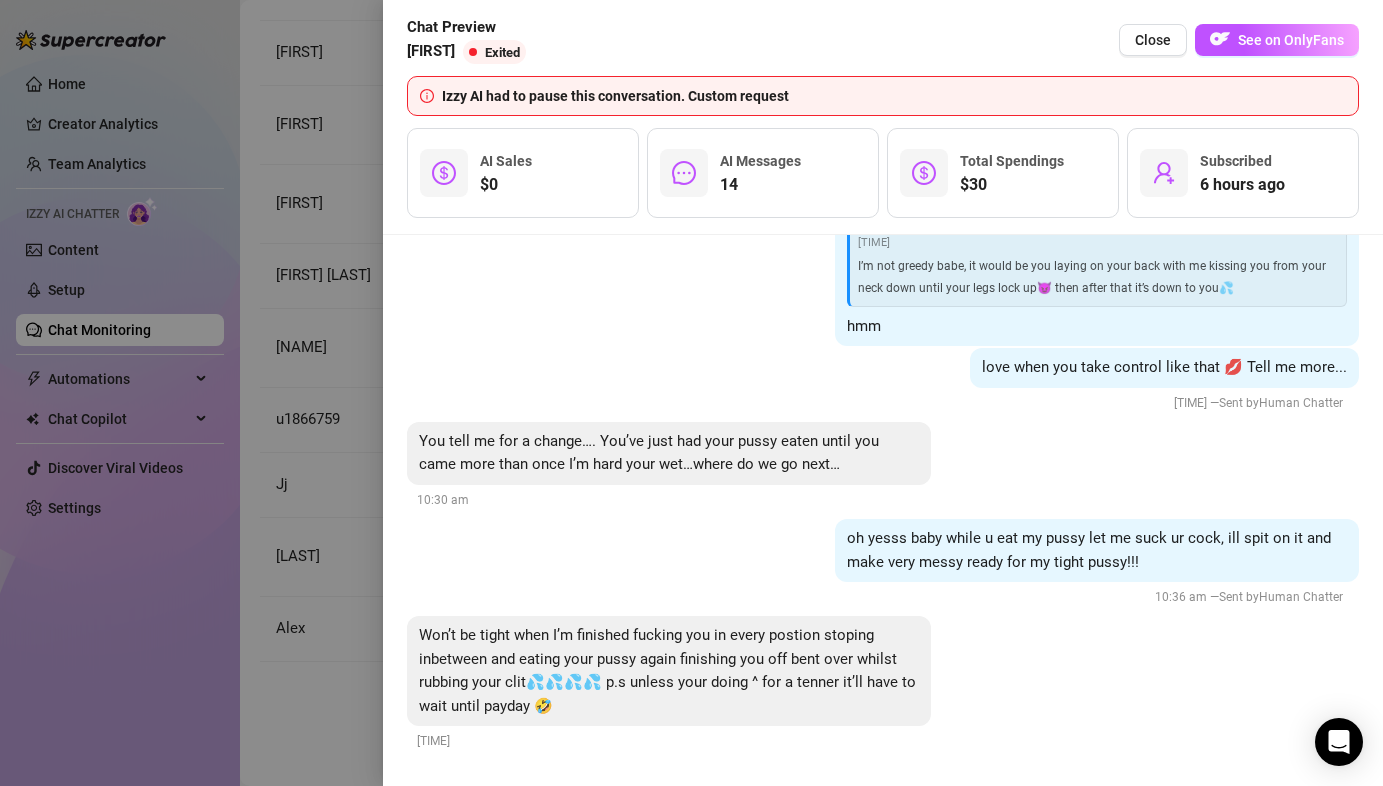 scroll, scrollTop: 11664, scrollLeft: 0, axis: vertical 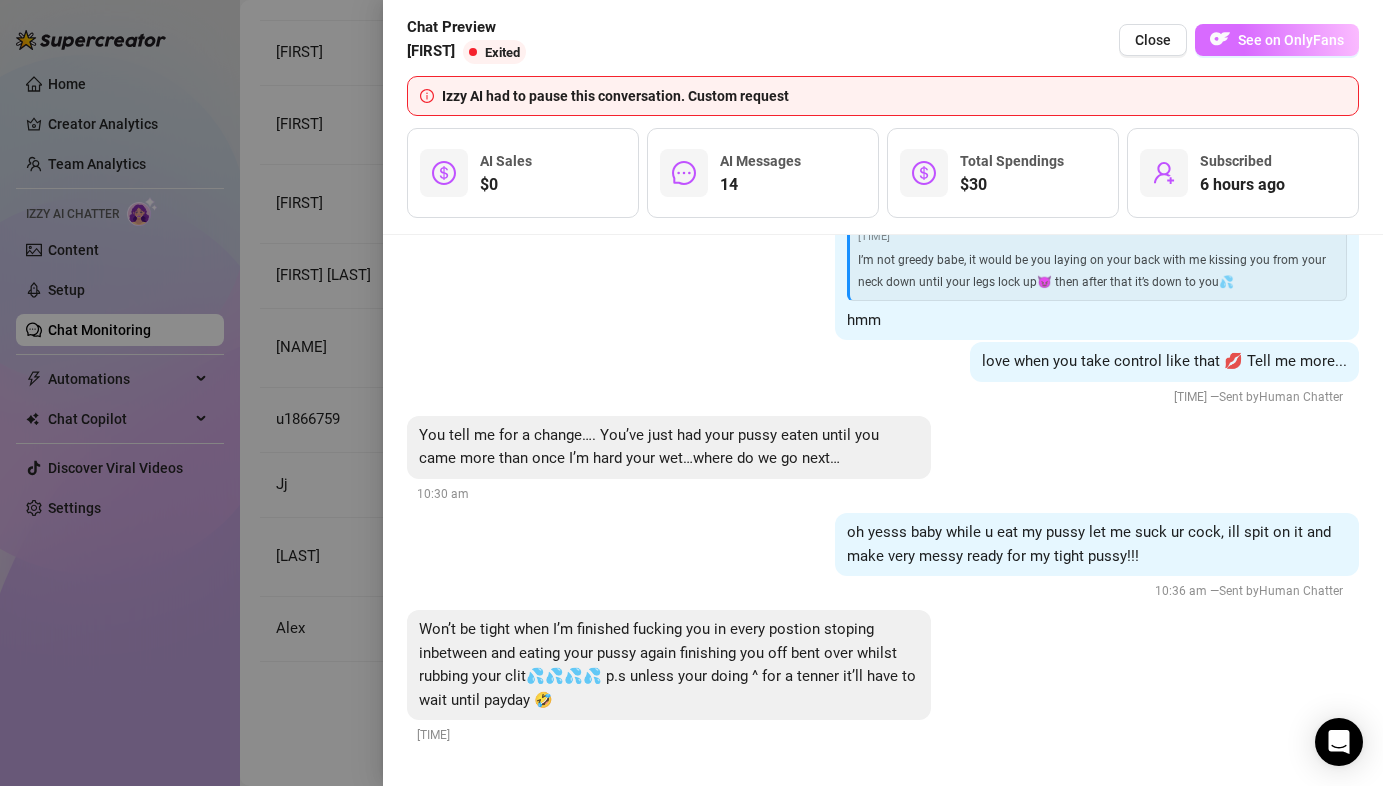 click on "See on OnlyFans" at bounding box center [1291, 40] 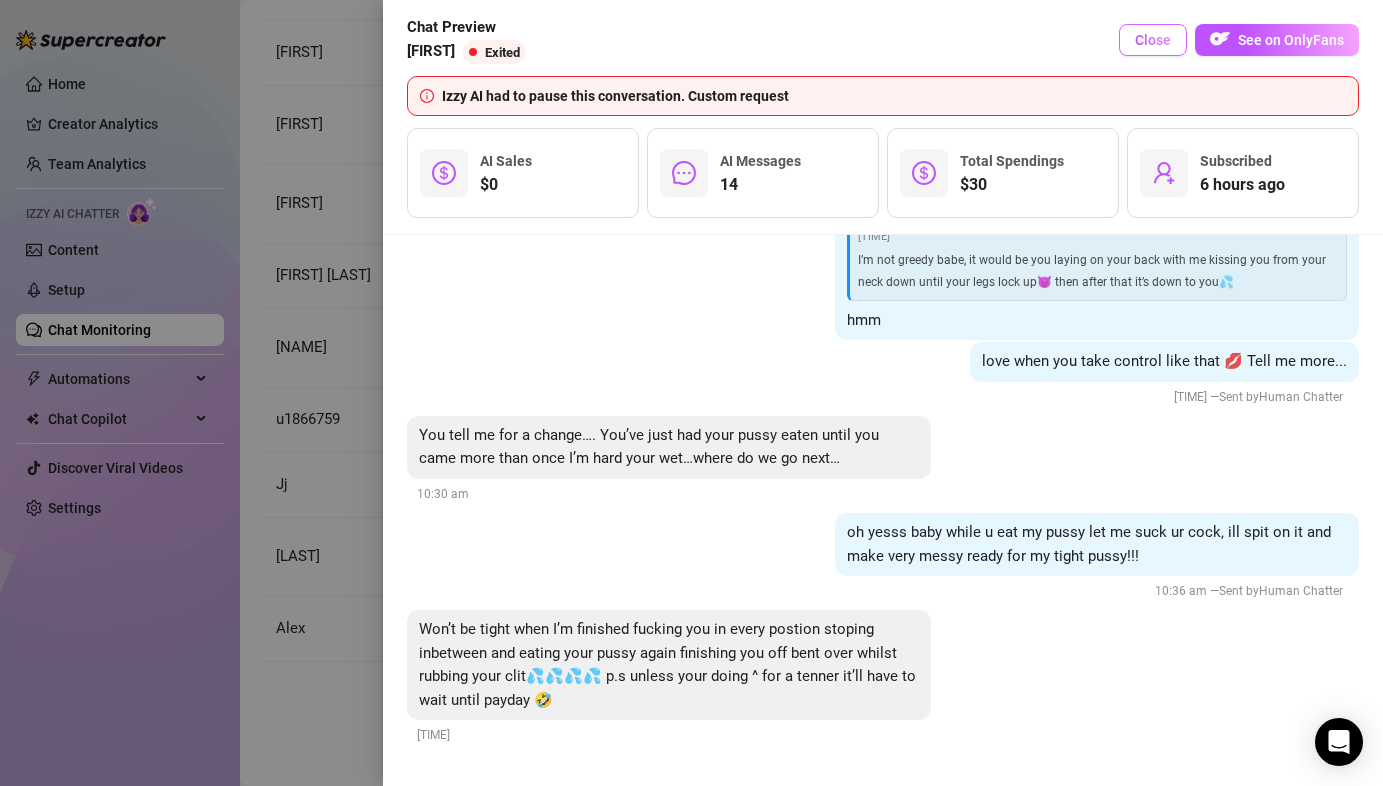 click on "Close" at bounding box center [1153, 40] 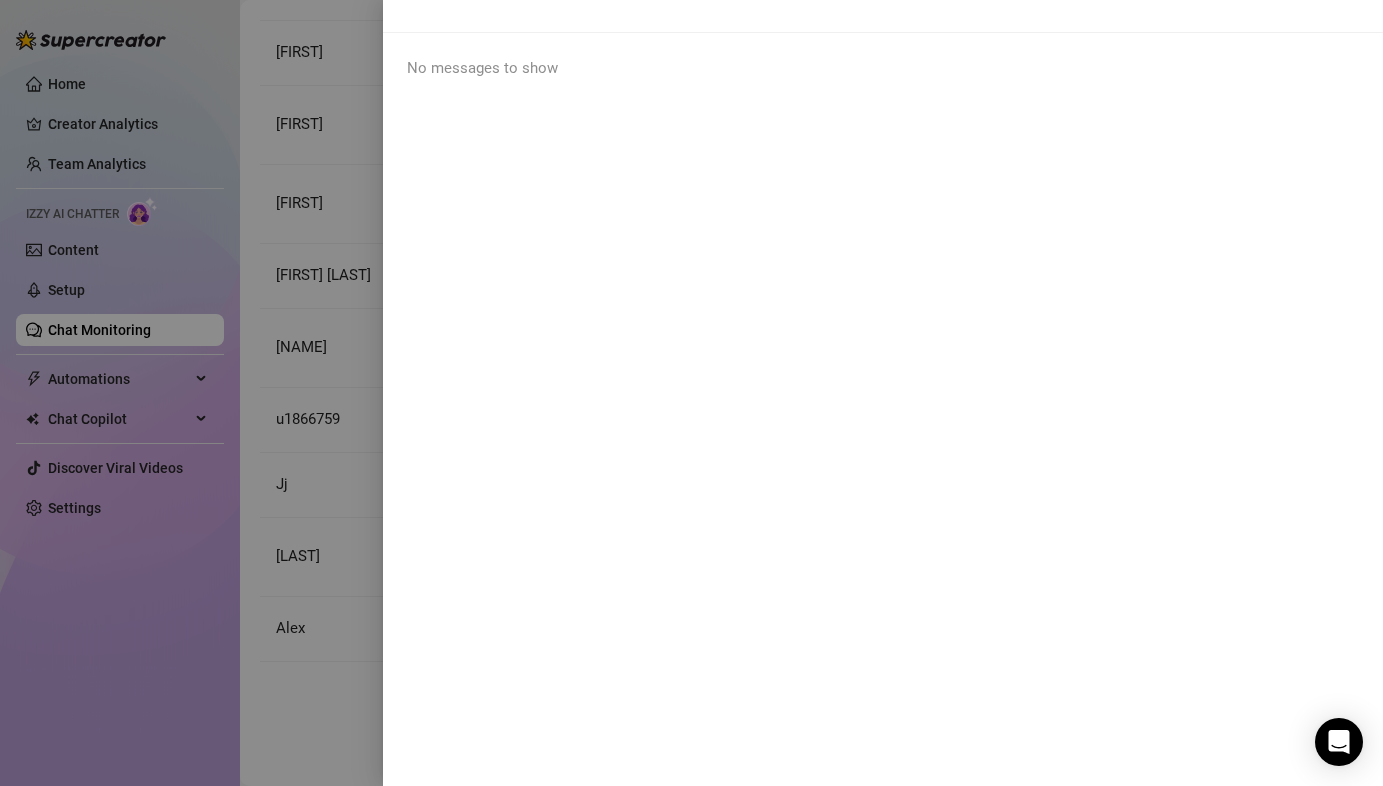 scroll, scrollTop: 0, scrollLeft: 0, axis: both 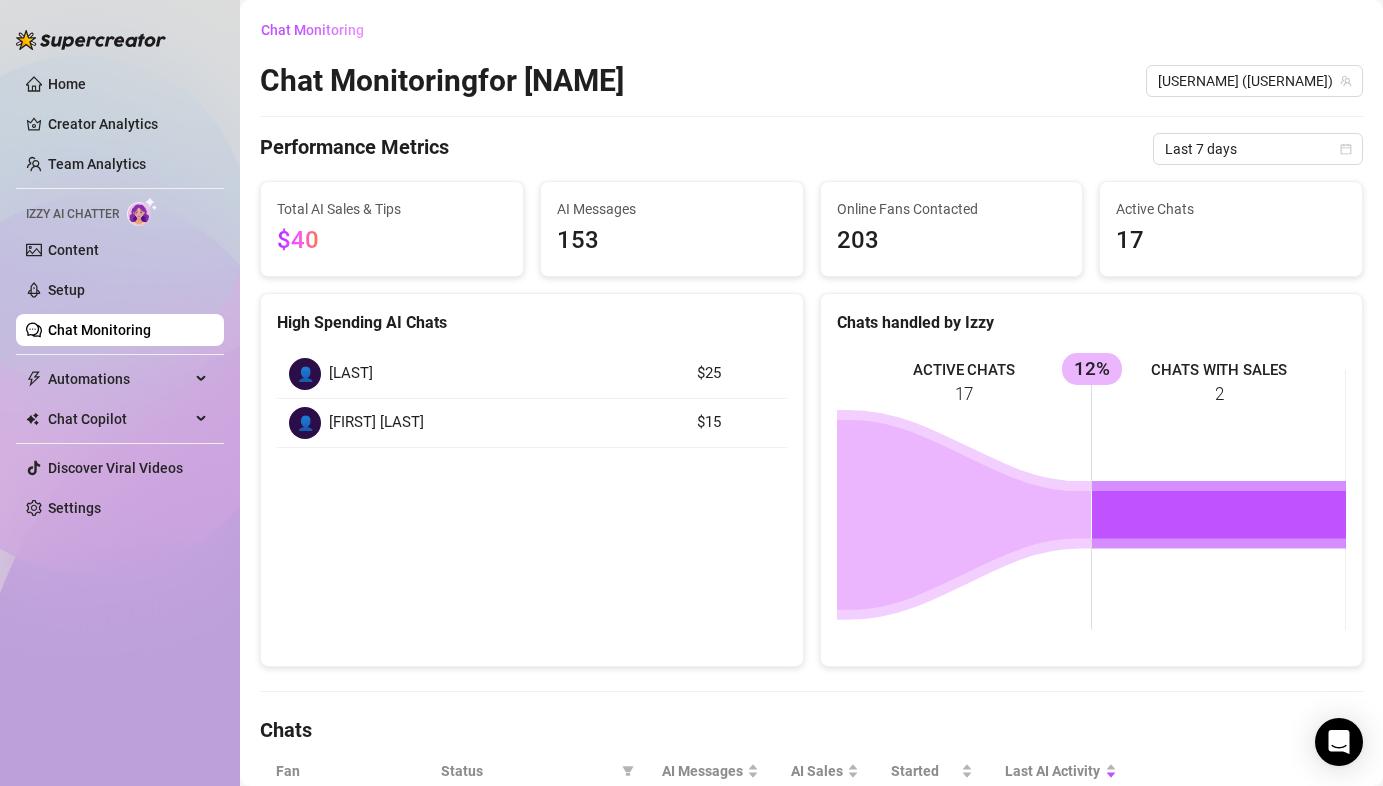 click on "Chat Monitoring" at bounding box center (99, 330) 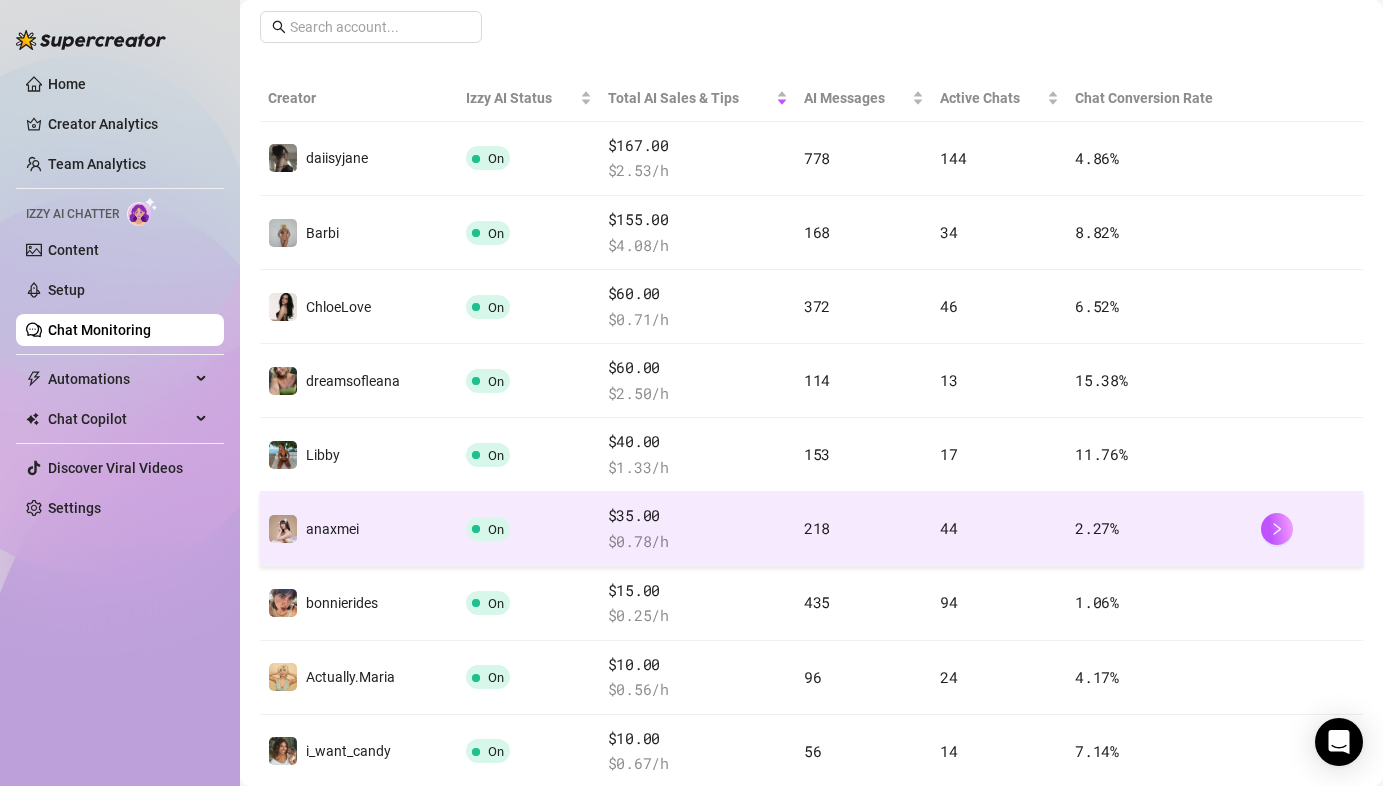scroll, scrollTop: 324, scrollLeft: 0, axis: vertical 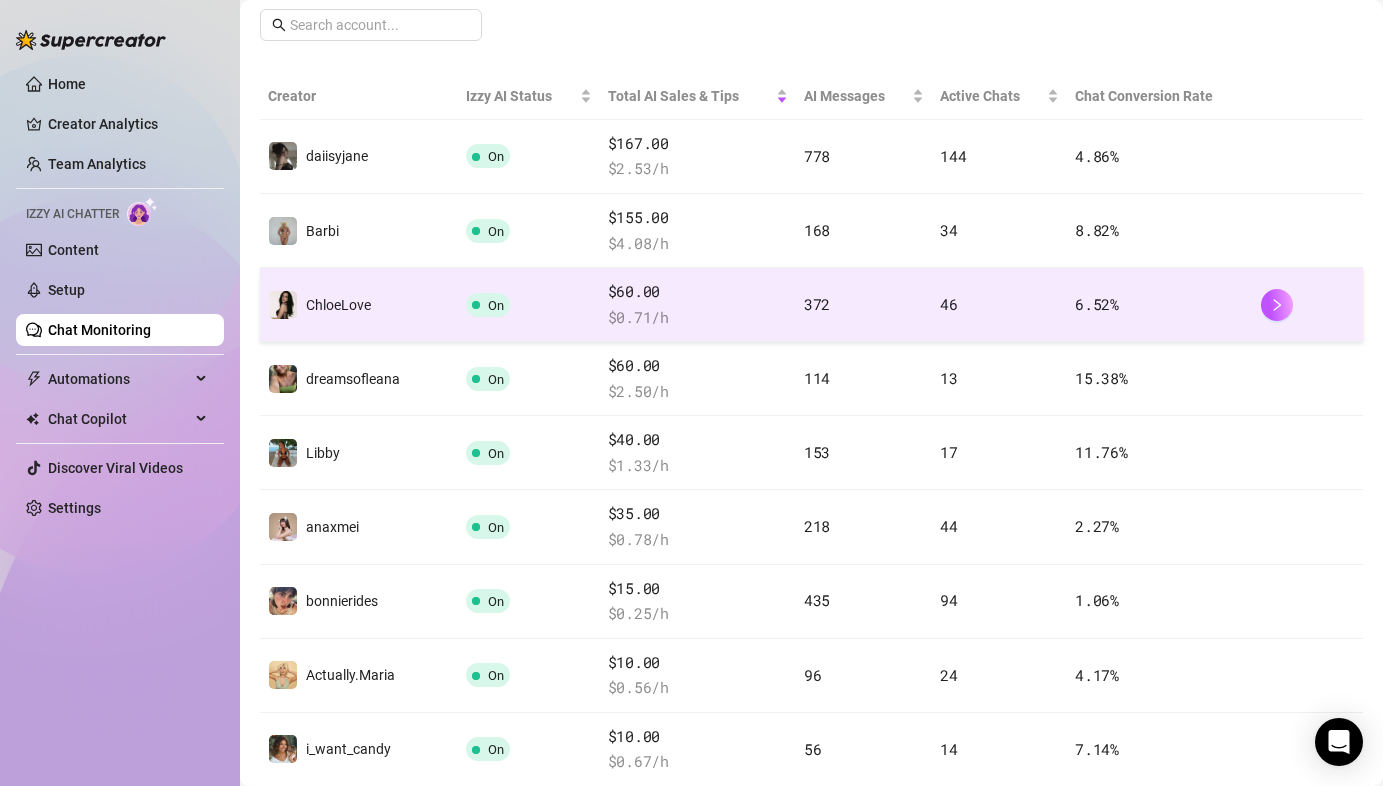 click on "372" at bounding box center (864, 305) 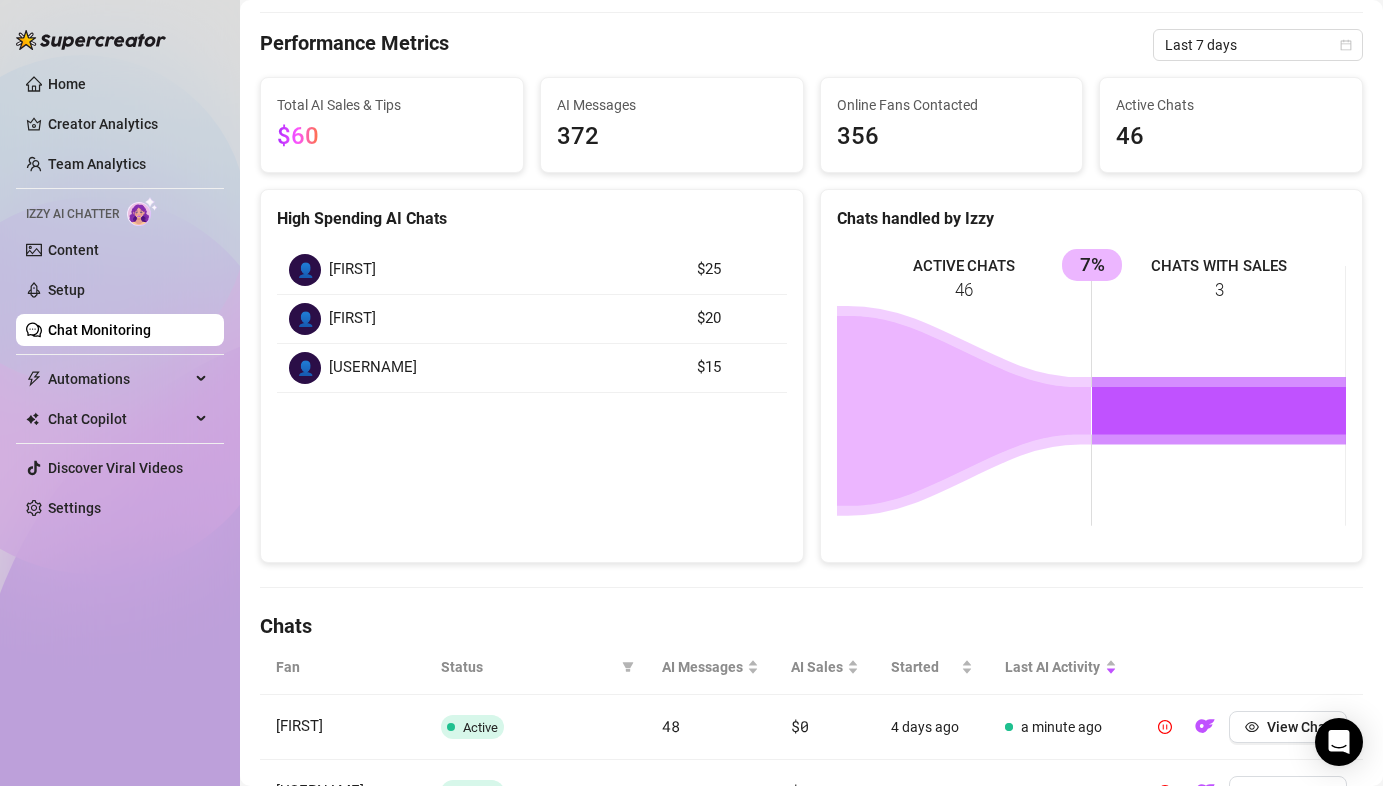 scroll, scrollTop: 103, scrollLeft: 0, axis: vertical 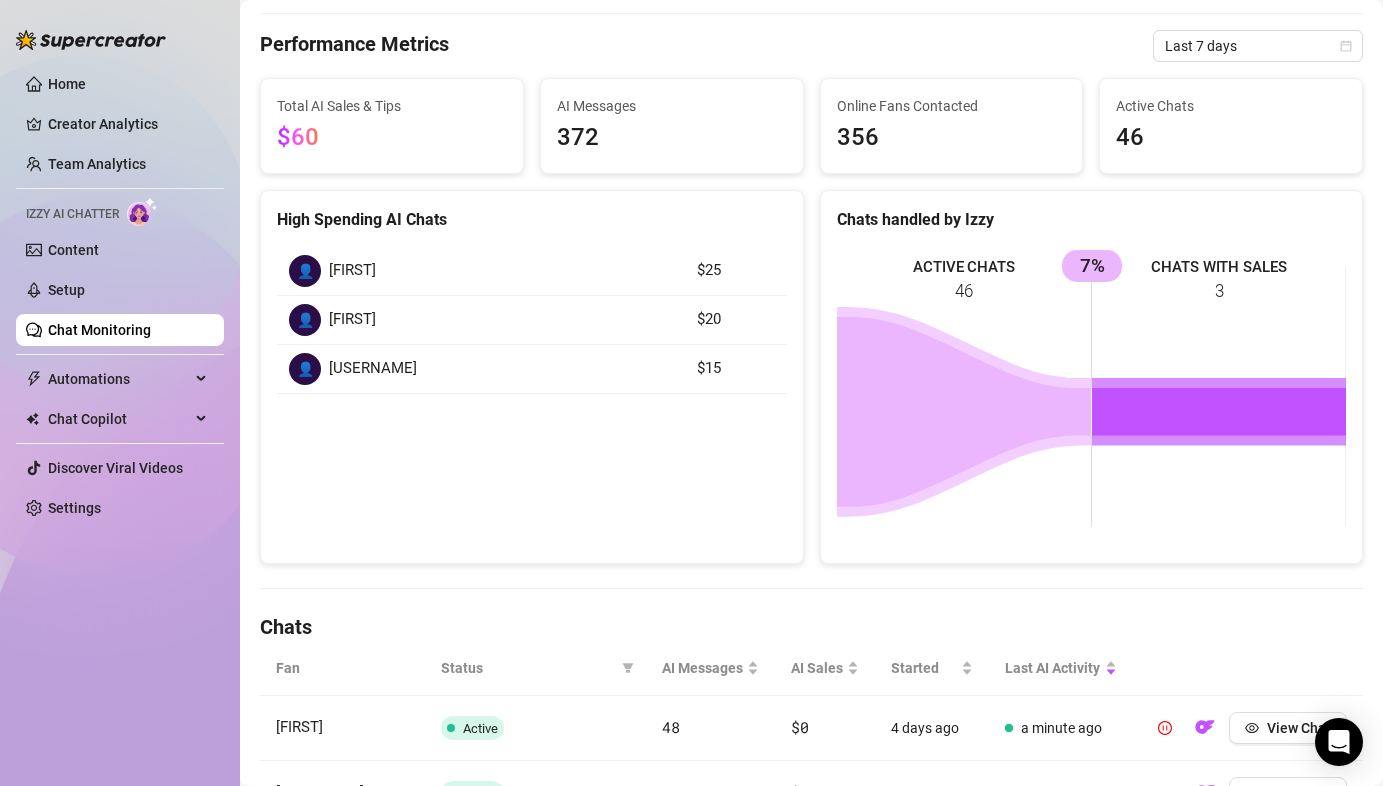 click on "Chat Monitoring" at bounding box center (99, 330) 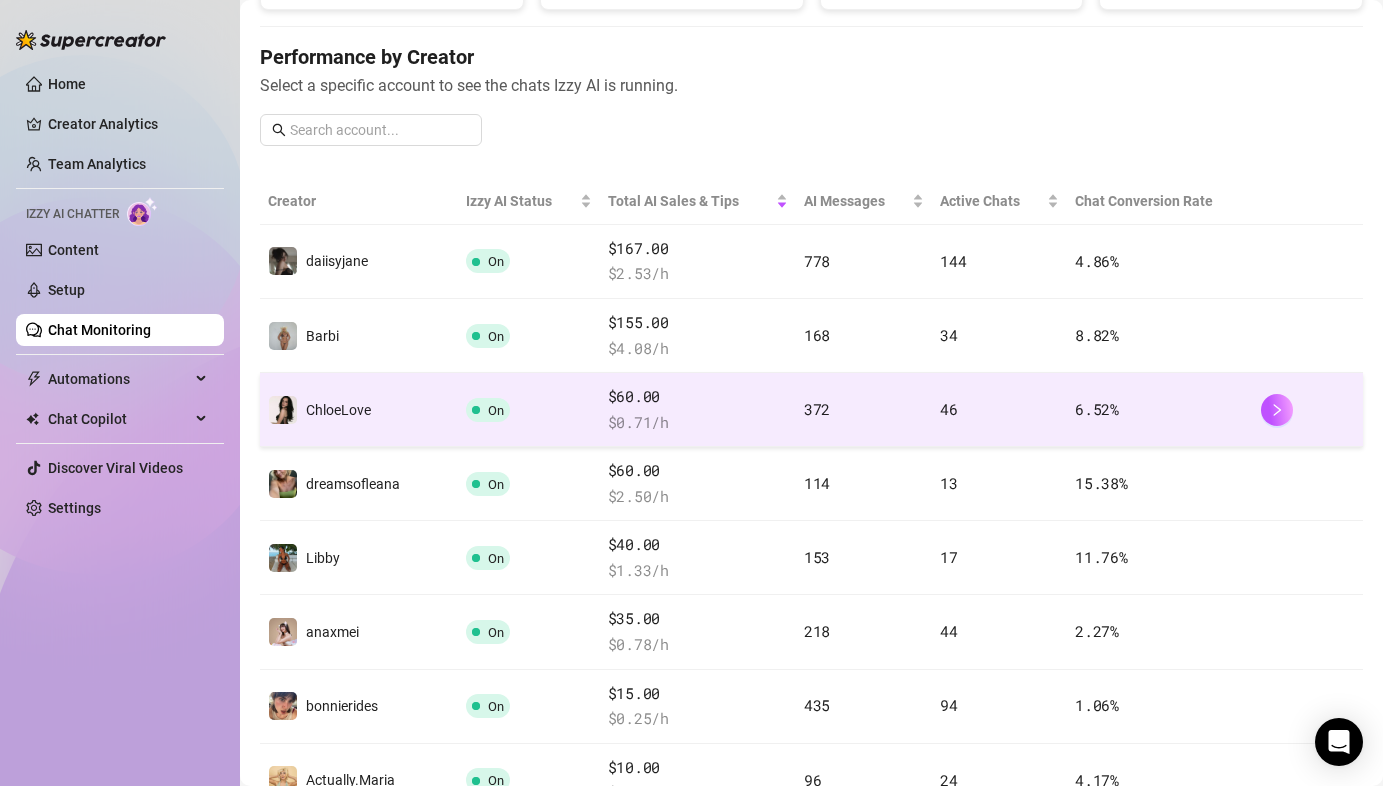 scroll, scrollTop: 228, scrollLeft: 0, axis: vertical 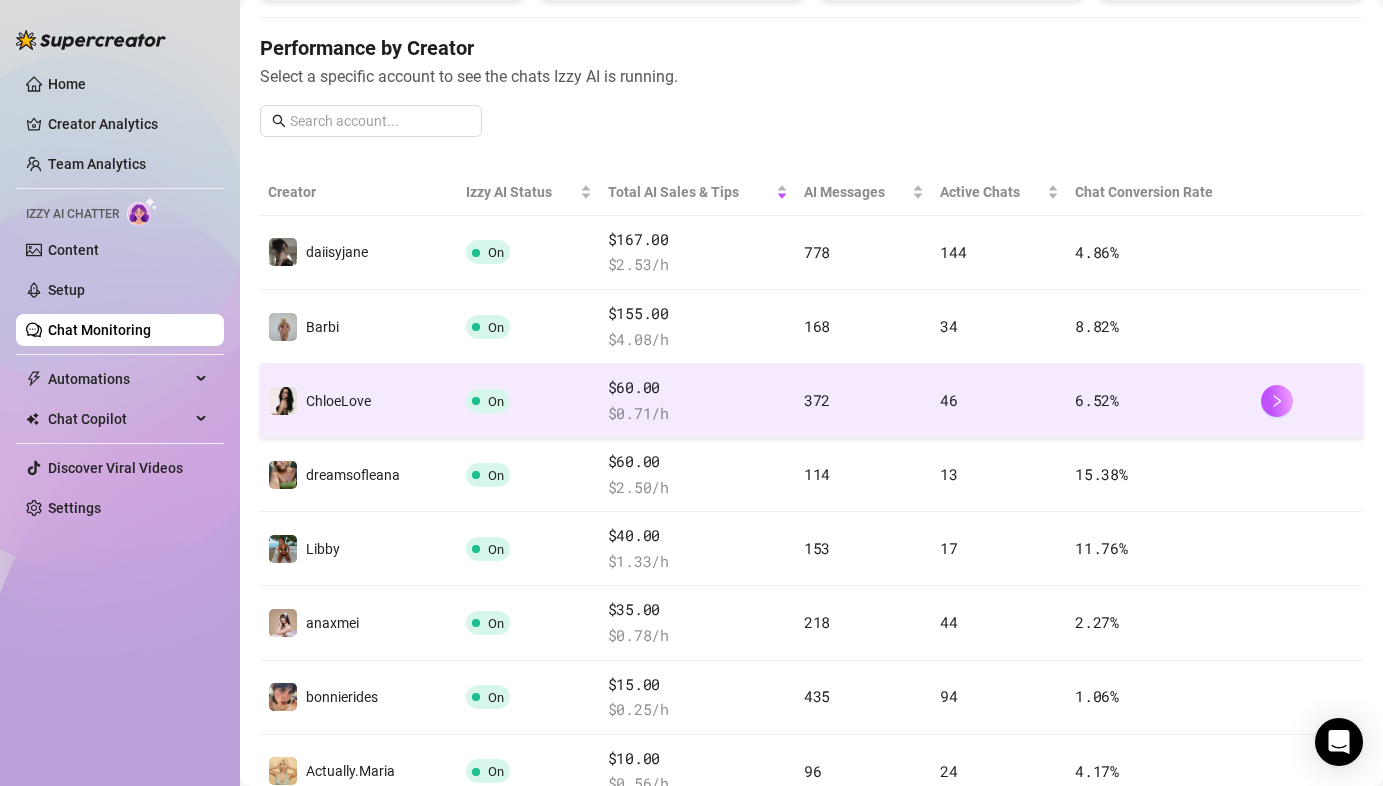 click on "46" at bounding box center (948, 400) 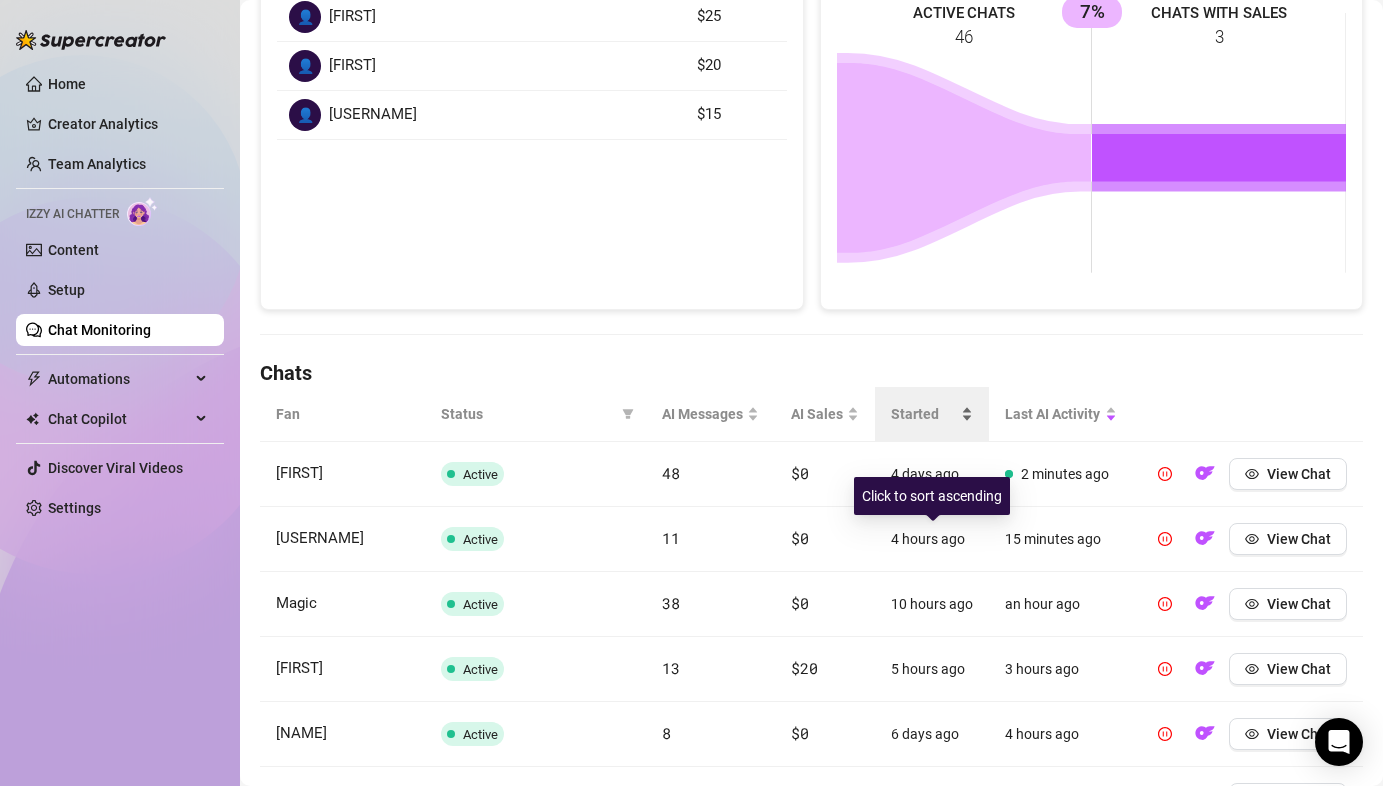 scroll, scrollTop: 399, scrollLeft: 0, axis: vertical 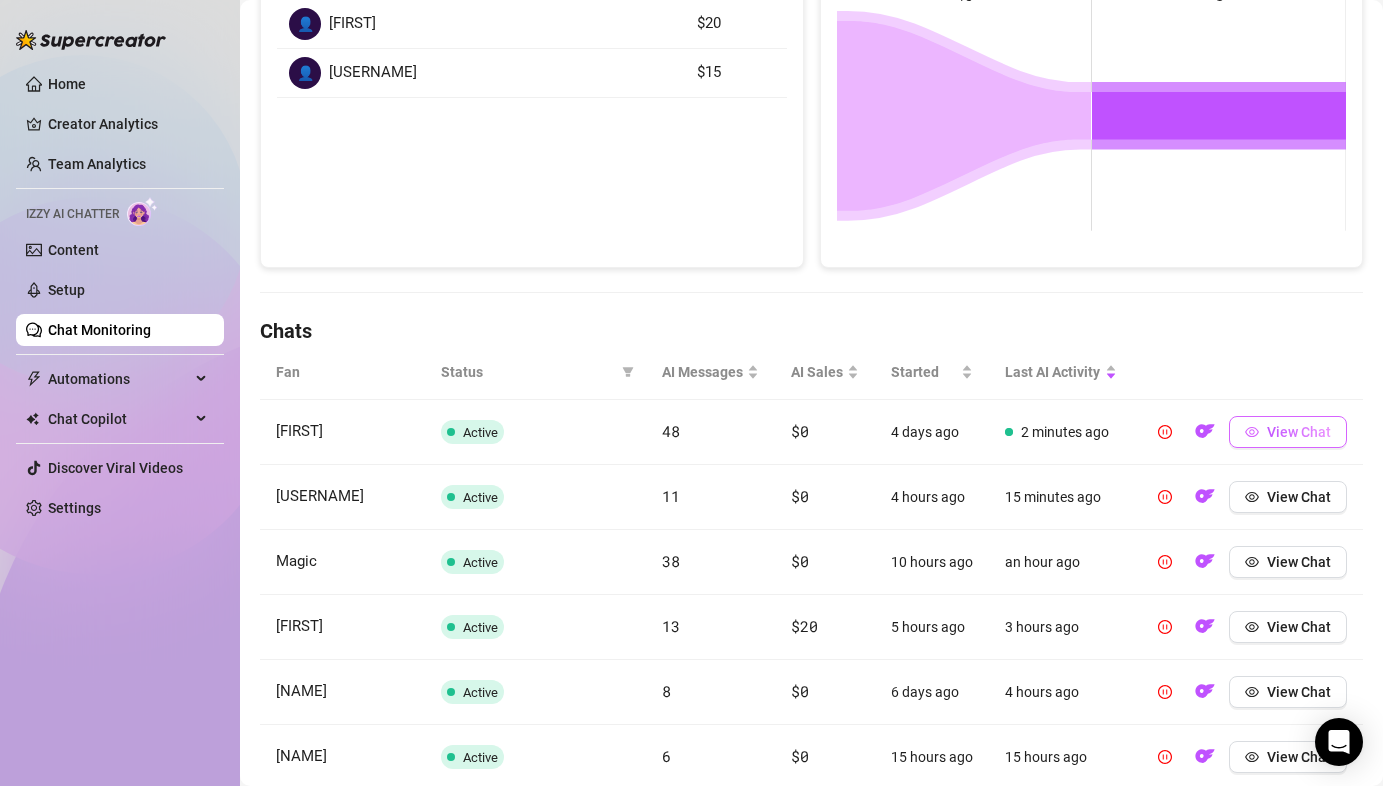 click on "View Chat" at bounding box center [1288, 432] 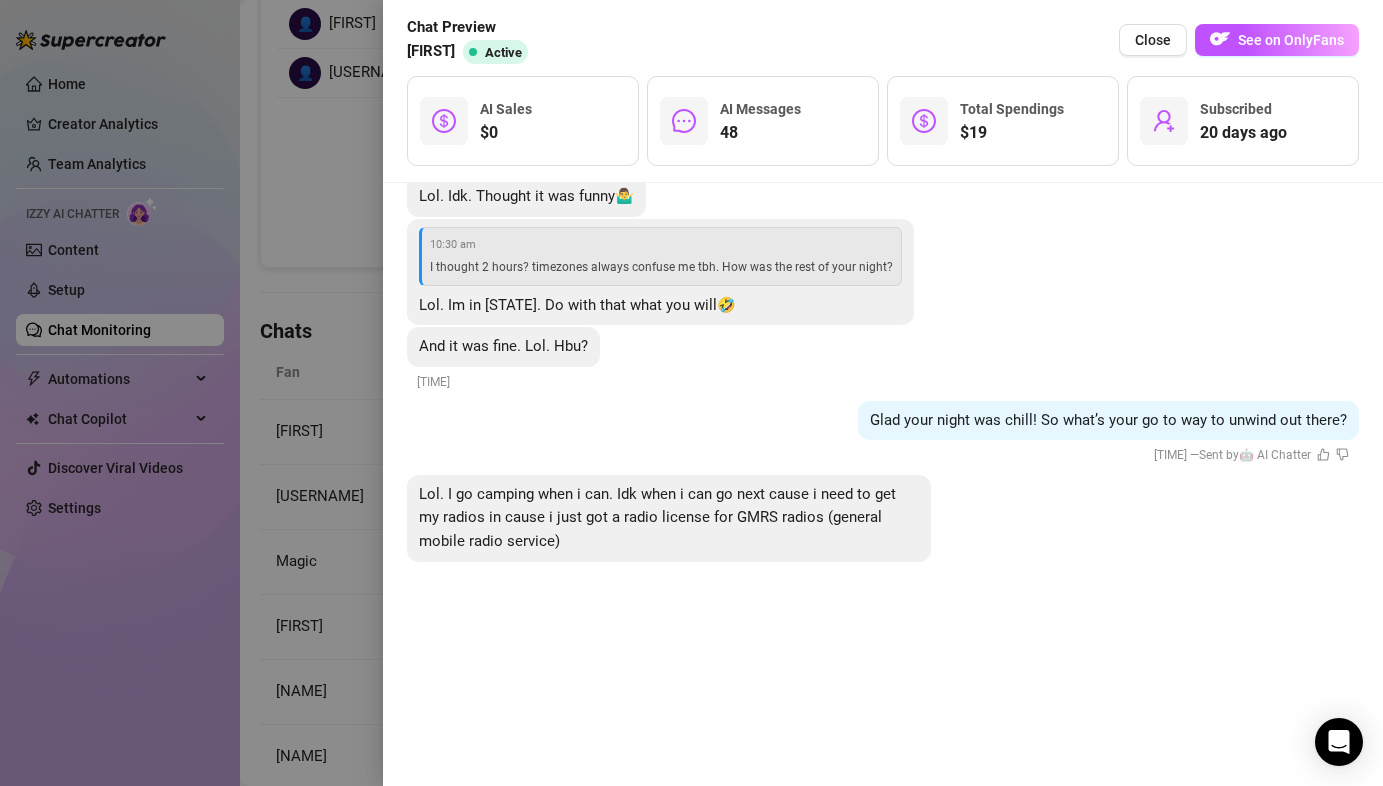 scroll, scrollTop: 16044, scrollLeft: 0, axis: vertical 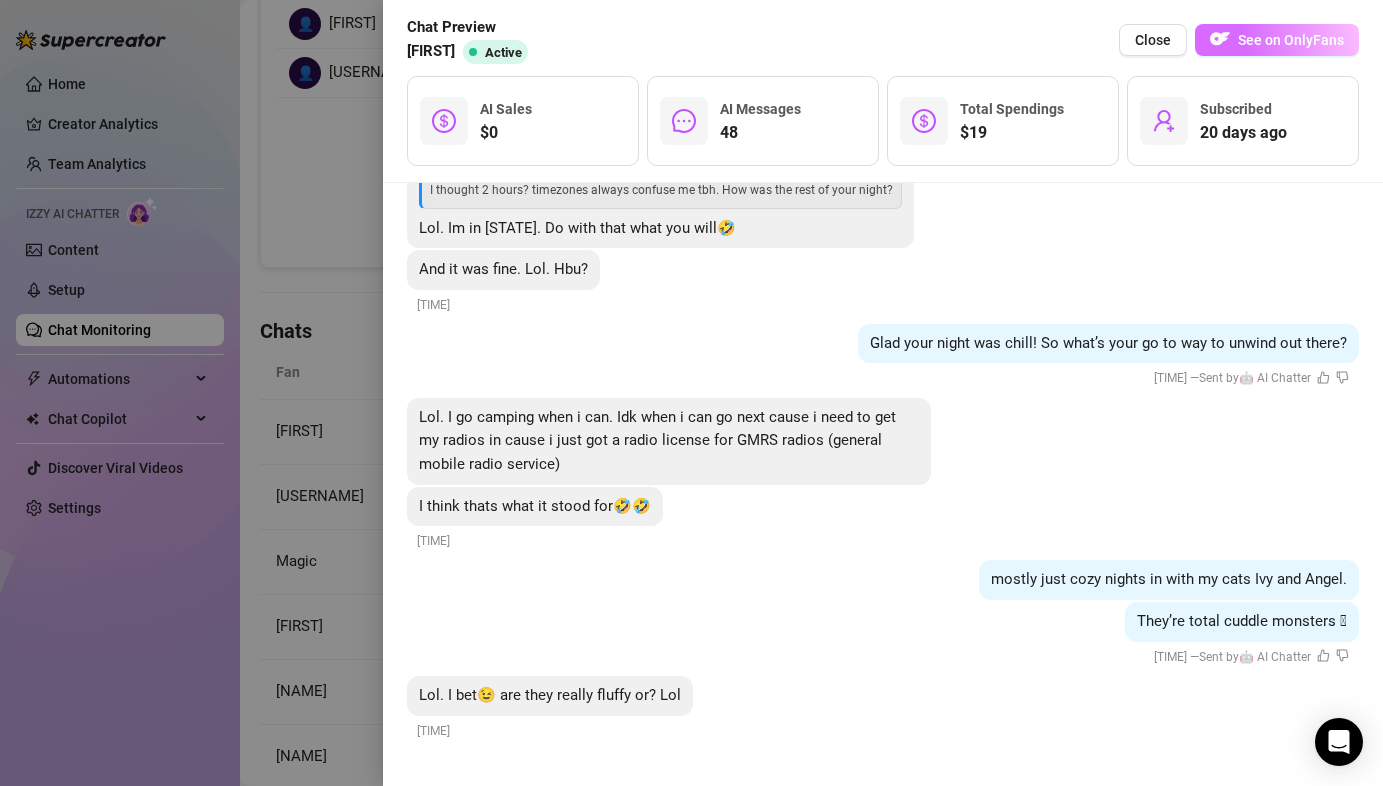 click on "See on OnlyFans" at bounding box center [1291, 40] 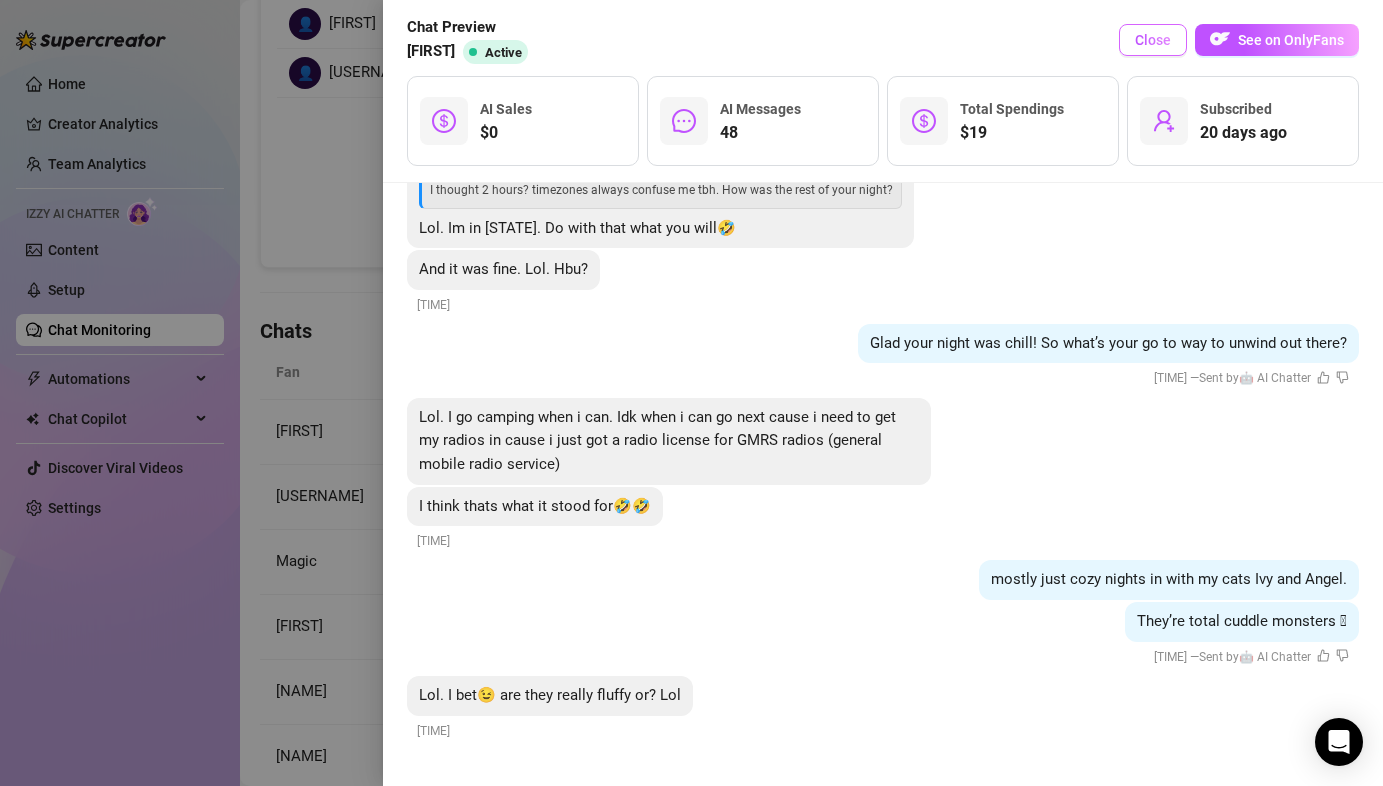 click on "Close" at bounding box center [1153, 40] 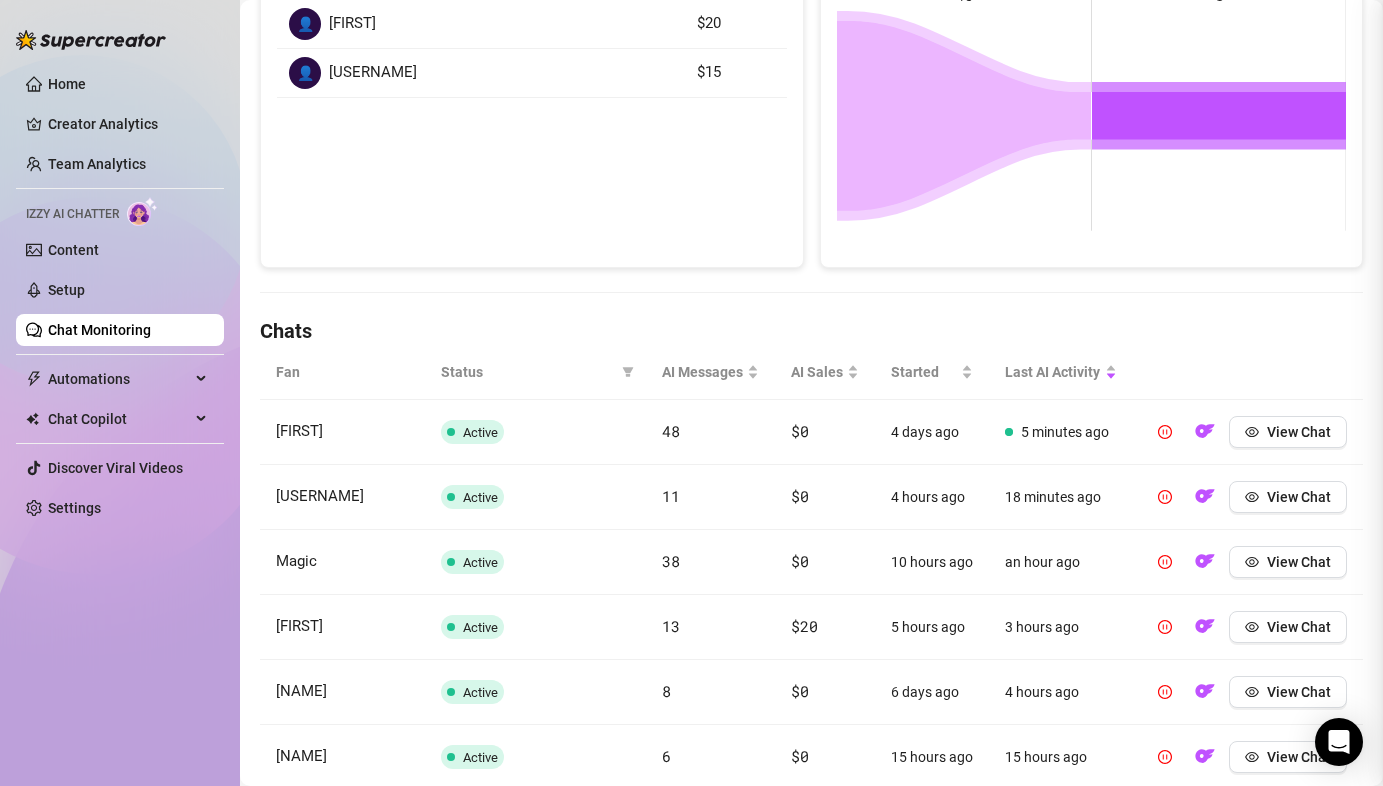 scroll, scrollTop: 0, scrollLeft: 0, axis: both 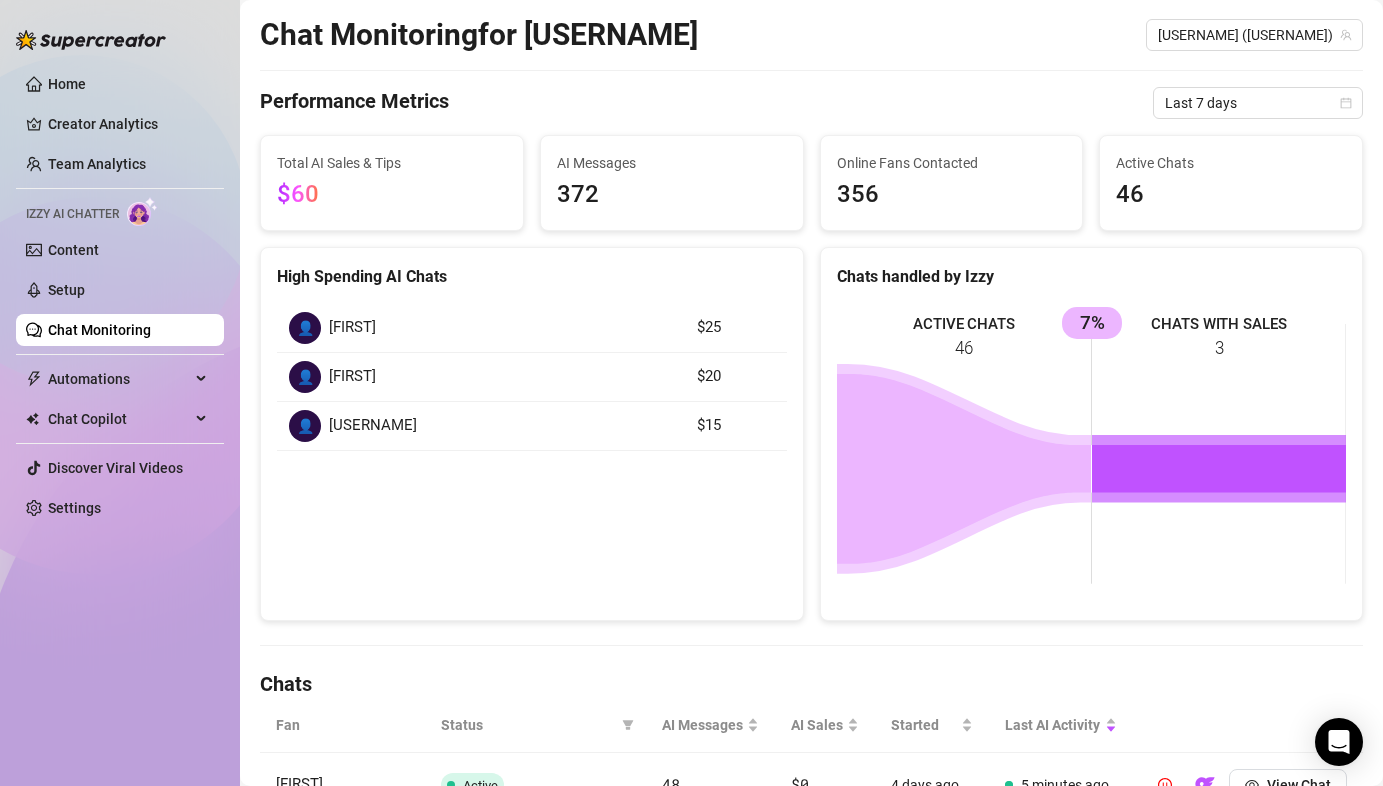 click on "Chat Monitoring" at bounding box center (99, 330) 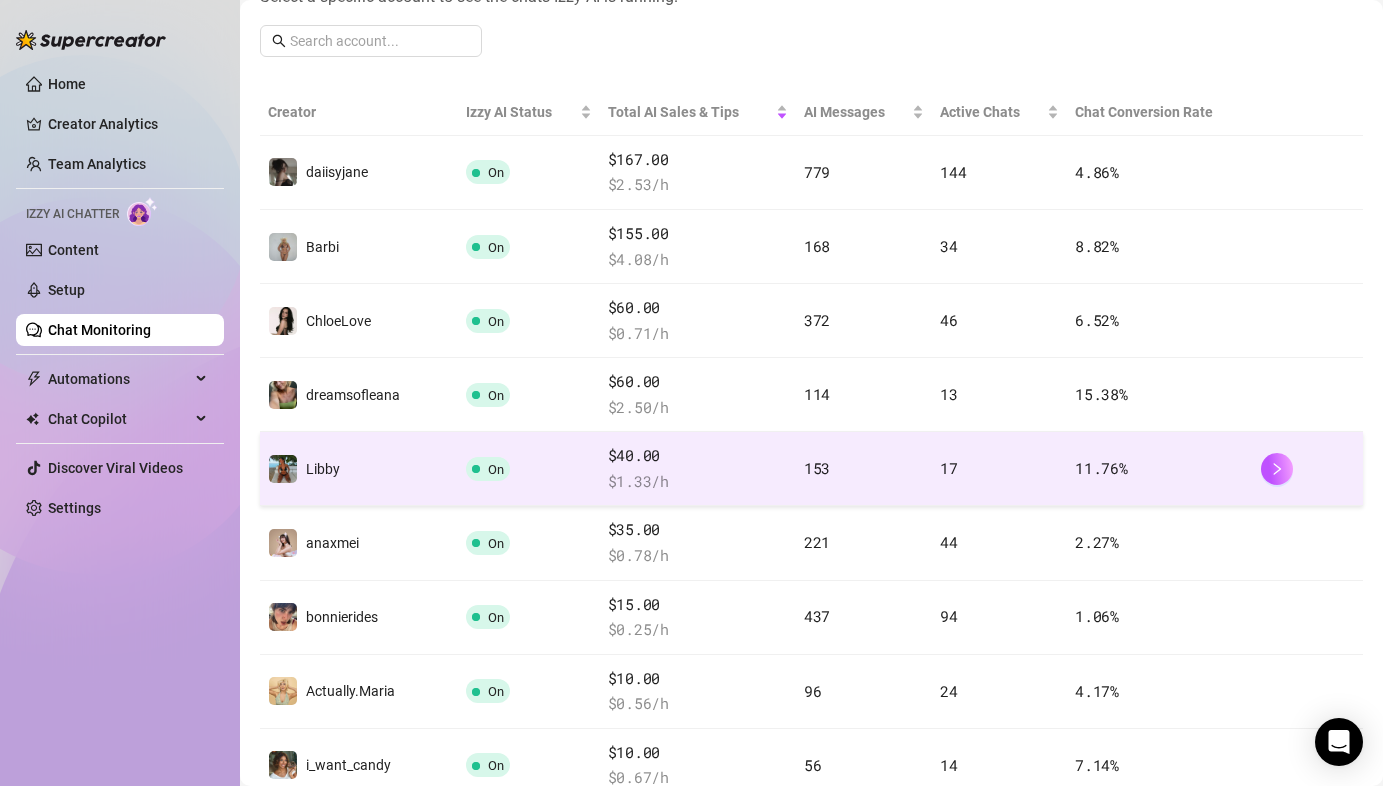 scroll, scrollTop: 335, scrollLeft: 0, axis: vertical 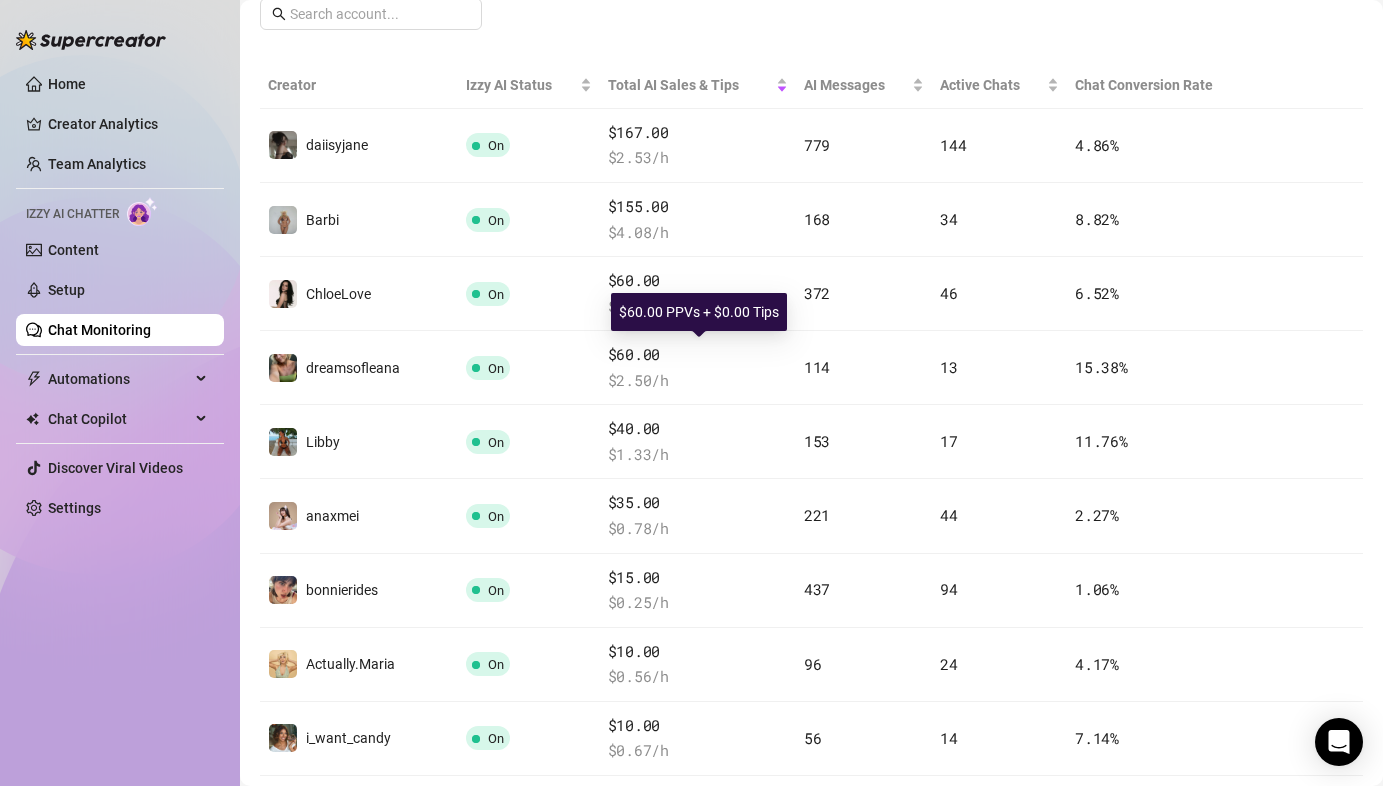click on "$60.00 PPVs + $0.00 Tips" at bounding box center (699, 312) 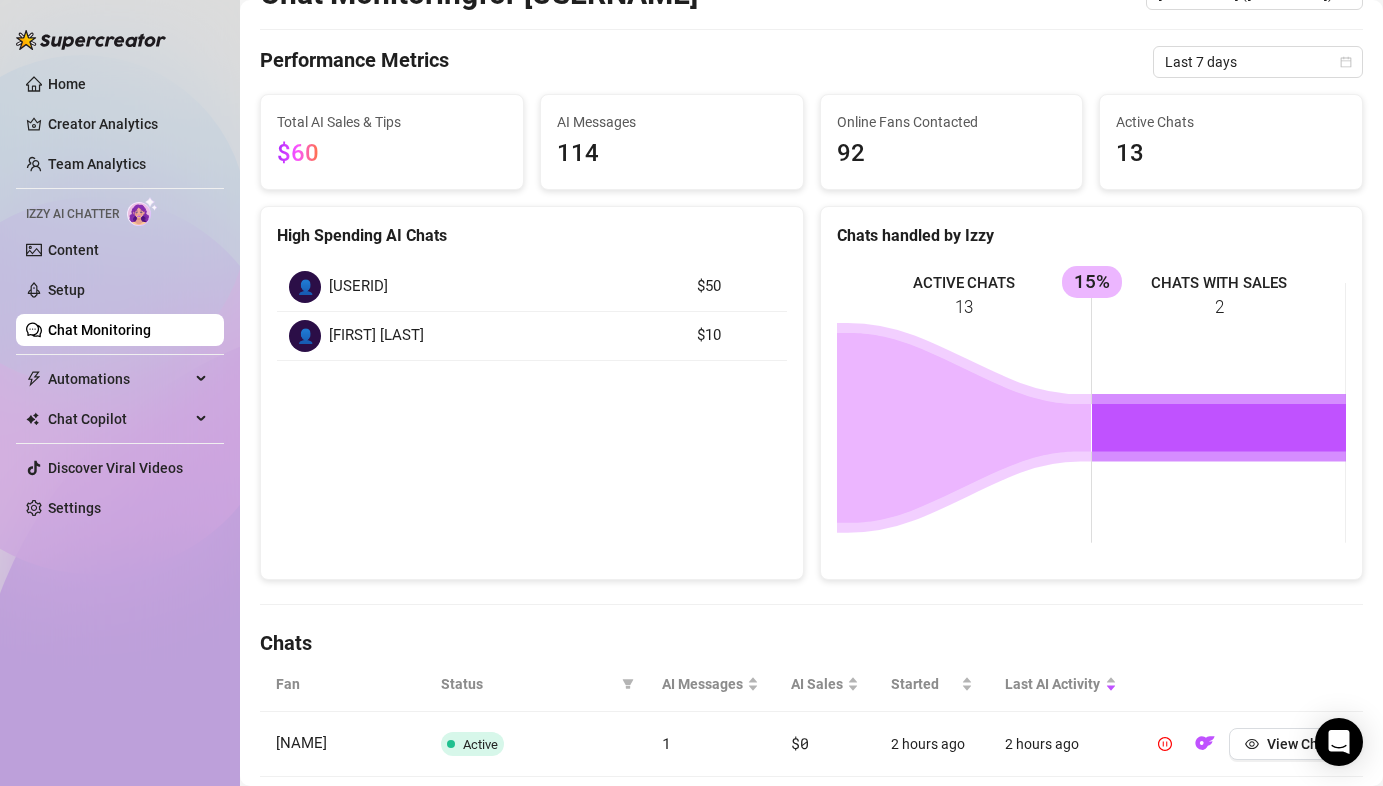 scroll, scrollTop: 0, scrollLeft: 0, axis: both 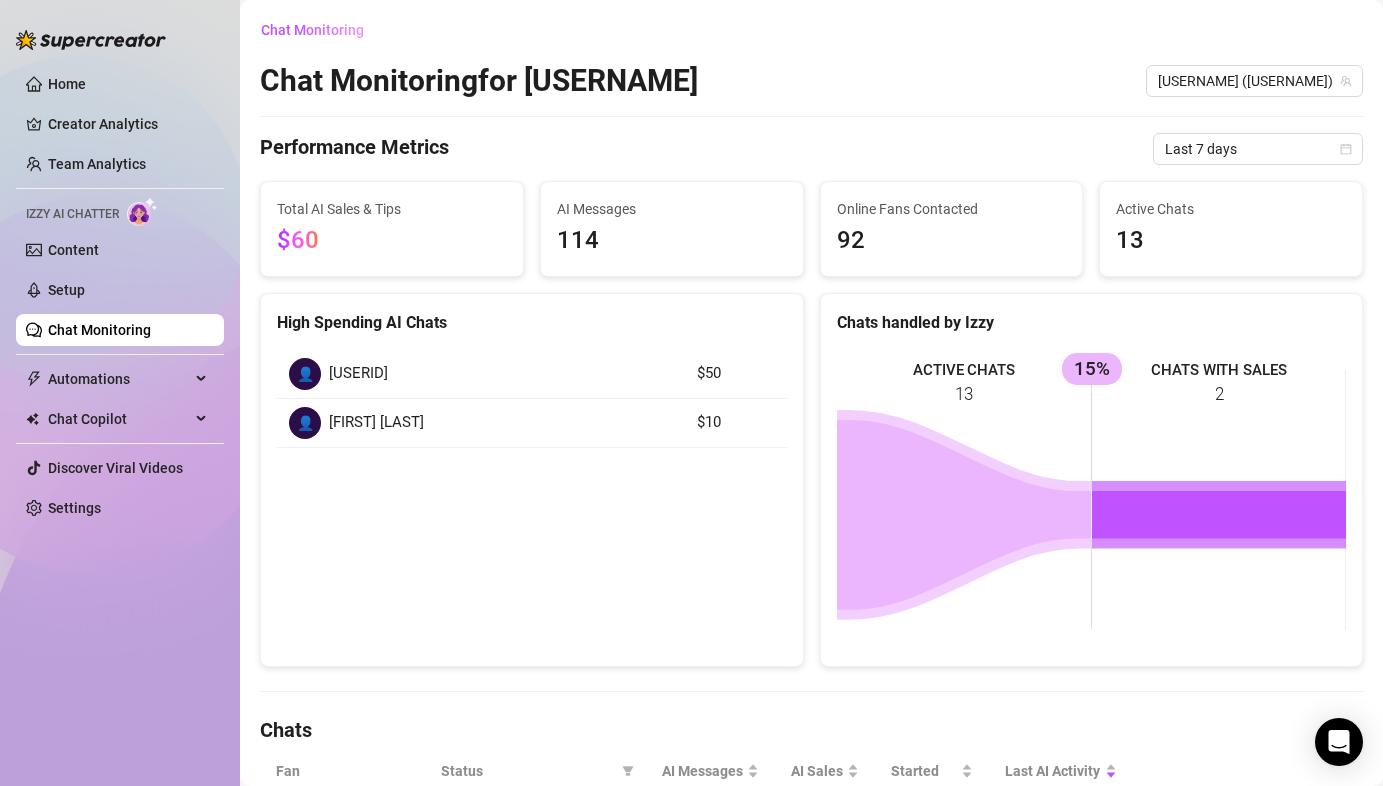 click on "Chat Monitoring" at bounding box center (99, 330) 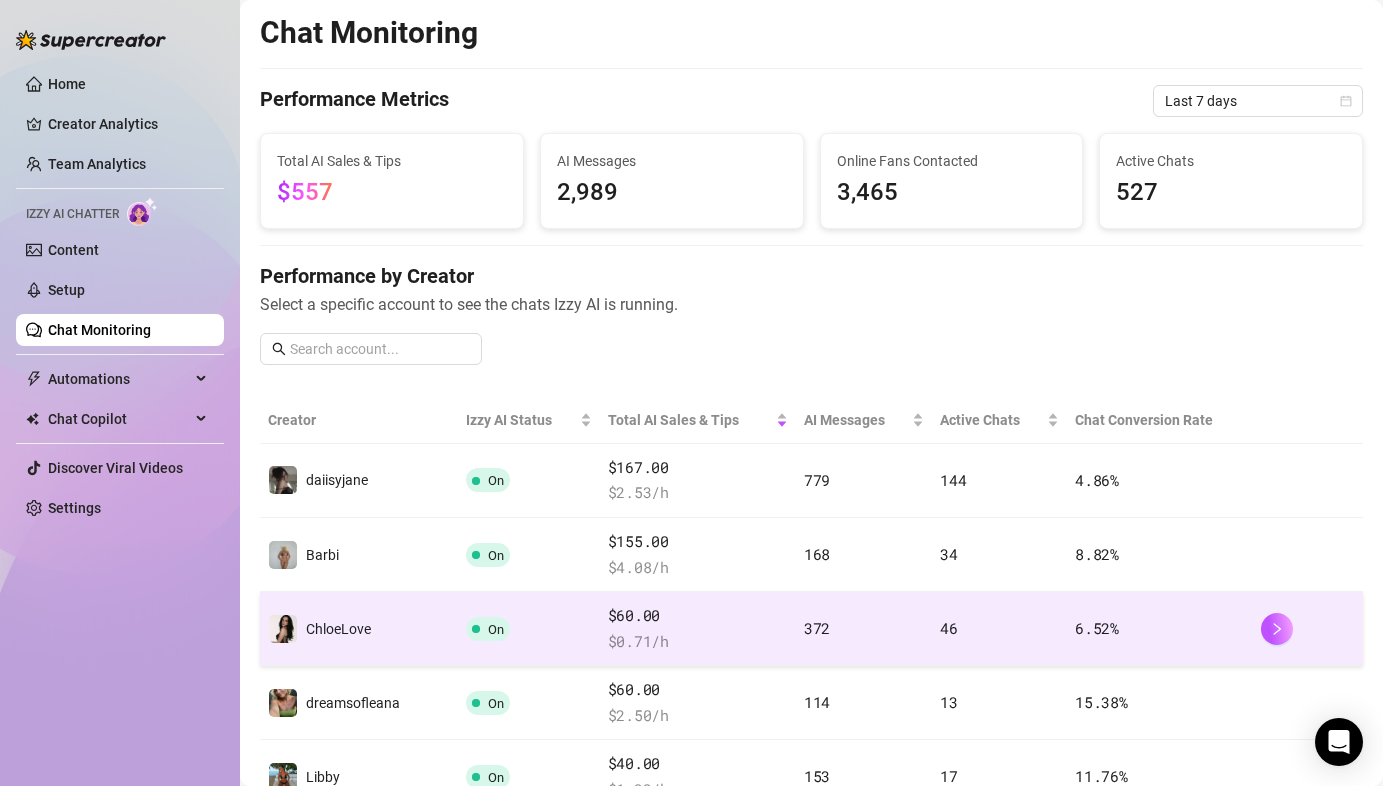 click on "ChloeLove" at bounding box center [359, 629] 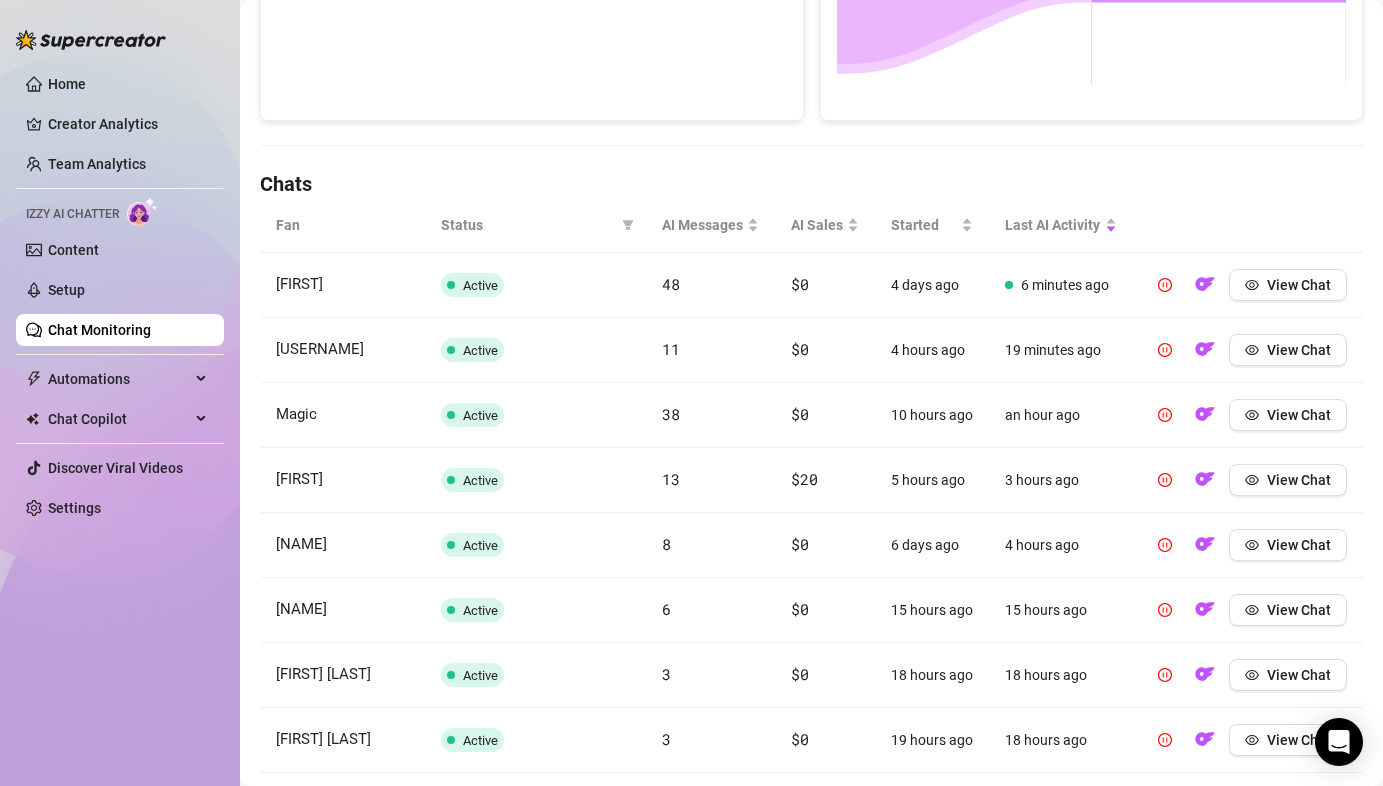 scroll, scrollTop: 554, scrollLeft: 0, axis: vertical 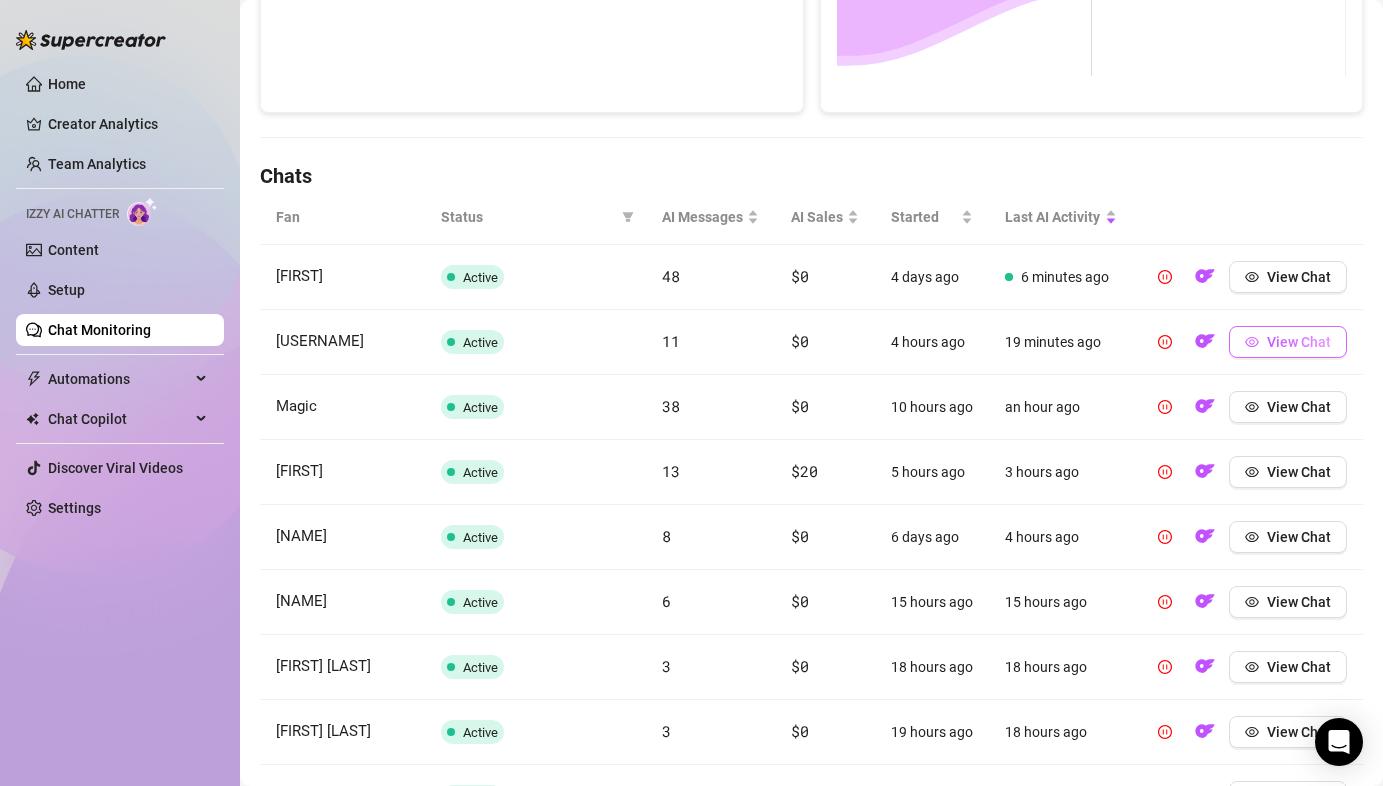 click on "View Chat" at bounding box center [1299, 342] 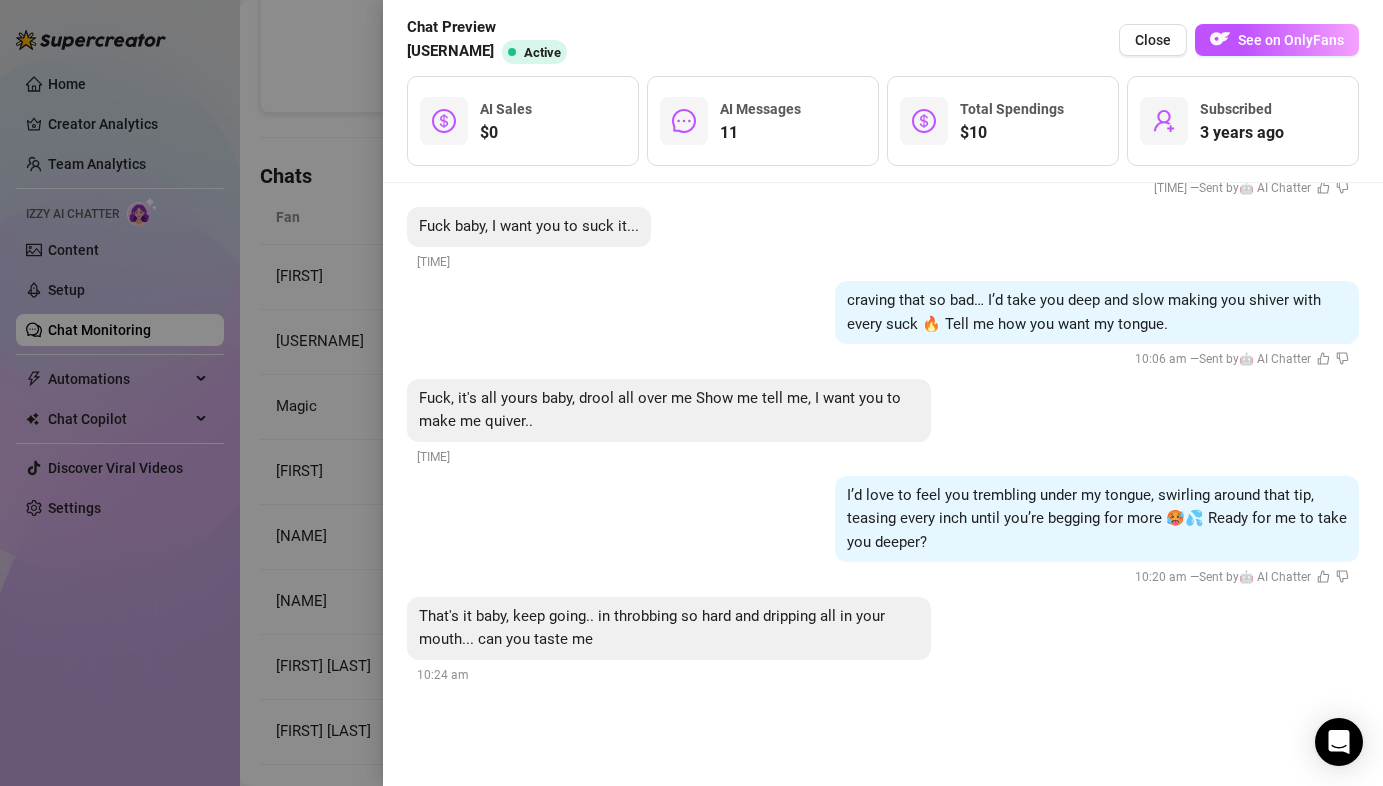 scroll, scrollTop: 3398, scrollLeft: 0, axis: vertical 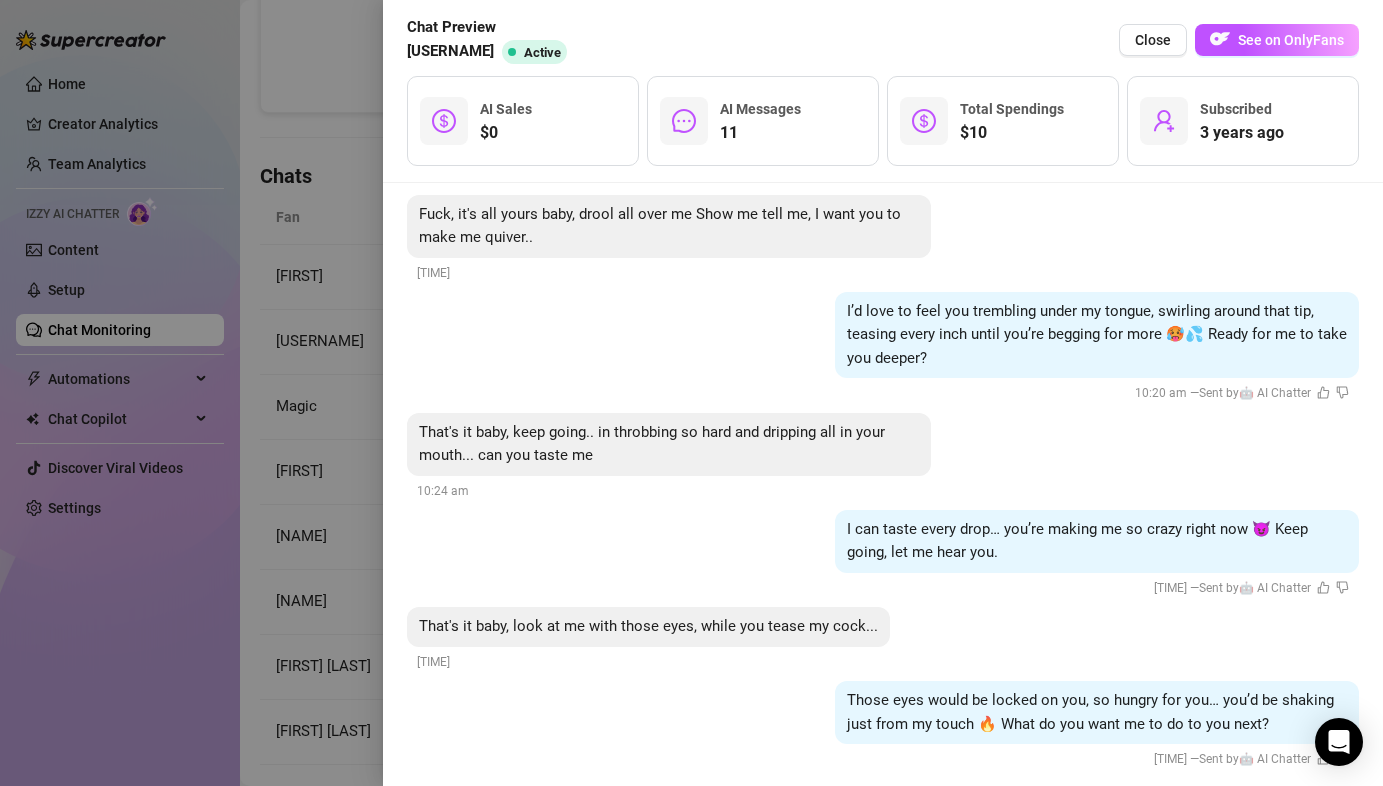 click at bounding box center (691, 393) 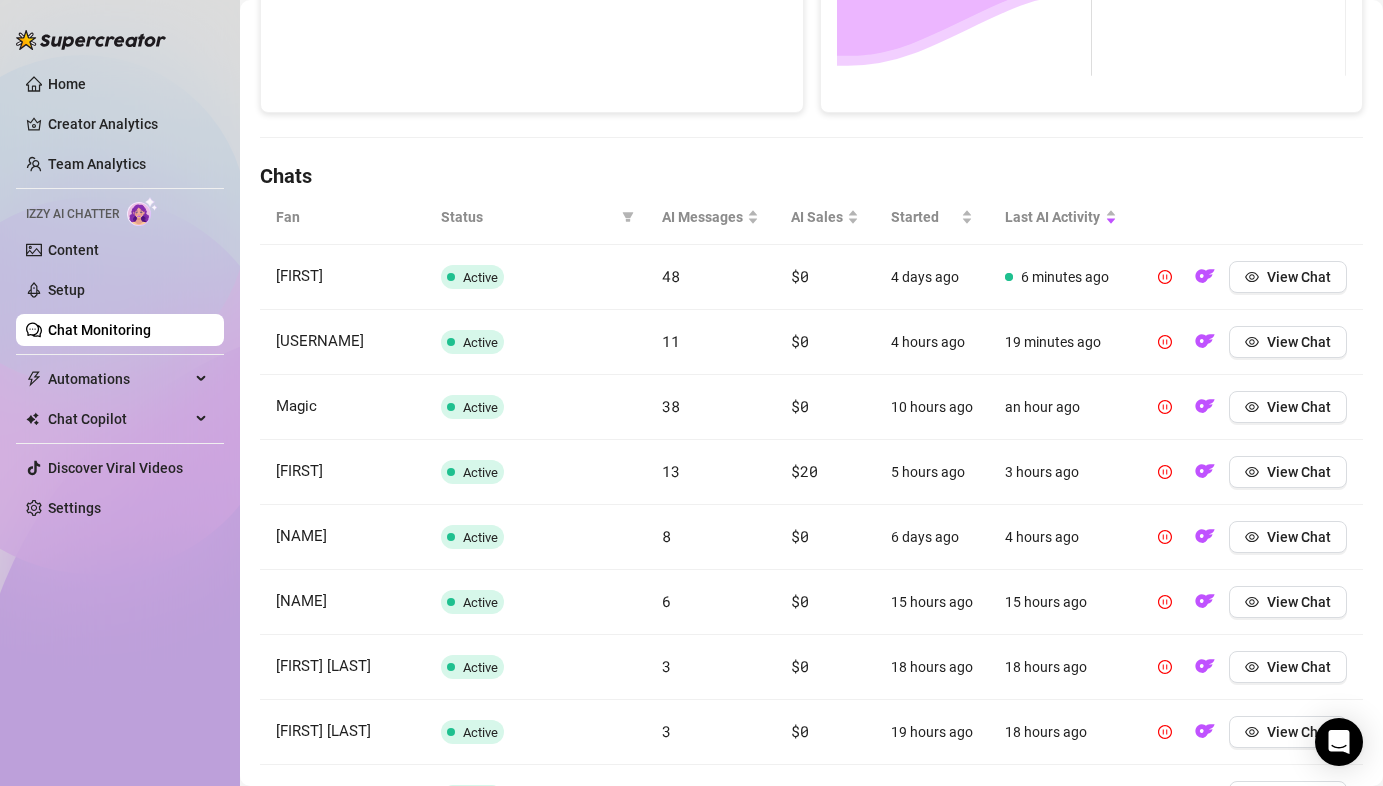 click on "Chat Monitoring" at bounding box center [99, 330] 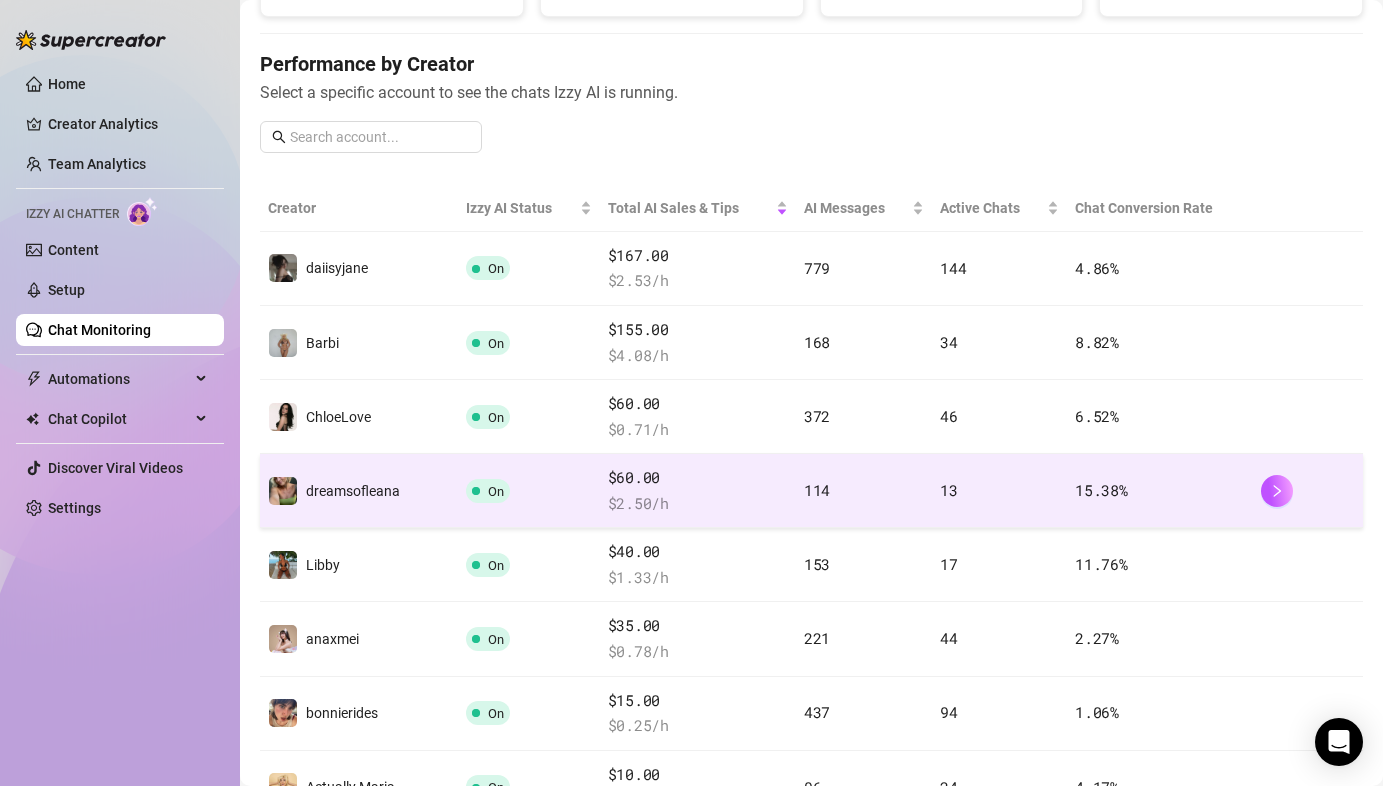 scroll, scrollTop: 211, scrollLeft: 0, axis: vertical 